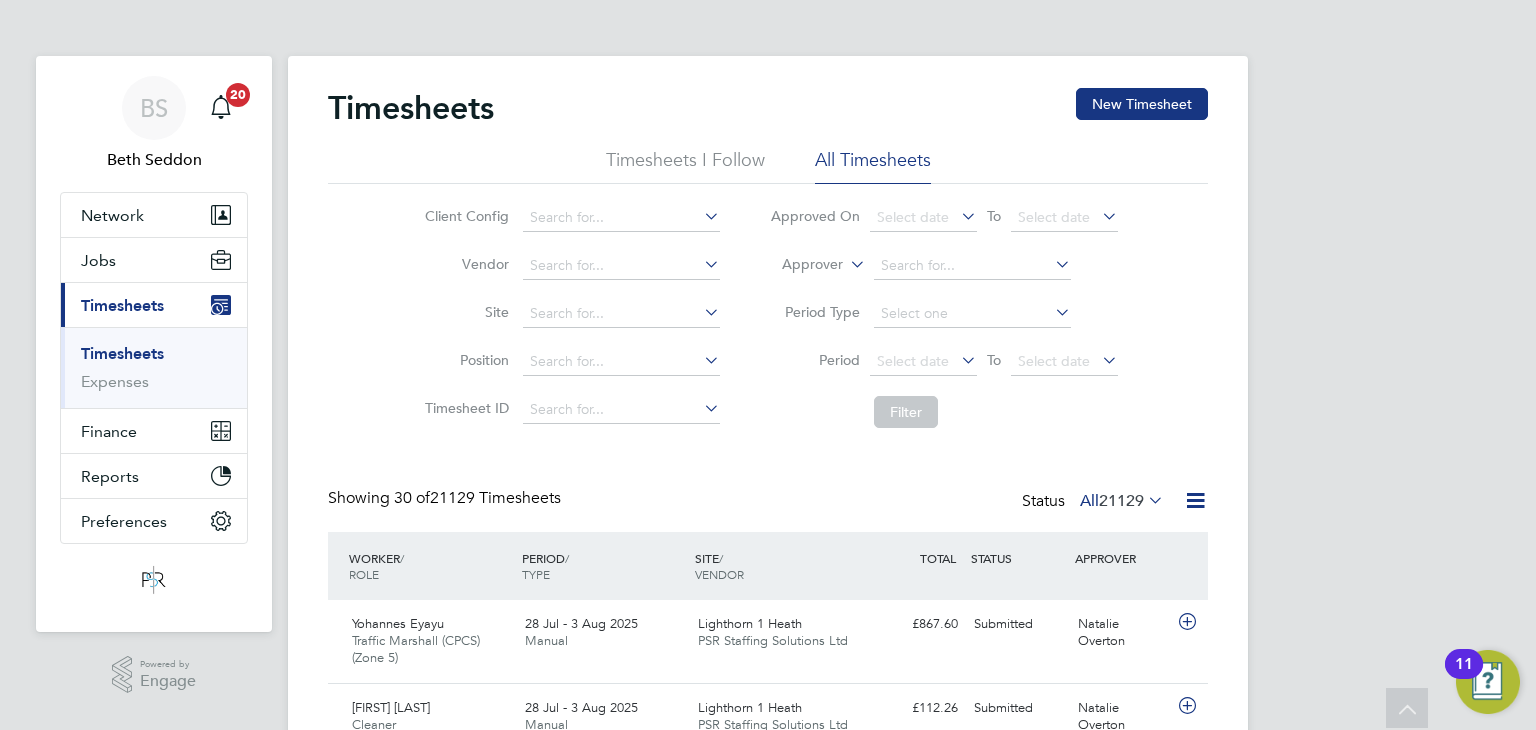 scroll, scrollTop: 200, scrollLeft: 0, axis: vertical 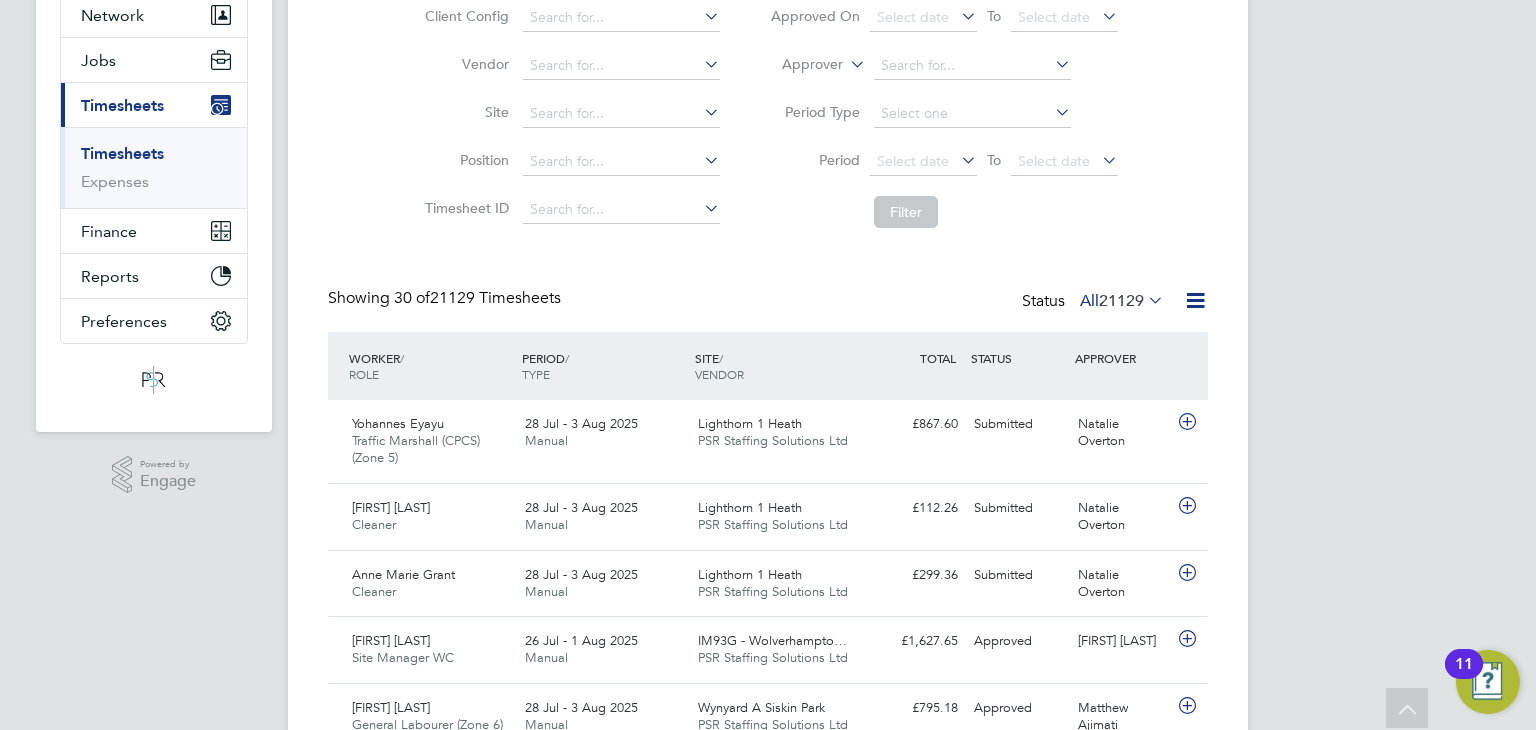 click on "BS   [FIRST] [LAST]   Notifications
20   Applications:   Network
Team Members   Businesses   Sites   Workers   Contacts   Jobs
Positions   Vacancies   Placements   Current page:   Timesheets
Timesheets   Expenses   Finance
Invoices & Credit Notes   Statements   Payments   Reports
Margin Report   Report Downloads   Preferences
My Business   Doc. Requirements   VMS Configurations   Notifications   Activity Logs
.st0{fill:#C0C1C2;}
Powered by Engage Timesheets New Timesheet Timesheets I Follow All Timesheets Client Config   Vendor   Site   Position   Timesheet ID   Approved On
Select date
To
Select date
Approver     Period Type   Period
Select date
To
Select date
Filter Showing   30 of  Status" at bounding box center [768, 1226] 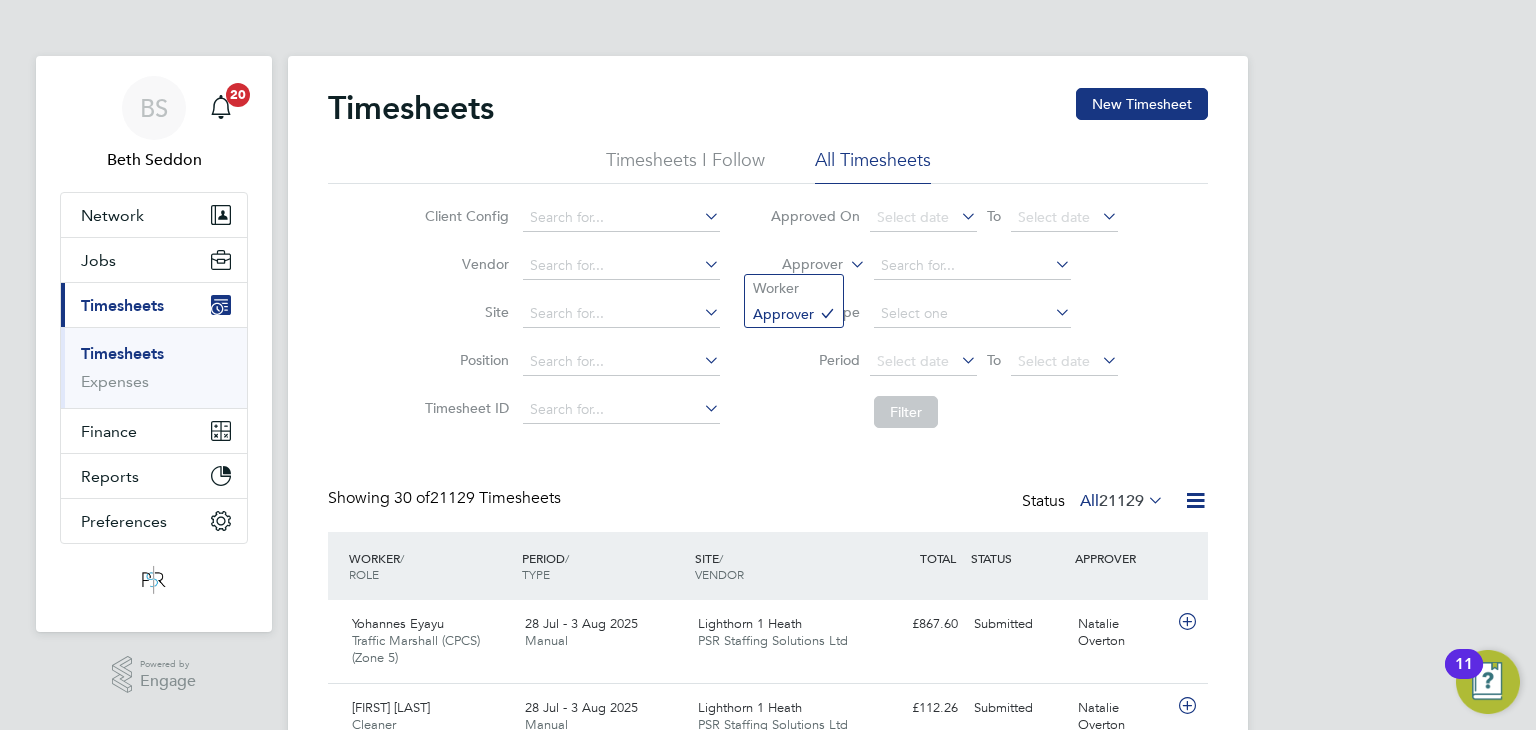 click on "Approver" 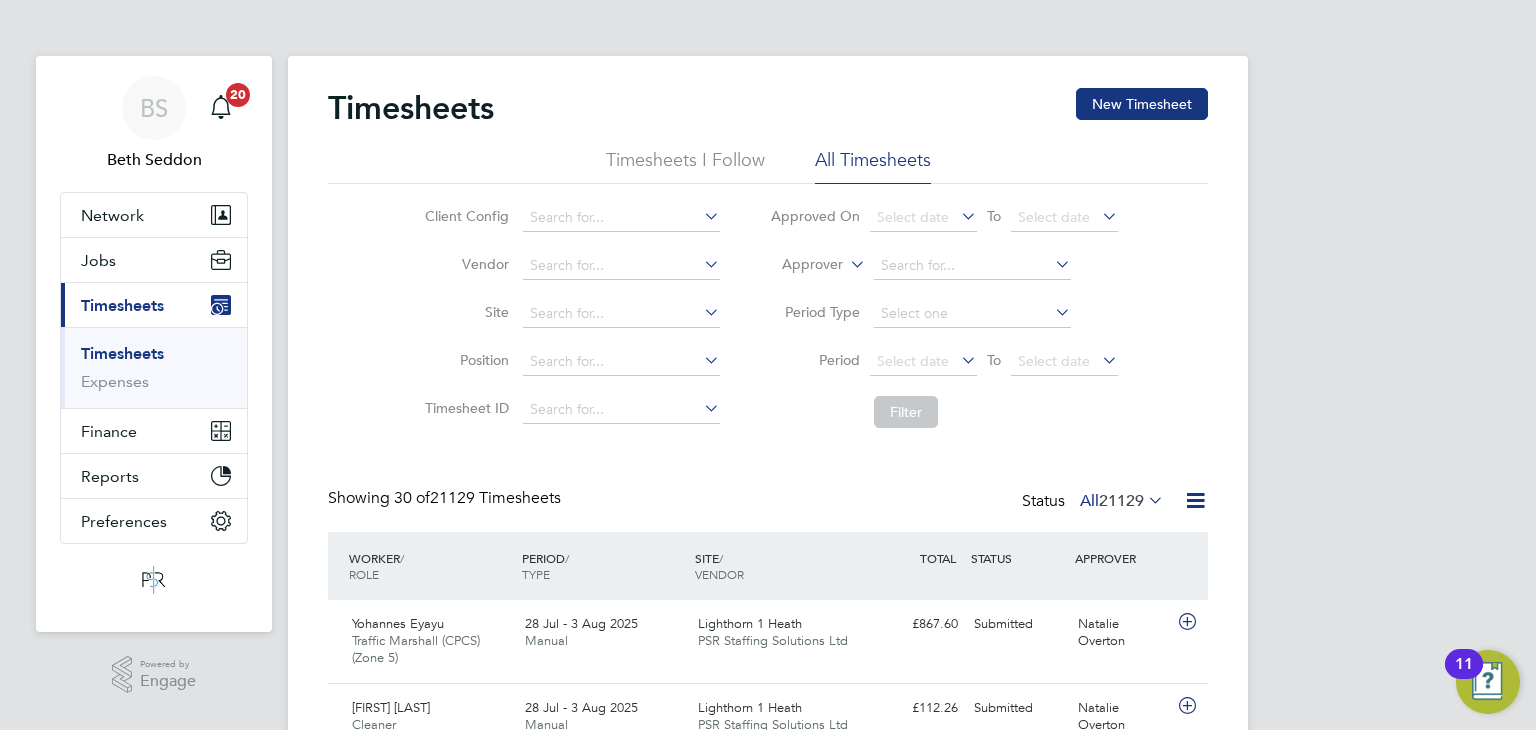 click on "Worker" 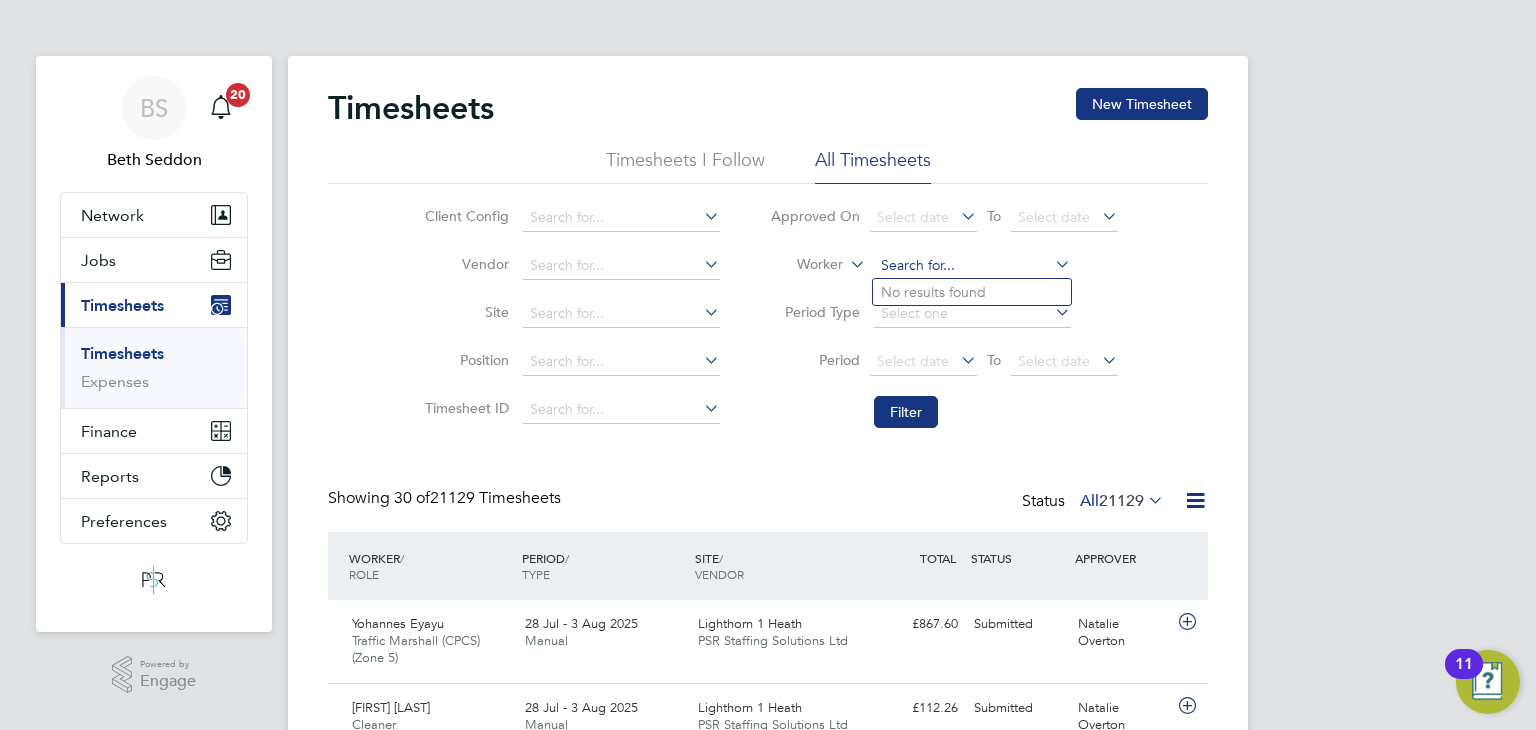 click 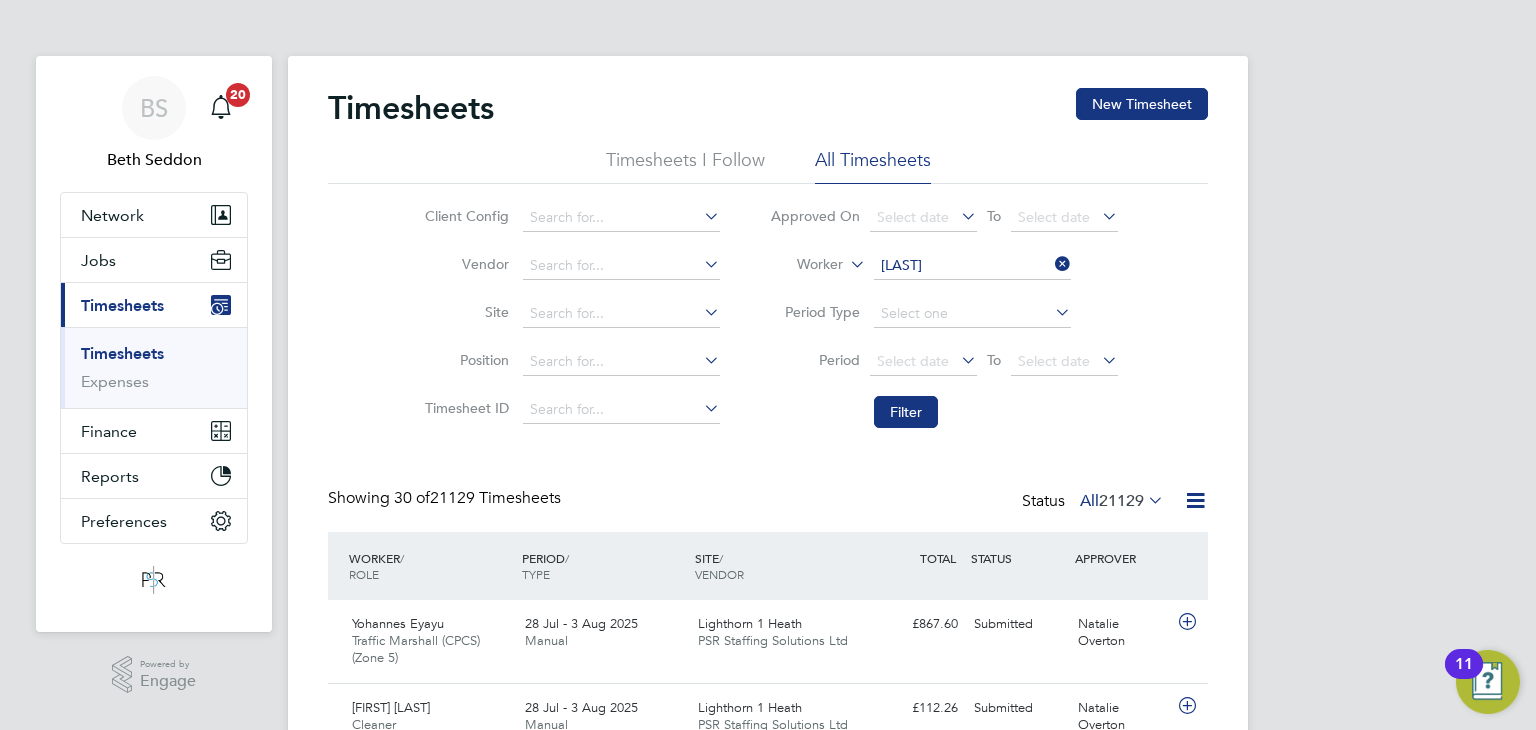 click on "[FIRST]  [LAST]" 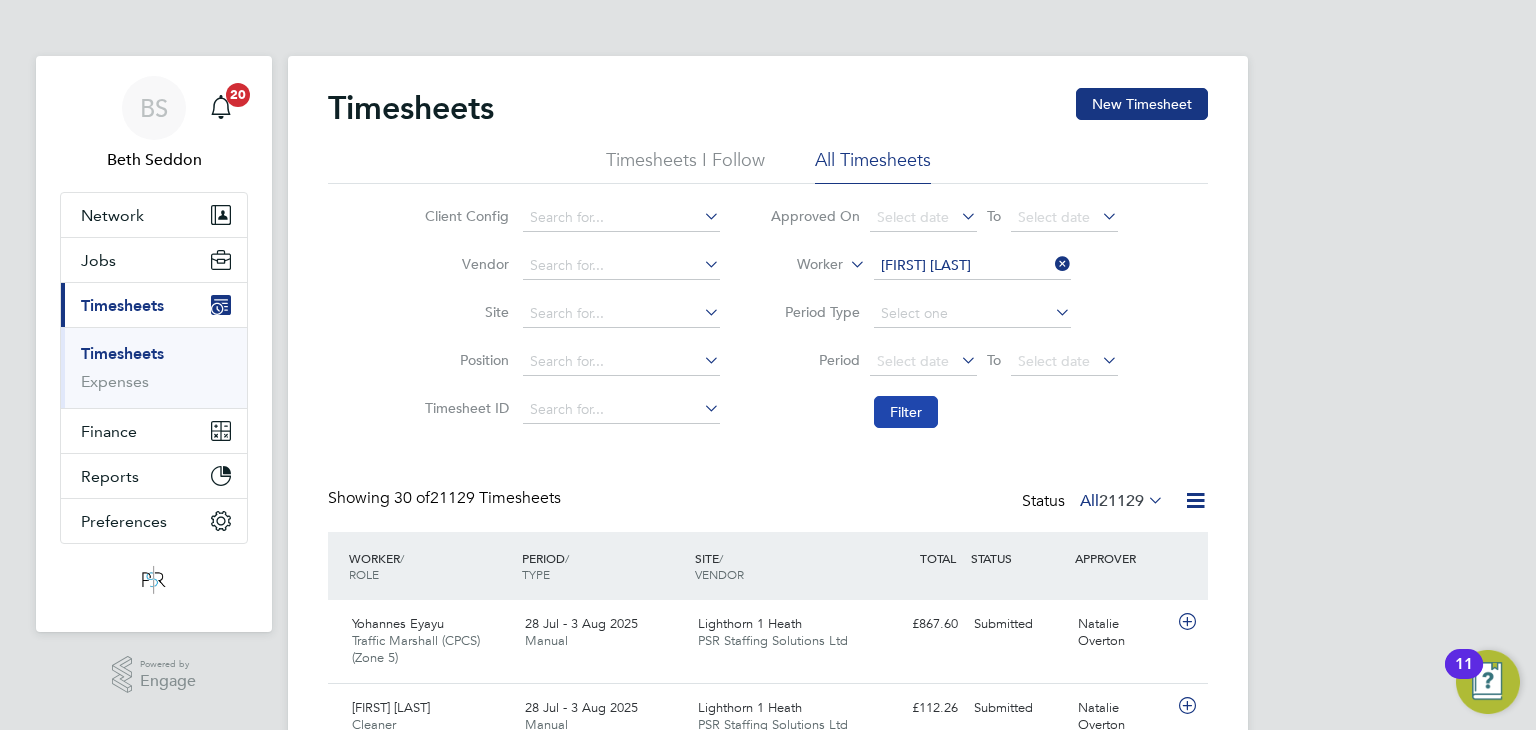click on "Filter" 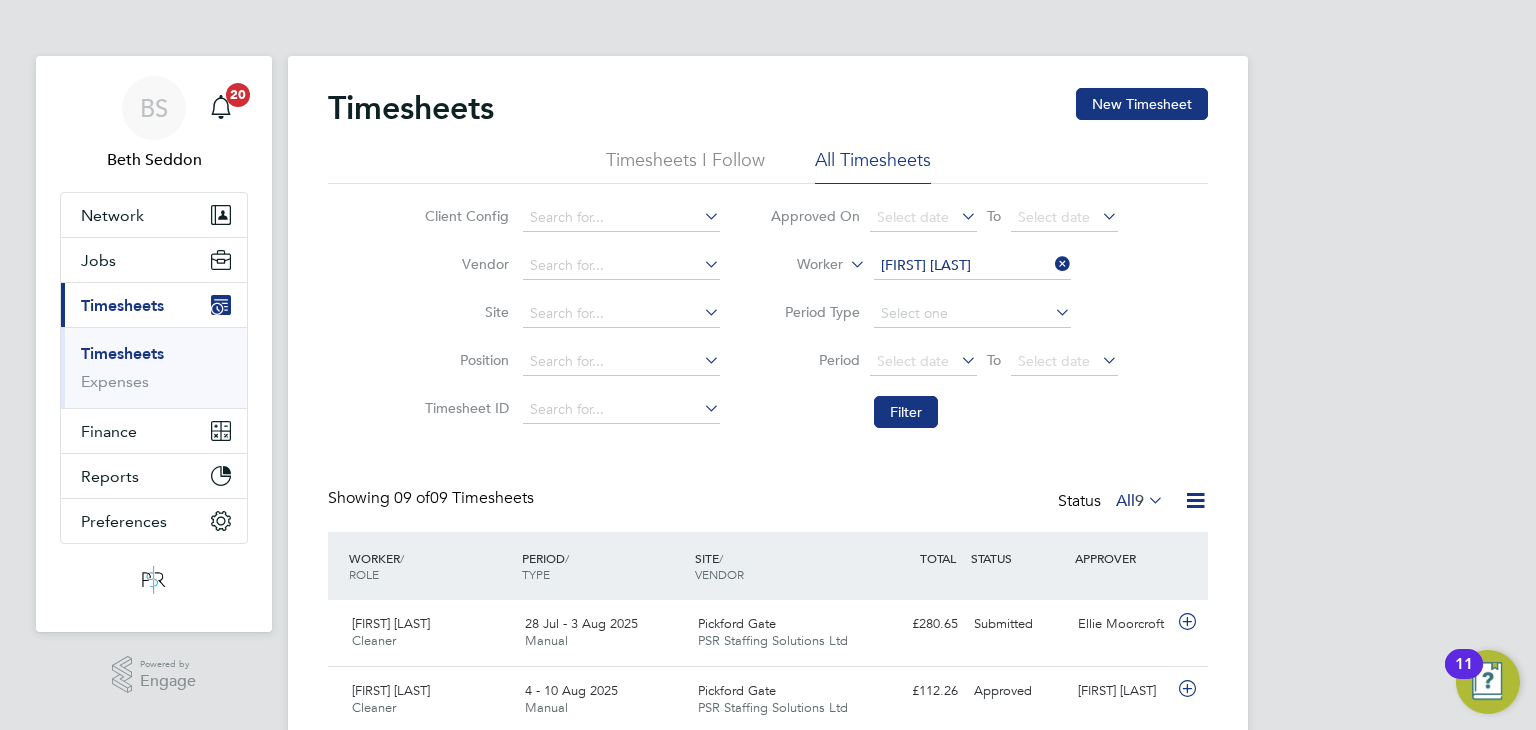 click on "BS   [FIRST] [LAST]   Notifications
20   Applications:   Network
Team Members   Businesses   Sites   Workers   Contacts   Jobs
Positions   Vacancies   Placements   Current page:   Timesheets
Timesheets   Expenses   Finance
Invoices & Credit Notes   Statements   Payments   Reports
Margin Report   Report Downloads   Preferences
My Business   Doc. Requirements   VMS Configurations   Notifications   Activity Logs
.st0{fill:#C0C1C2;}
Powered by Engage Timesheets New Timesheet Timesheets I Follow All Timesheets Client Config   Vendor   Site   Position   Timesheet ID   Approved On
Select date
To
Select date
Worker   [FIRST] [LAST]   Period Type   Period
Select date
To
Select date
Filter Showing" at bounding box center (768, 636) 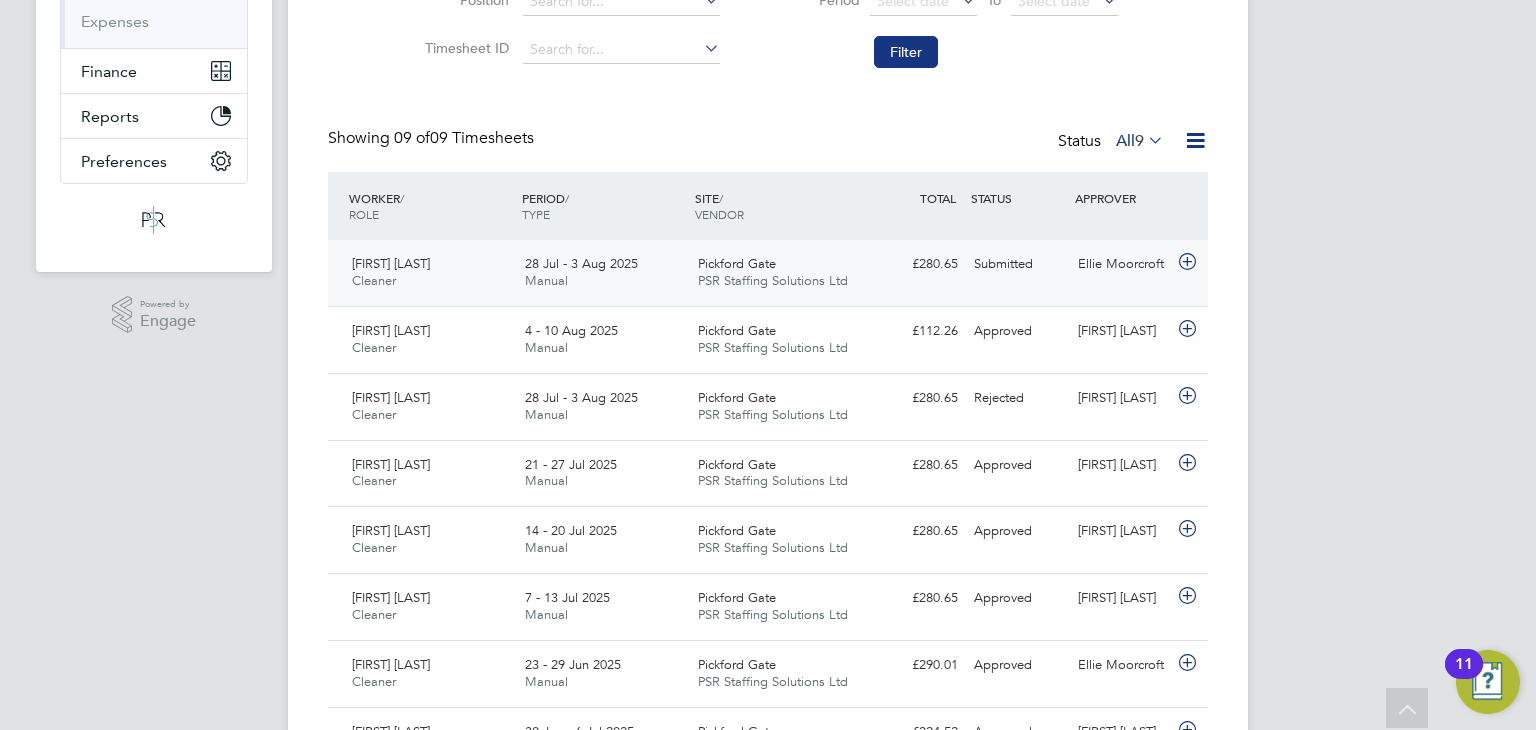 click on "28 Jul - 3 Aug 2025 Manual" 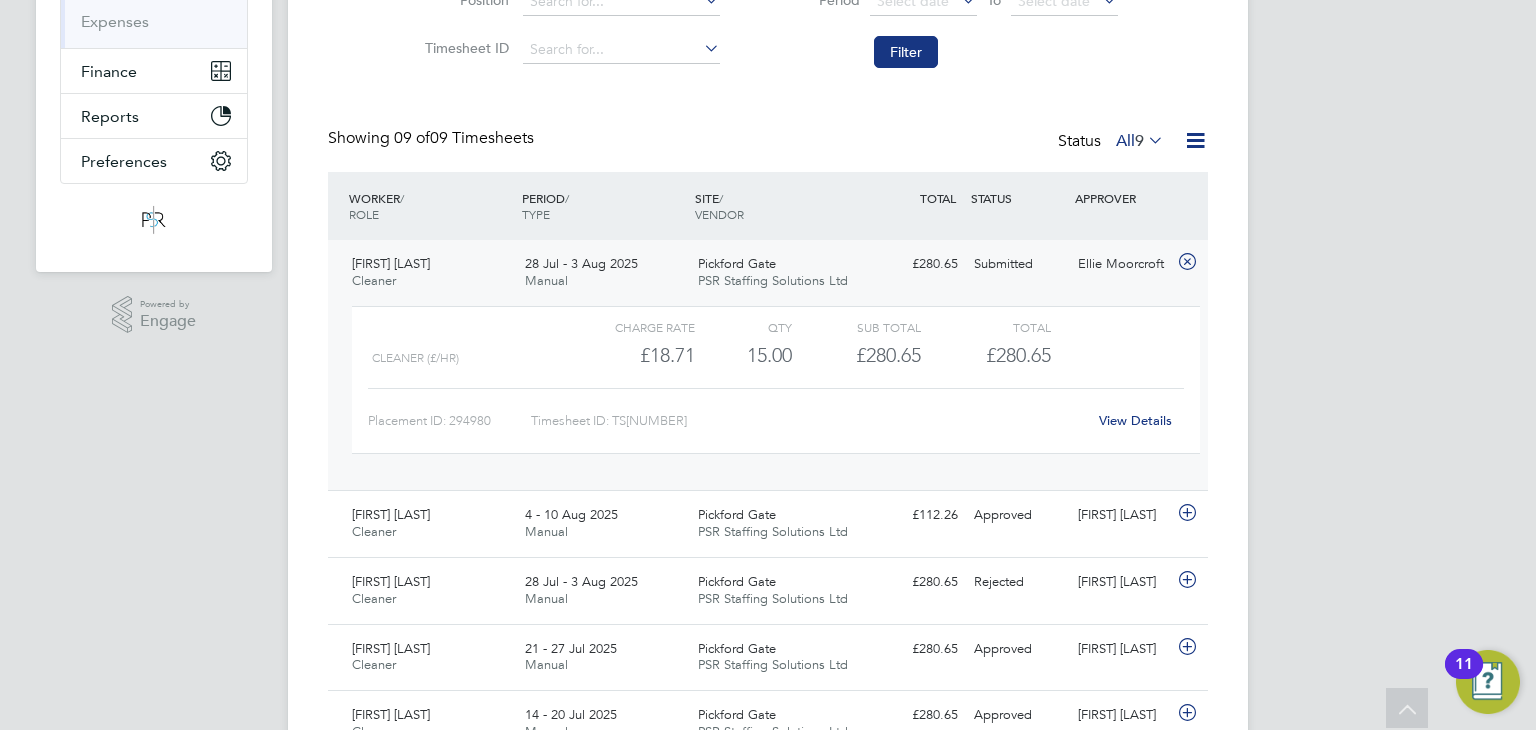 click on "View Details" 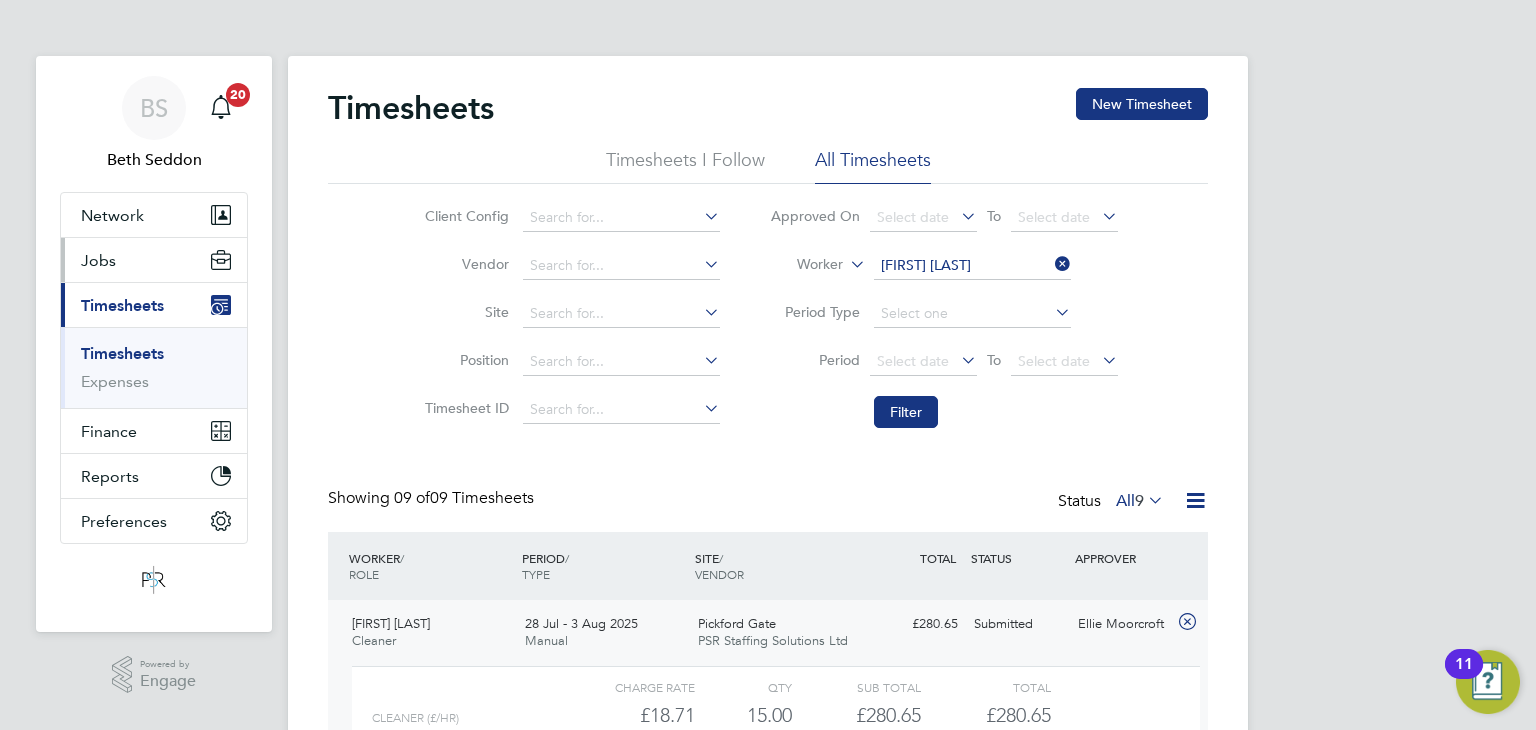 click on "Jobs" at bounding box center (154, 260) 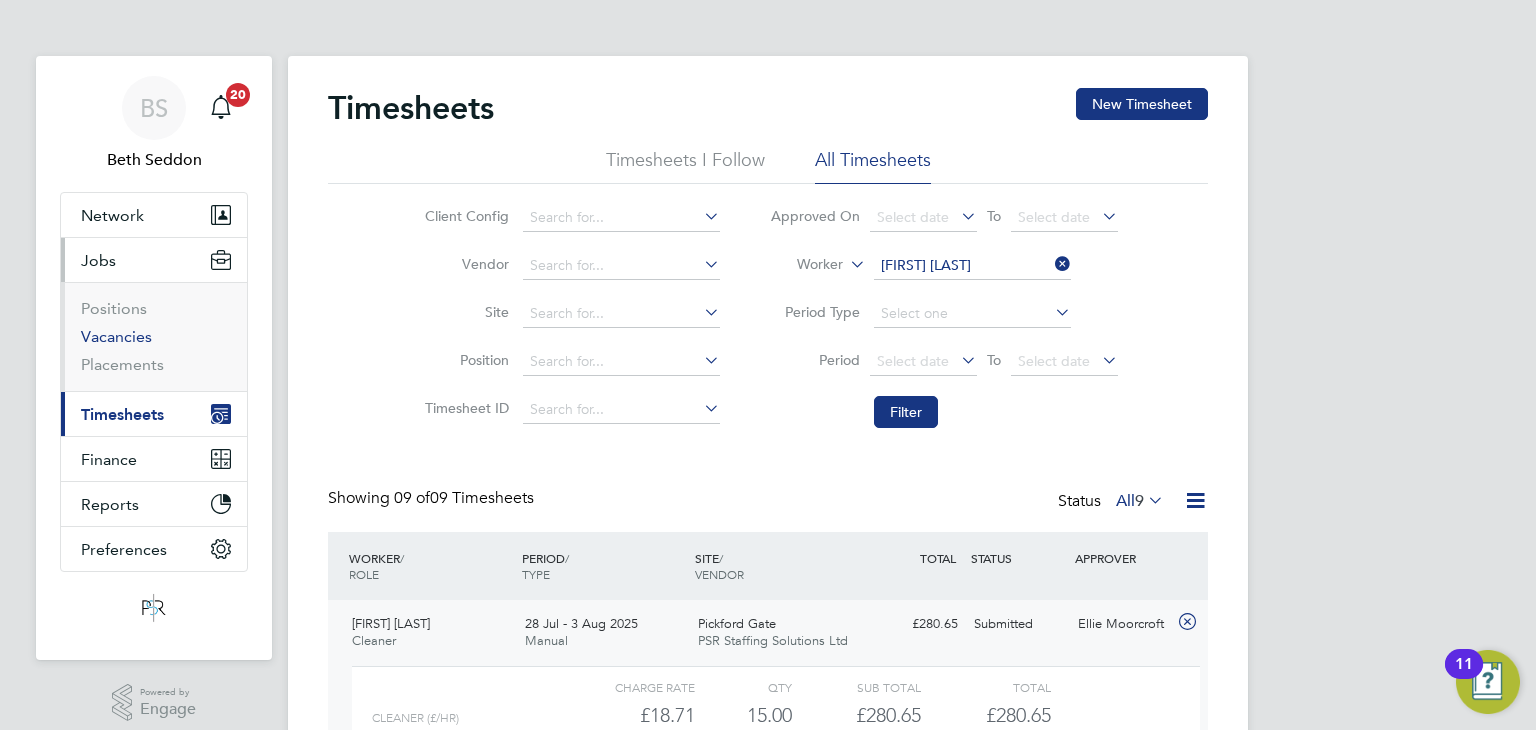 click on "Vacancies" at bounding box center [116, 336] 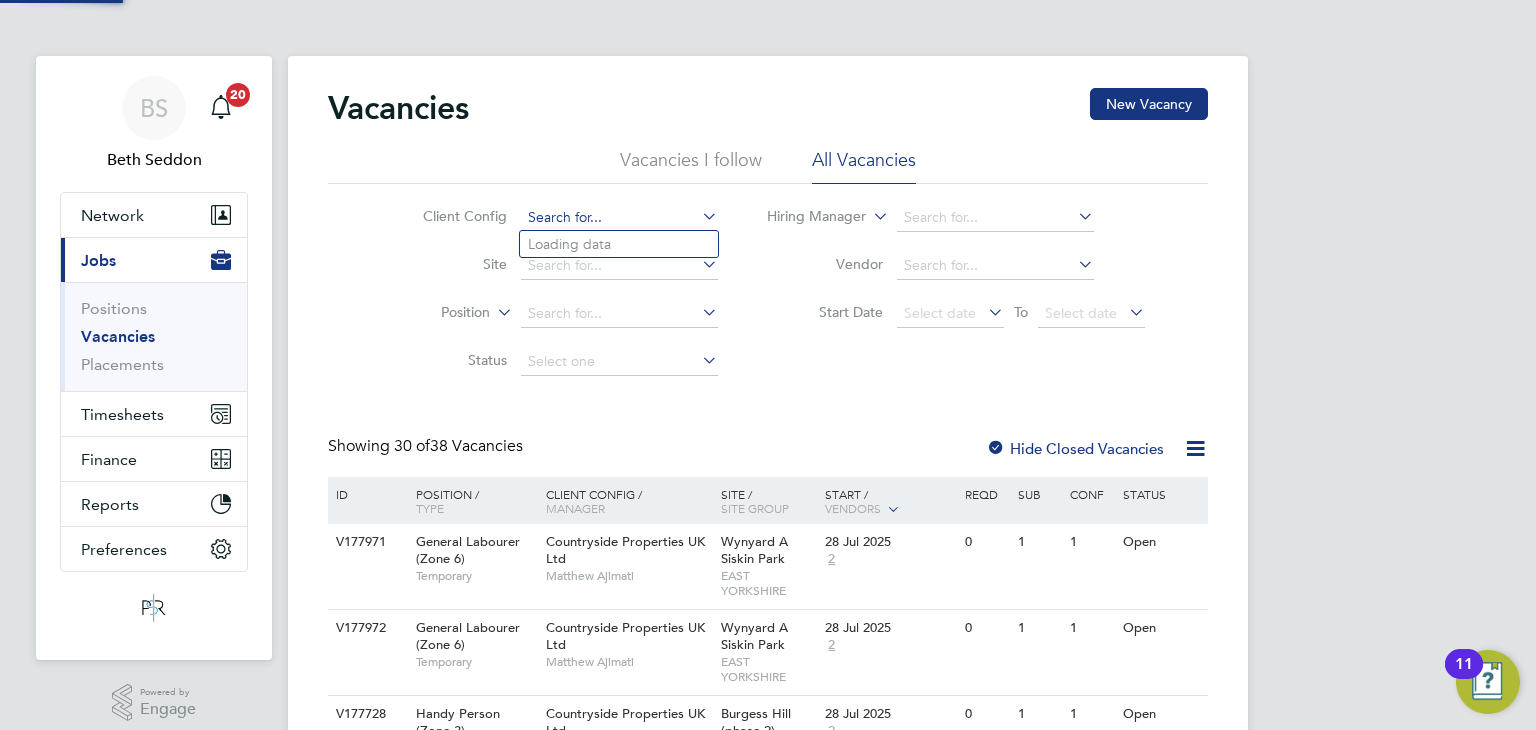 click on "Vacancies New Vacancy Vacancies I follow All Vacancies Client Config     Site     Position     Status   Hiring Manager     Vendor   Start Date
Select date
To
Select date
Showing   30 of  38 Vacancies Hide Closed Vacancies ID  Position / Type   Client Config / Manager Site / Site Group Start / Vendors   Reqd Sub Conf Status V177971 General Labourer (Zone 6)   Temporary Countryside Properties UK Ltd   [FIRST] [LAST] Wynyard A Siskin Park   EAST YORKSHIRE 28 Jul 2025 2 0 1 1 Open V177972 General Labourer (Zone 6)   Temporary Countryside Properties UK Ltd   [FIRST] [LAST] Wynyard A Siskin Park   EAST YORKSHIRE 28 Jul 2025 2 0 1 1 Open V177728 Handy Person (Zone 3)   Temporary Countryside Properties UK Ltd   [FIRST] [LAST] Burgess Hill (phase 2)   SOUTH-EAST 28 Jul 2025 2 0 1 1 Open V177594 Multi Skilled Operative /Finisher (Zone 6)   Temporary Countryside Properties UK Ltd   [FIRST] [LAST] Greenwell Park / Selby   EAST YORKSHIRE 28 Jul 2025 2 0 1 1 Open V177606 General Labourer (Zone 3)" 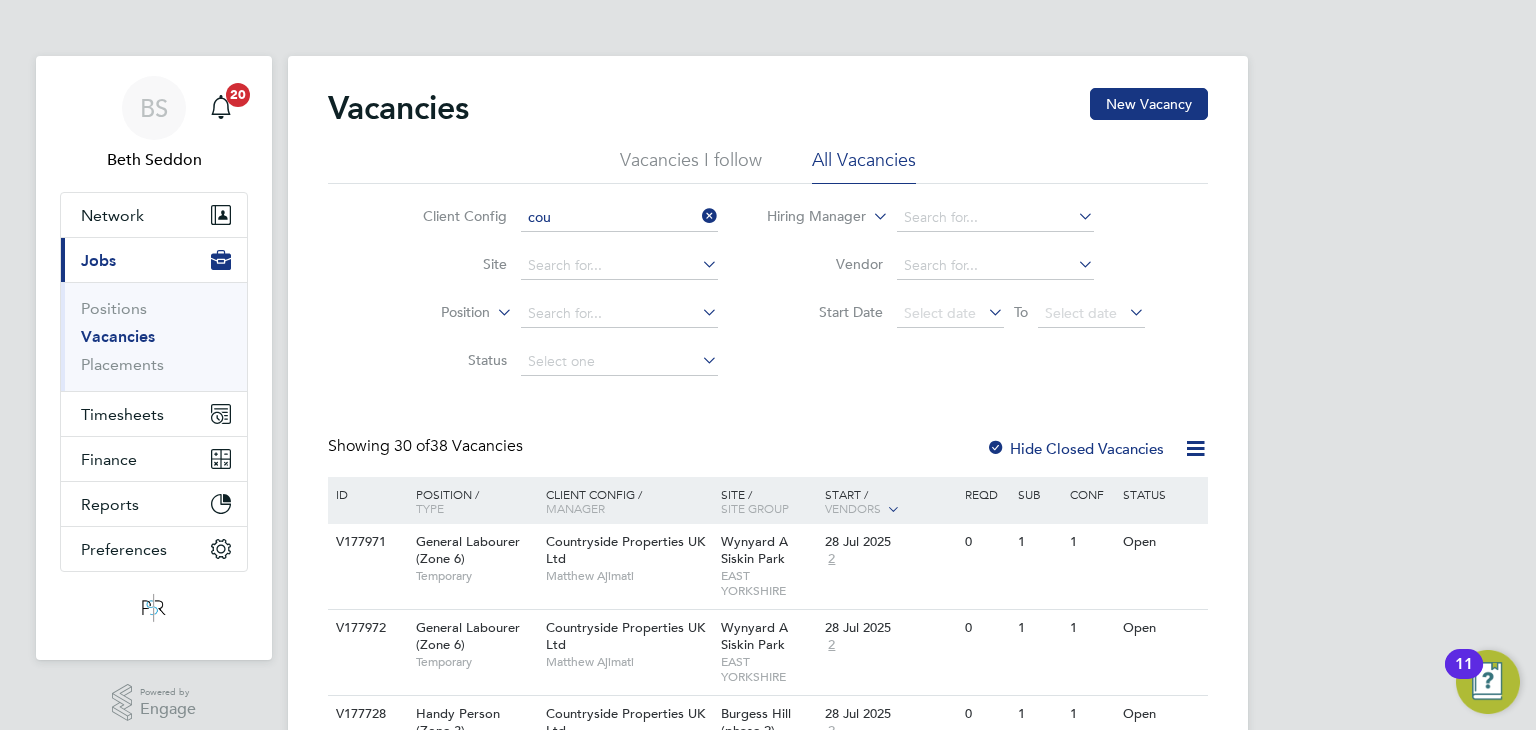 click on "Cou ntryside Properties UK Ltd" 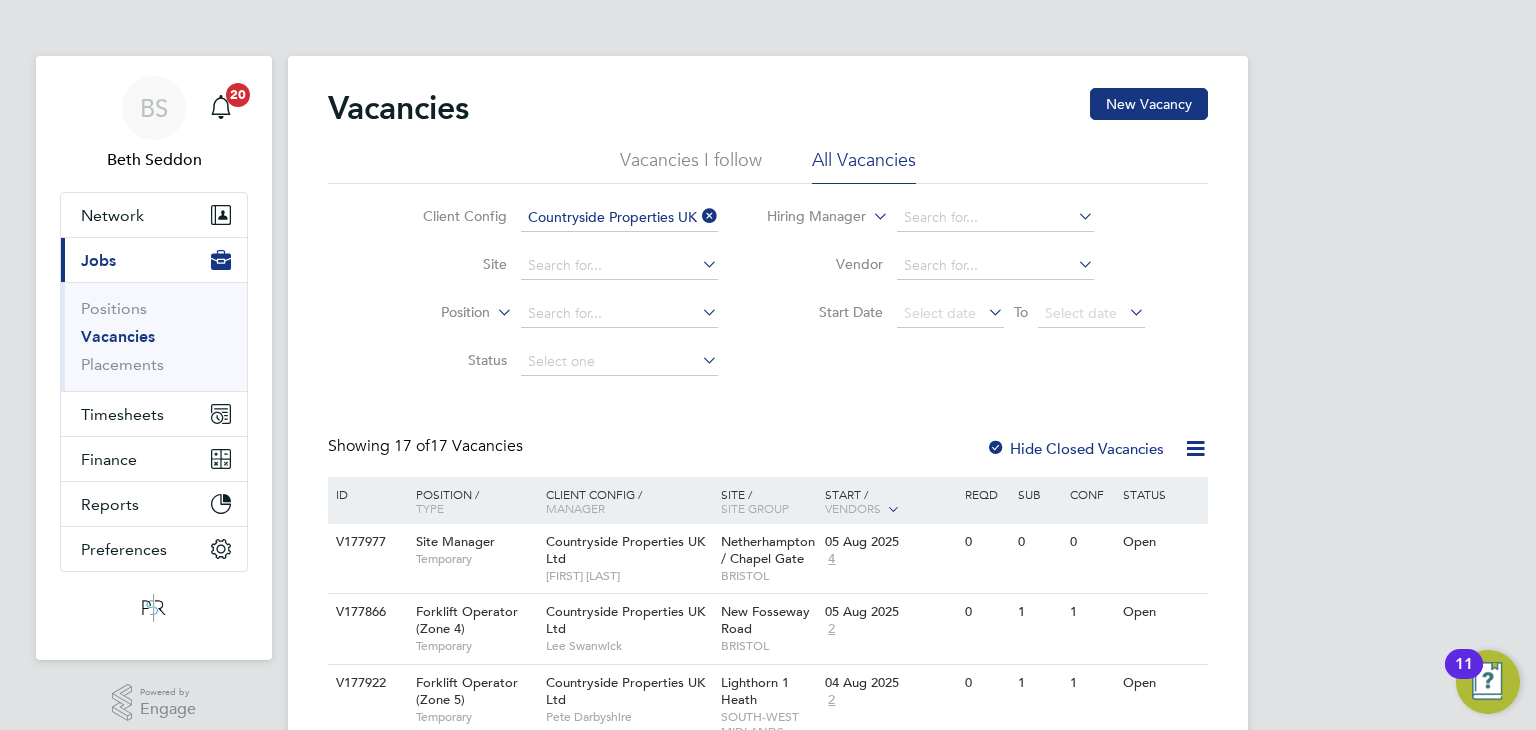 click on "BS   [FIRST] [LAST]   Notifications
20   Applications:   Network
Team Members   Businesses   Sites   Workers   Contacts   Current page:   Jobs
Positions   Vacancies   Placements   Timesheets
Timesheets   Expenses   Finance
Invoices & Credit Notes   Statements   Payments   Reports
Margin Report   Report Downloads   Preferences
My Business   Doc. Requirements   VMS Configurations   Notifications   Activity Logs
.st0{fill:#C0C1C2;}
Powered by Engage Vacancies New Vacancy Vacancies I follow All Vacancies Client Config   Countryside Properties UK Ltd   Site     Position     Status   Hiring Manager     Vendor   Start Date
Select date
To
Select date
Showing   17 of  17 Vacancies Hide Closed Vacancies ID  Position / Type" at bounding box center [768, 975] 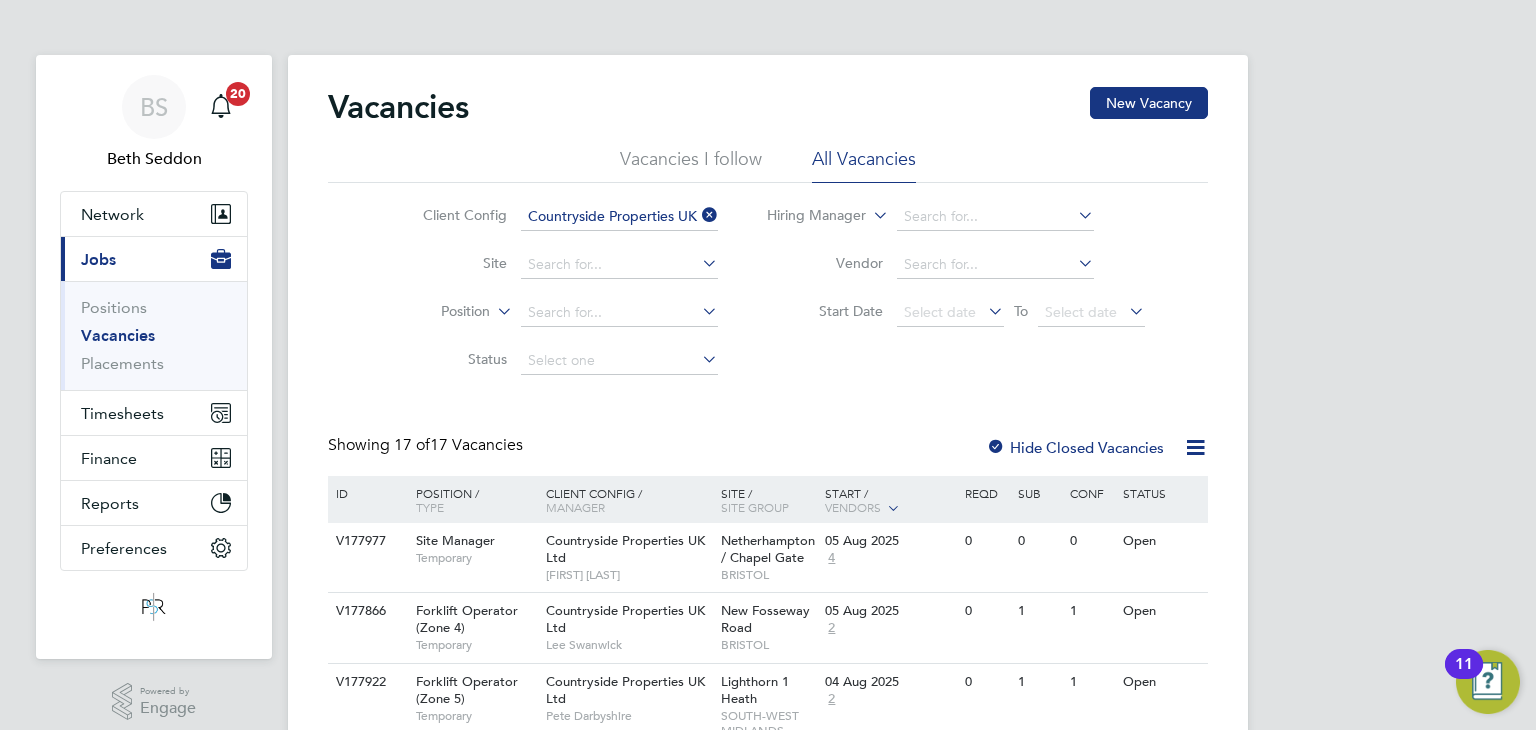 scroll, scrollTop: 0, scrollLeft: 0, axis: both 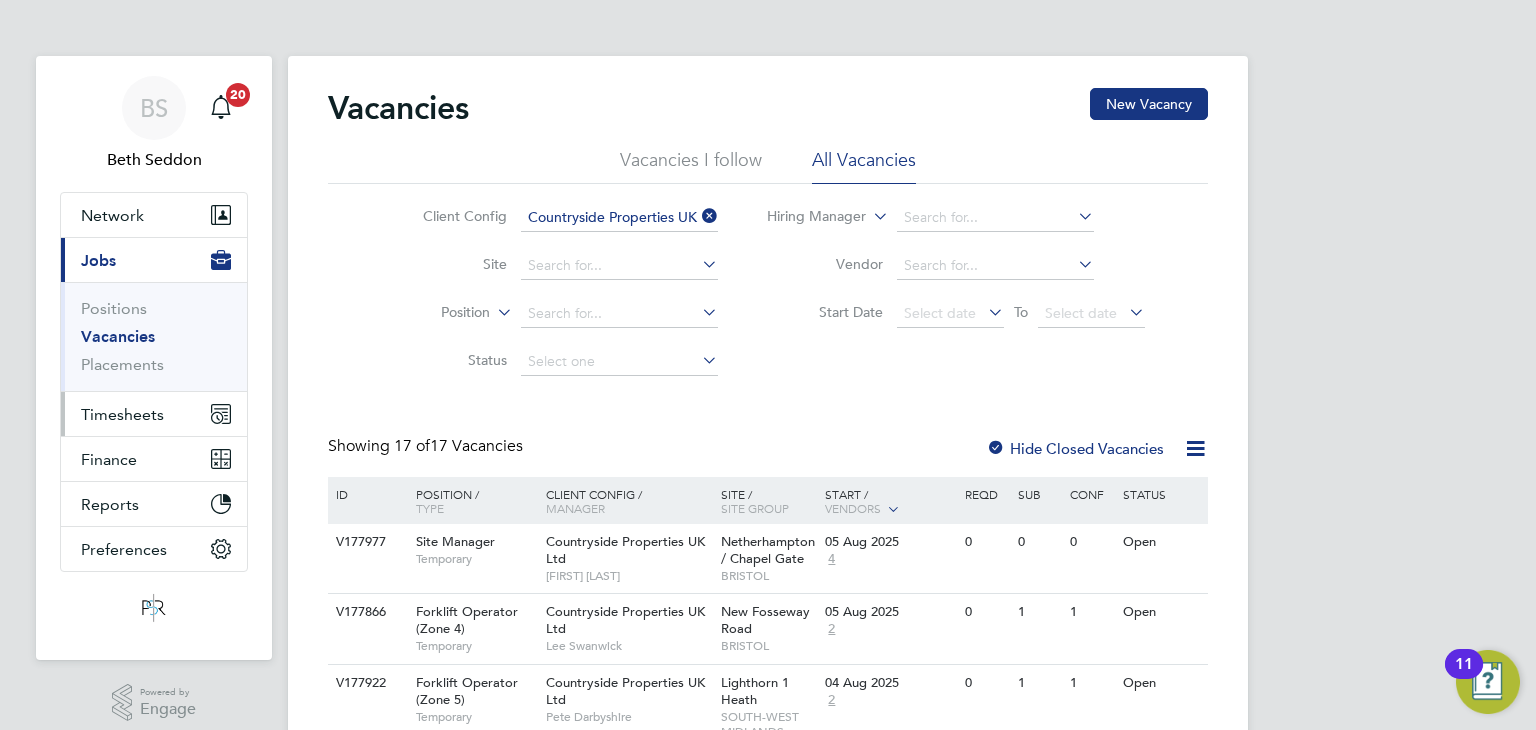 click on "Timesheets" at bounding box center (122, 414) 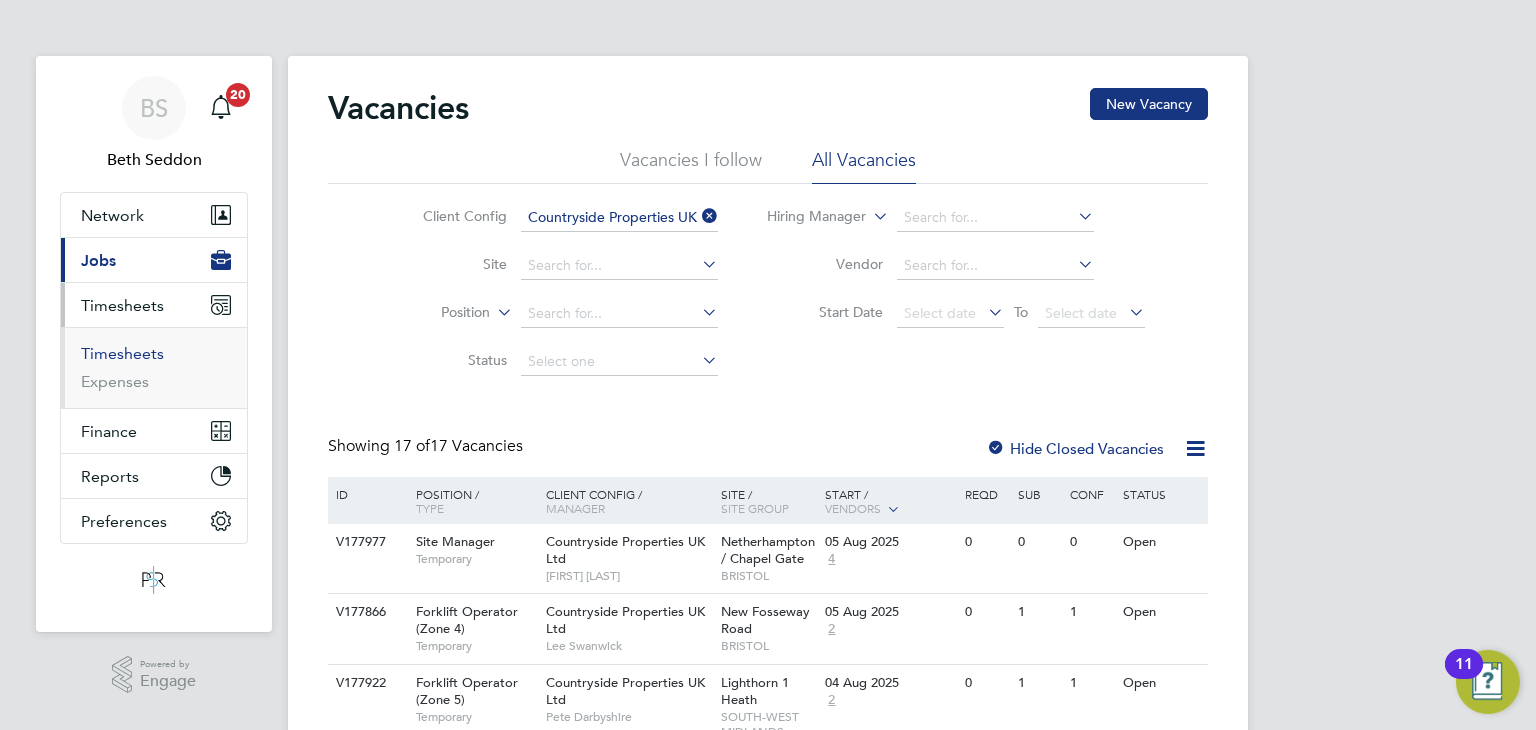 click on "Timesheets" at bounding box center (122, 353) 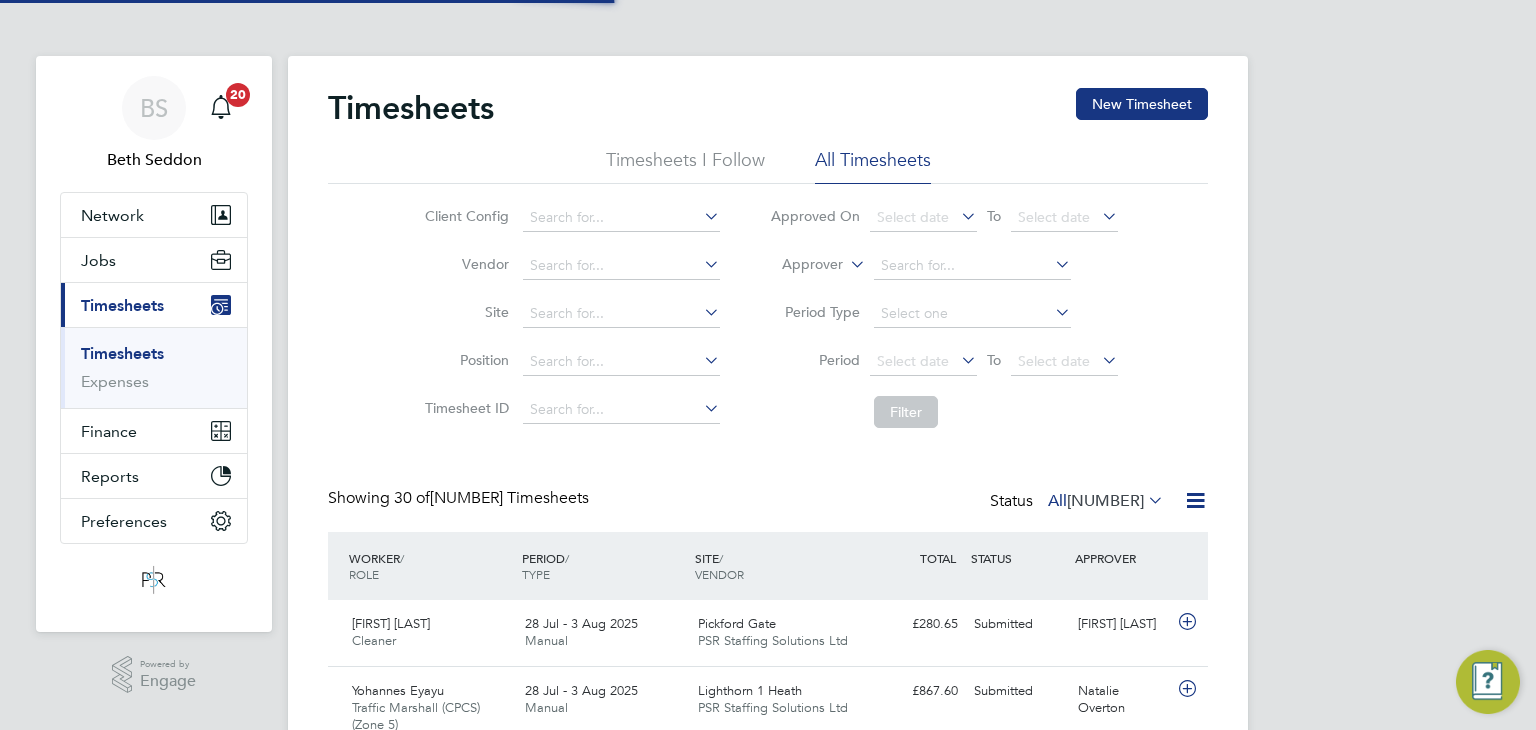 scroll, scrollTop: 9, scrollLeft: 10, axis: both 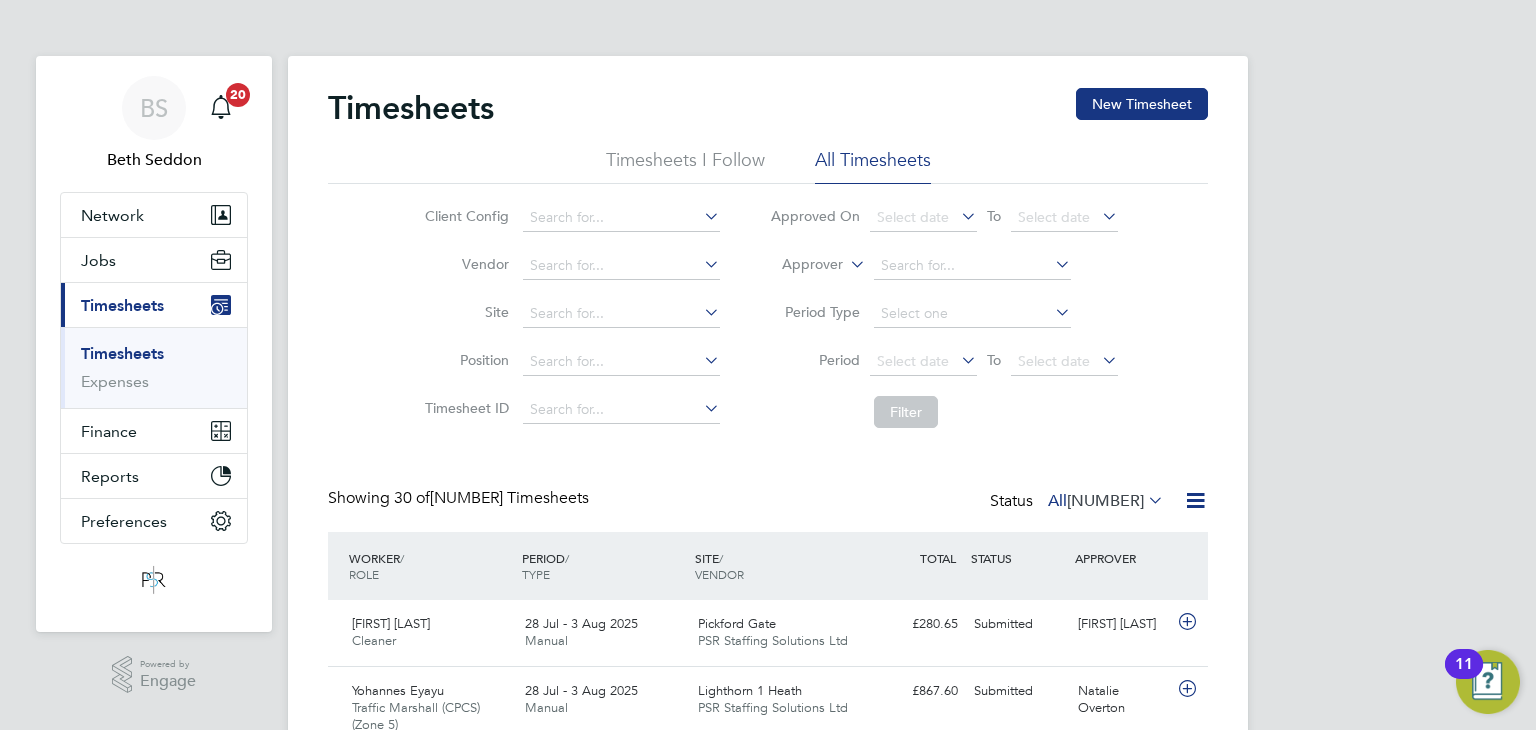 click on "BS   [FIRST] [LAST]   Notifications
20   Applications:   Network
Team Members   Businesses   Sites   Workers   Contacts   Jobs
Positions   Vacancies   Placements   Current page:   Timesheets
Timesheets   Expenses   Finance
Invoices & Credit Notes   Statements   Payments   Reports
Margin Report   Report Downloads   Preferences
My Business   Doc. Requirements   VMS Configurations   Notifications   Activity Logs
.st0{fill:#C0C1C2;}
Powered by Engage Timesheets New Timesheet Timesheets I Follow All Timesheets Client Config   Vendor   Site   Position   Timesheet ID   Approved On
Select date
To
Select date
Approver     Period Type   Period
Select date
To
Select date
Filter Showing   30 of  Status" at bounding box center (768, 1426) 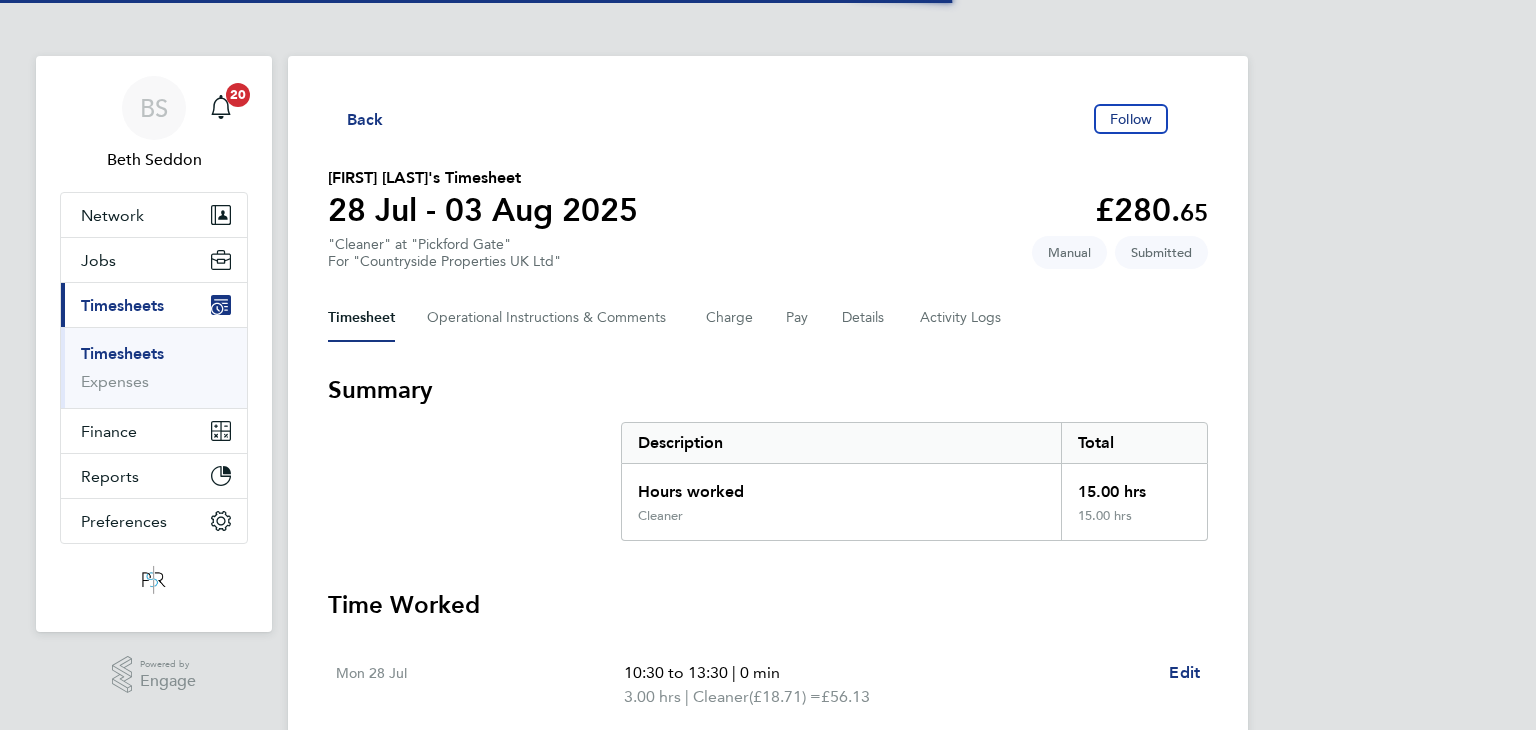 scroll, scrollTop: 0, scrollLeft: 0, axis: both 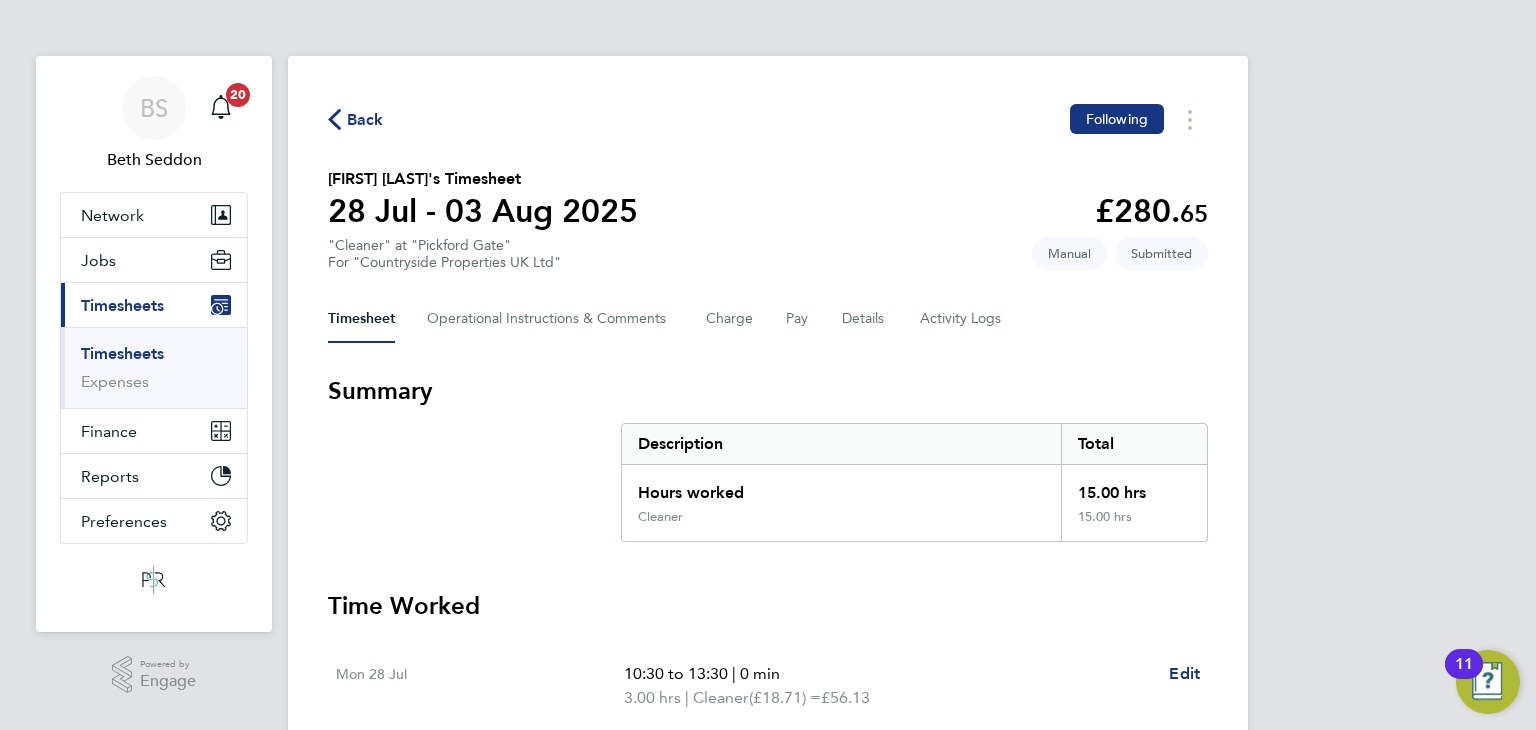 click on "BS   [FIRST] [LAST]   Notifications
20   Applications:   Network
Team Members   Businesses   Sites   Workers   Contacts   Jobs
Positions   Vacancies   Placements   Current page:   Timesheets
Timesheets   Expenses   Finance
Invoices & Credit Notes   Statements   Payments   Reports
Margin Report   Report Downloads   Preferences
My Business   Doc. Requirements   VMS Configurations   Notifications   Activity Logs
.st0{fill:#C0C1C2;}
Powered by Engage
Back  Following
[FIRST] [LAST]'s Timesheet   28 Jul - 03 Aug 2025   £112. 26  "Cleaner" at "Pickford Gate"  For "Countryside Properties UK Ltd"  Submitted   Manual   Timesheet   Operational Instructions & Comments   Charge   Pay   Details   Activity Logs   Summary   Total   |" at bounding box center [768, 722] 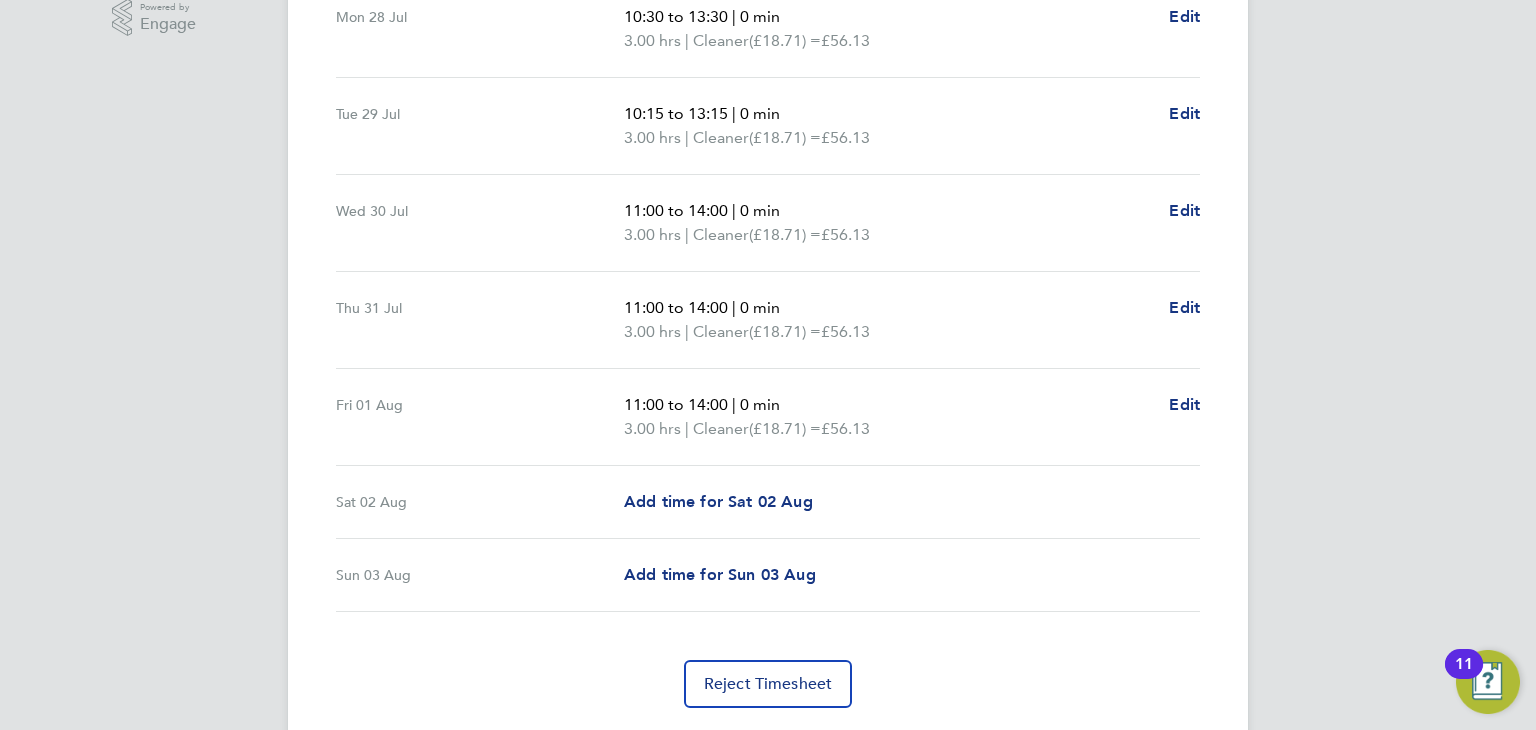 scroll, scrollTop: 712, scrollLeft: 0, axis: vertical 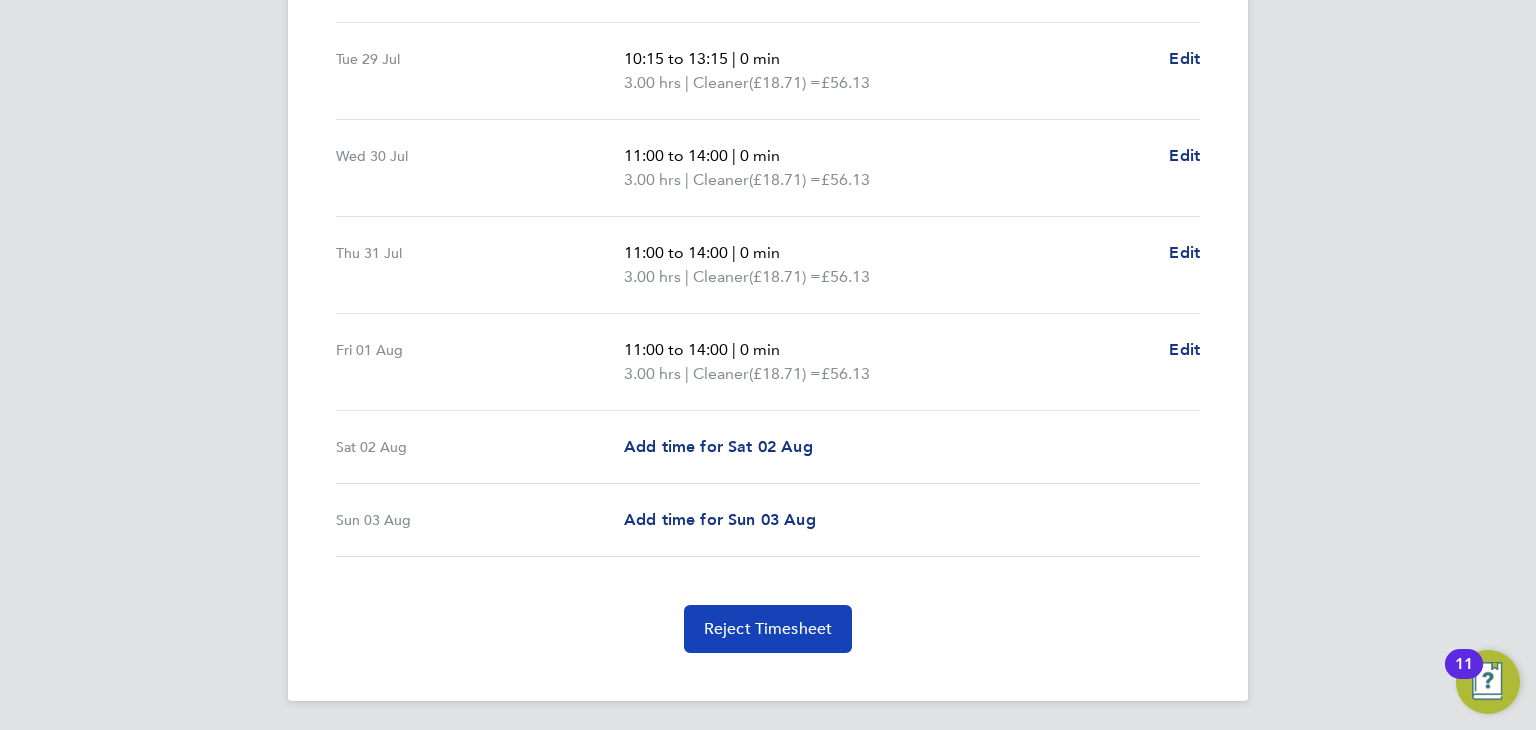 click on "Reject Timesheet" 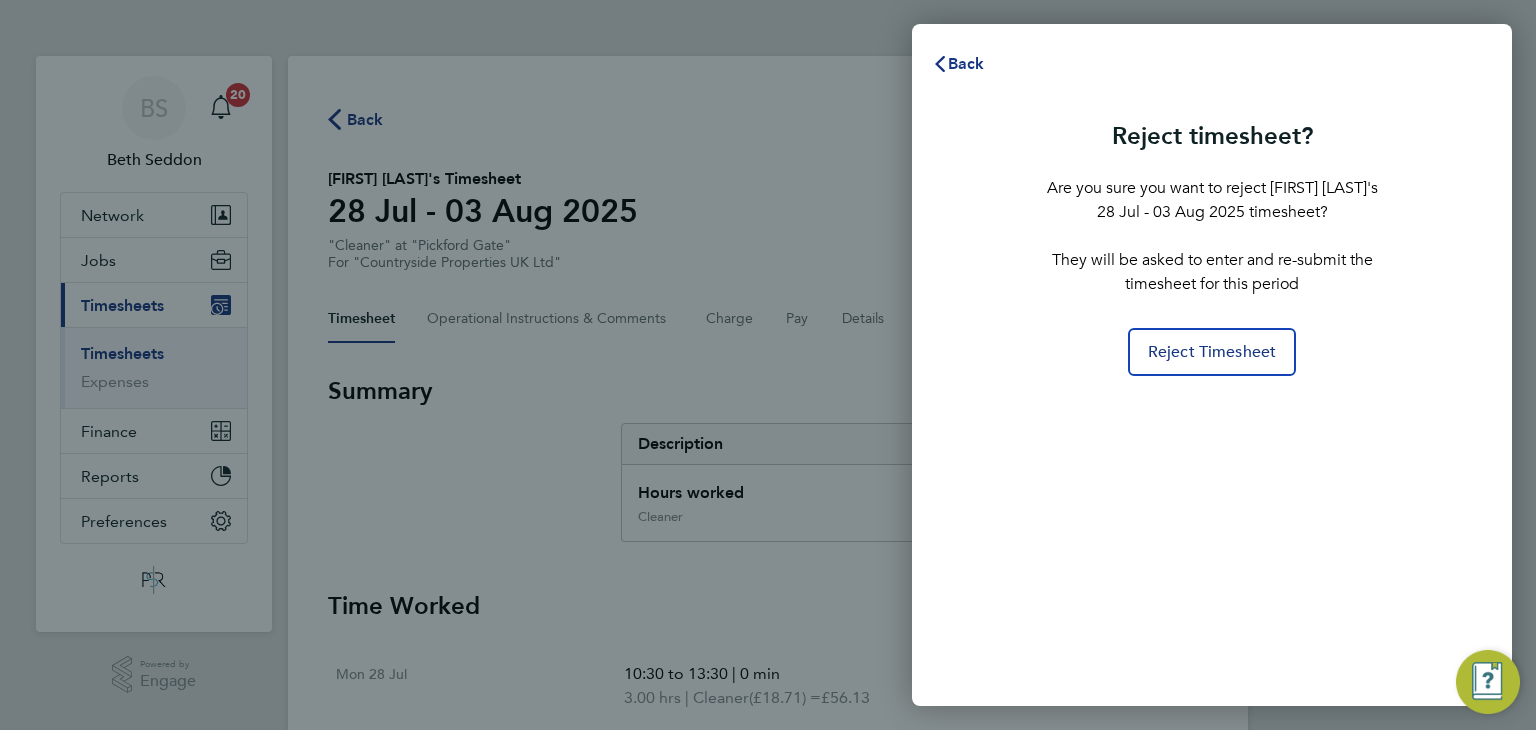 scroll, scrollTop: 0, scrollLeft: 0, axis: both 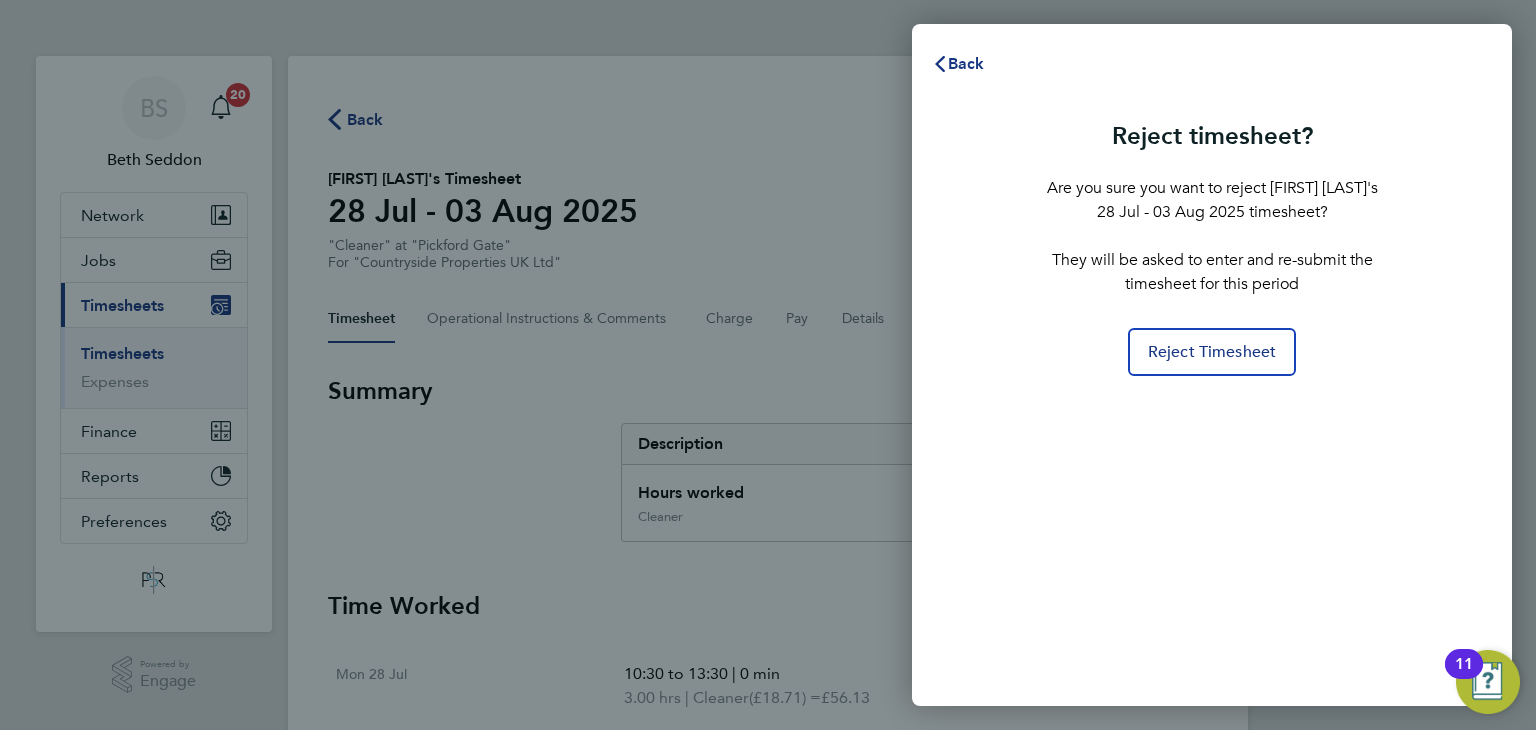click on "Reject timesheet?   Are you sure you want to reject Olawale Mustapha's 28 Jul - 03 Aug 2025 timesheet?   They will be asked to enter and re-submit the timesheet for this period   Reject Timesheet" 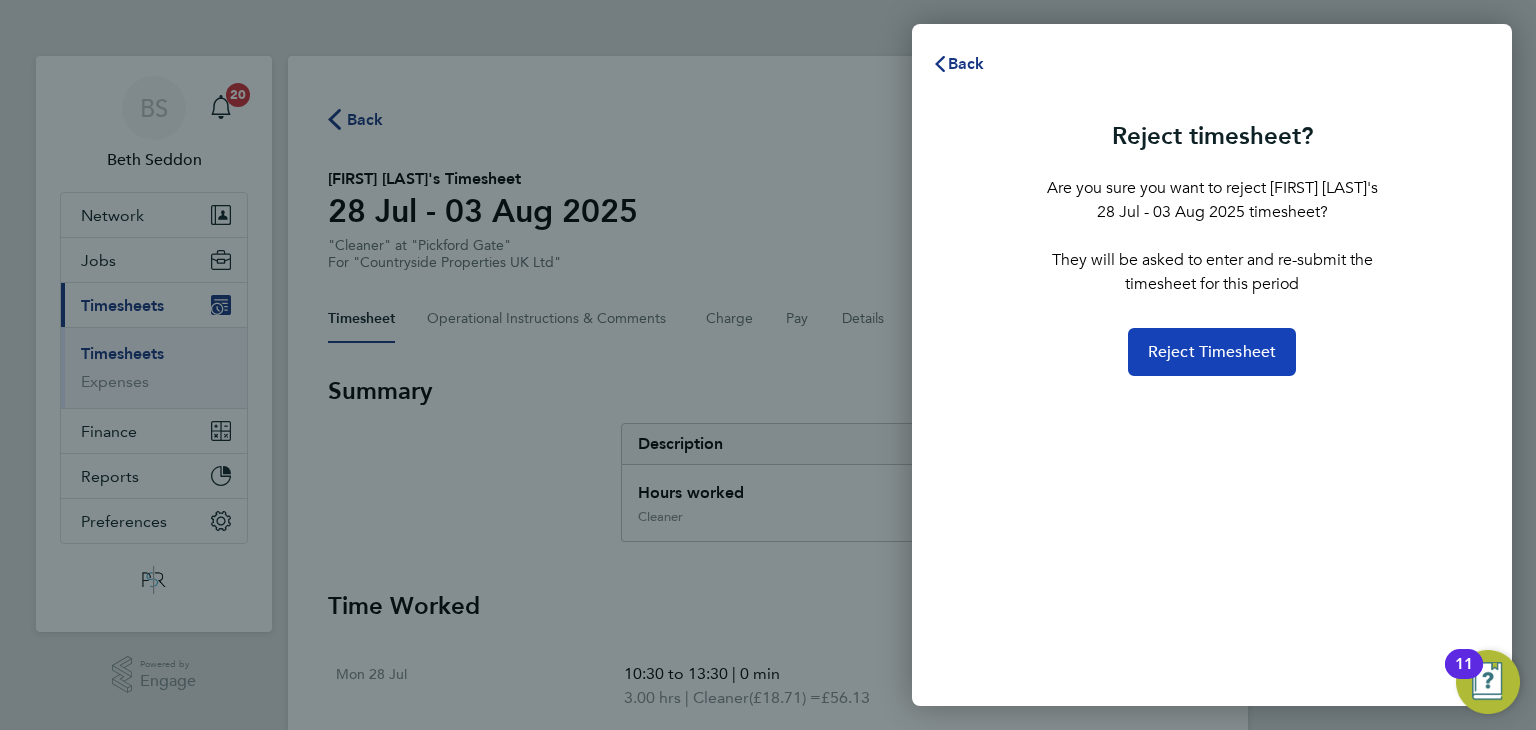 click on "Reject Timesheet" 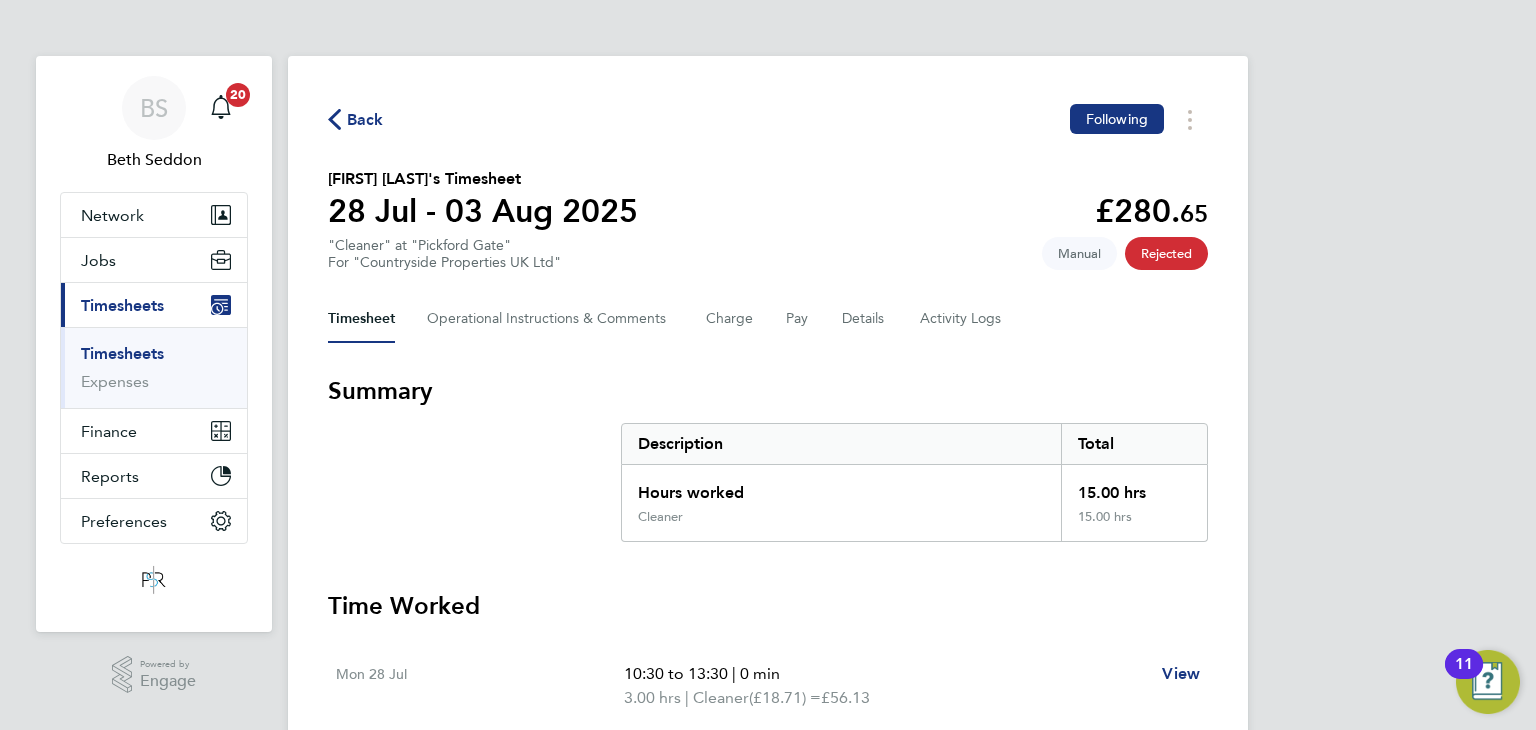 click on "Back" 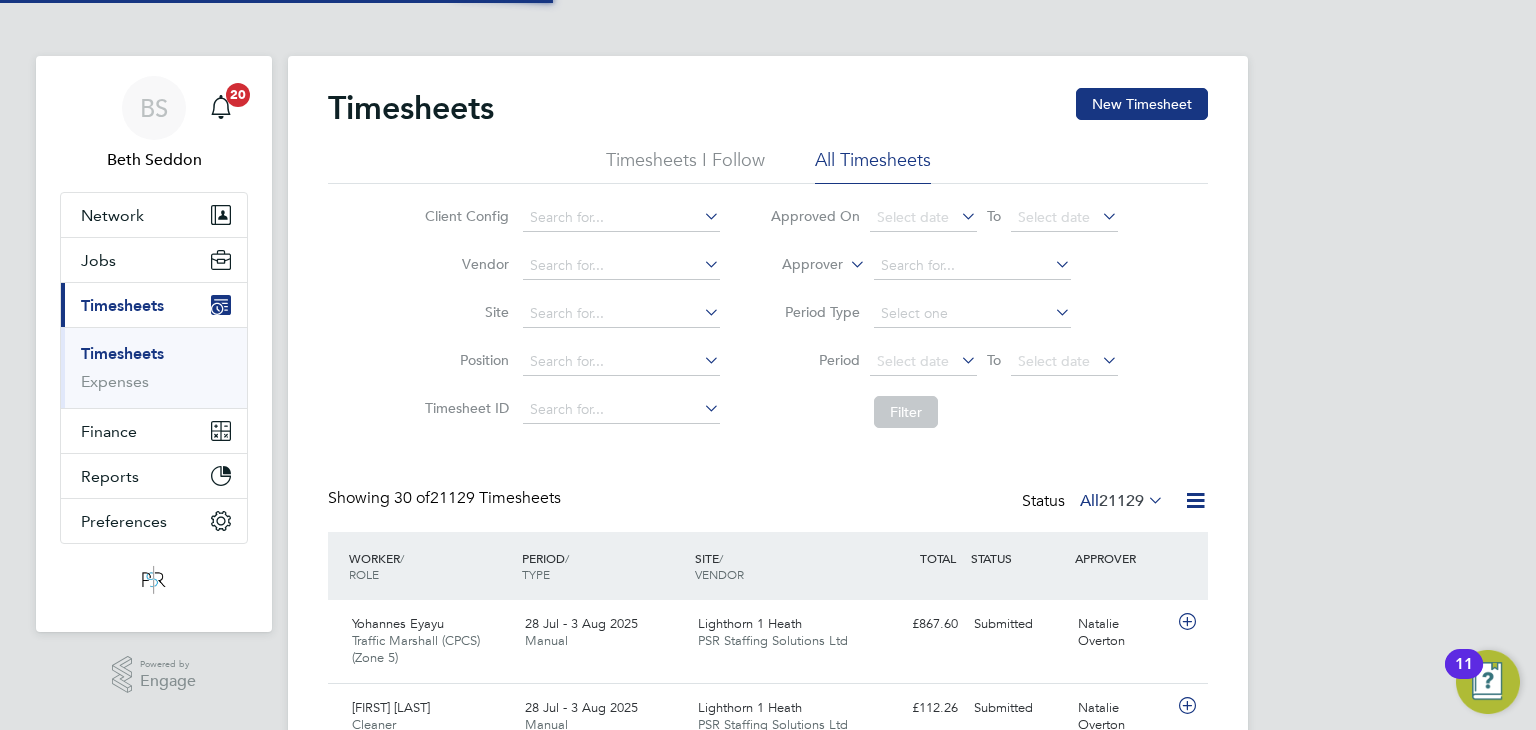 scroll, scrollTop: 10, scrollLeft: 10, axis: both 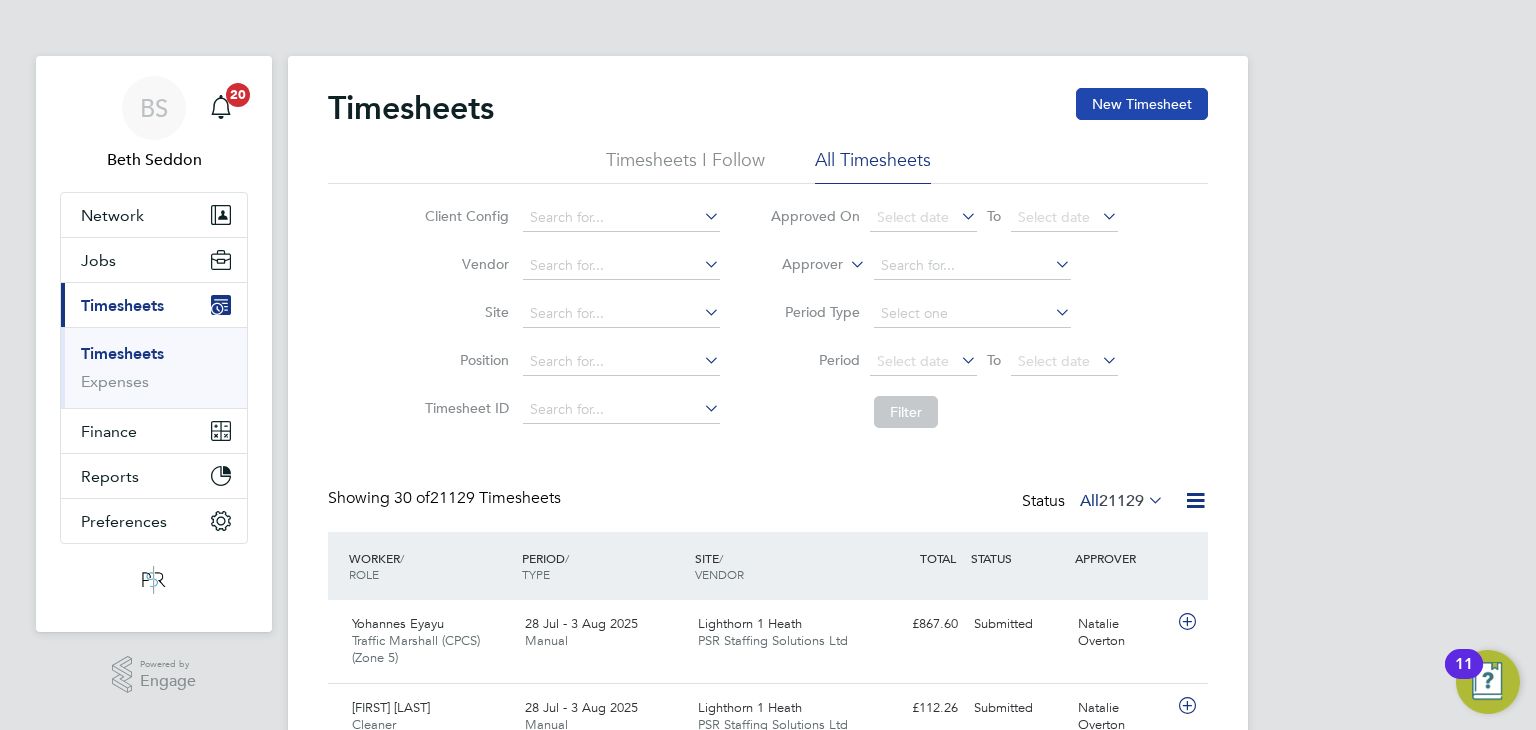 click on "New Timesheet" 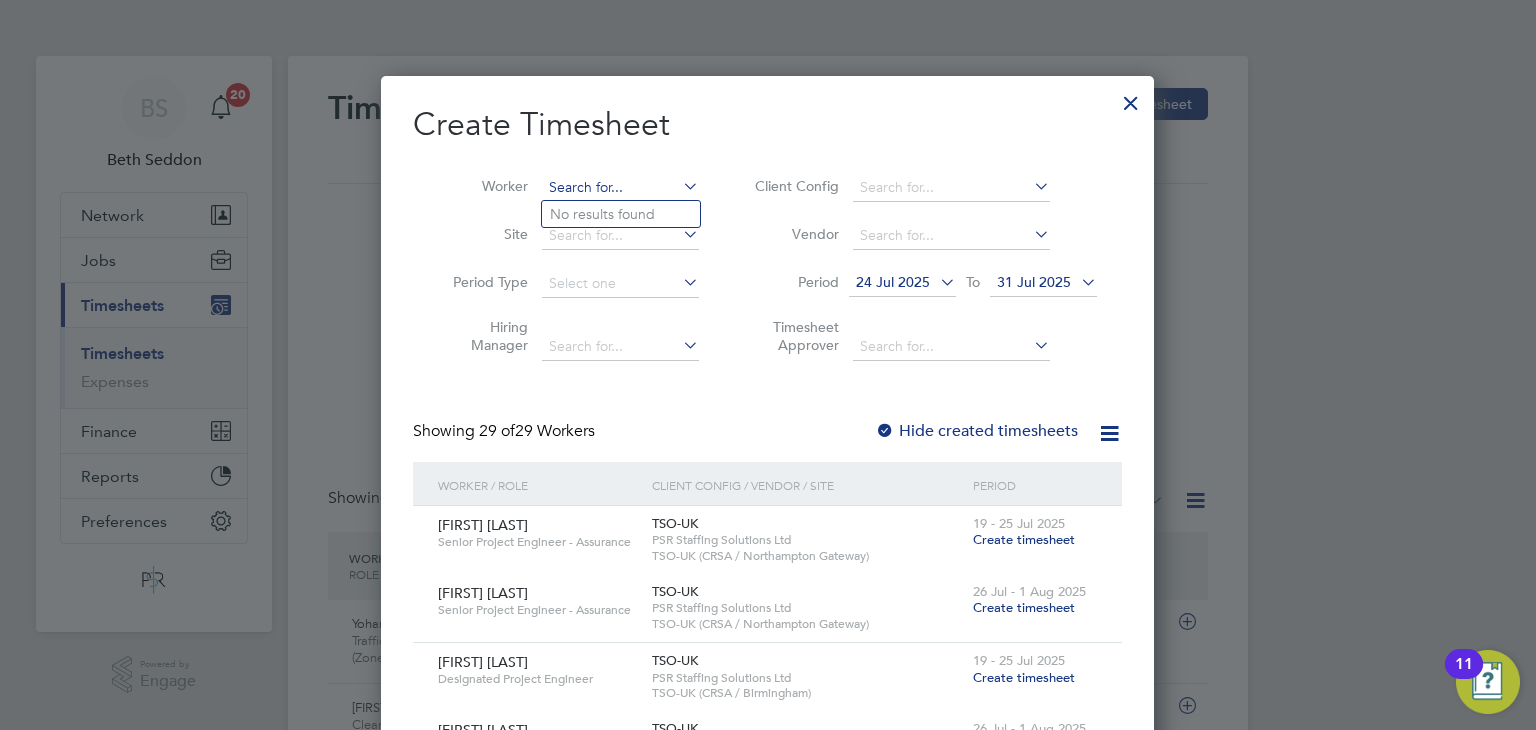 click at bounding box center [620, 188] 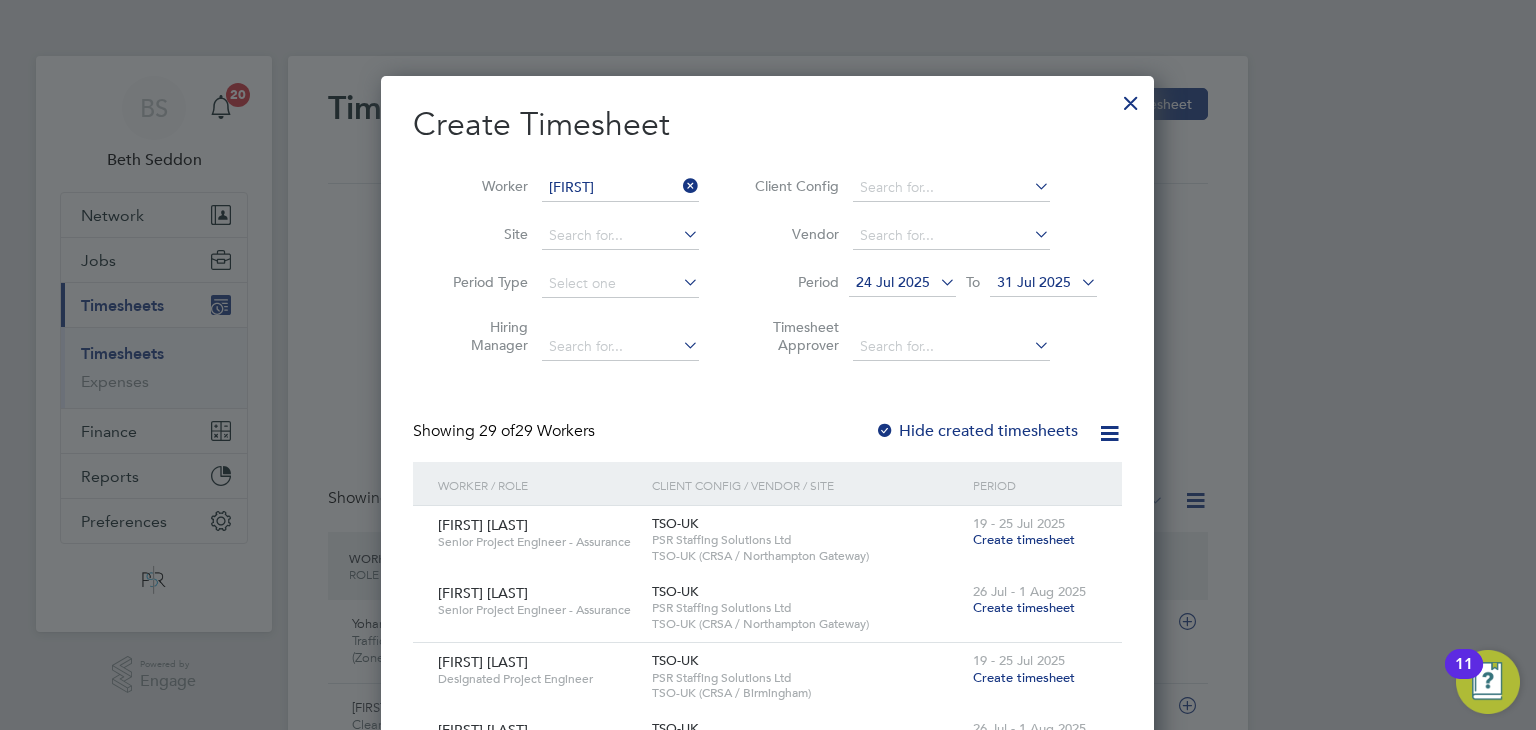 click on "[FIRST]  [LAST]" 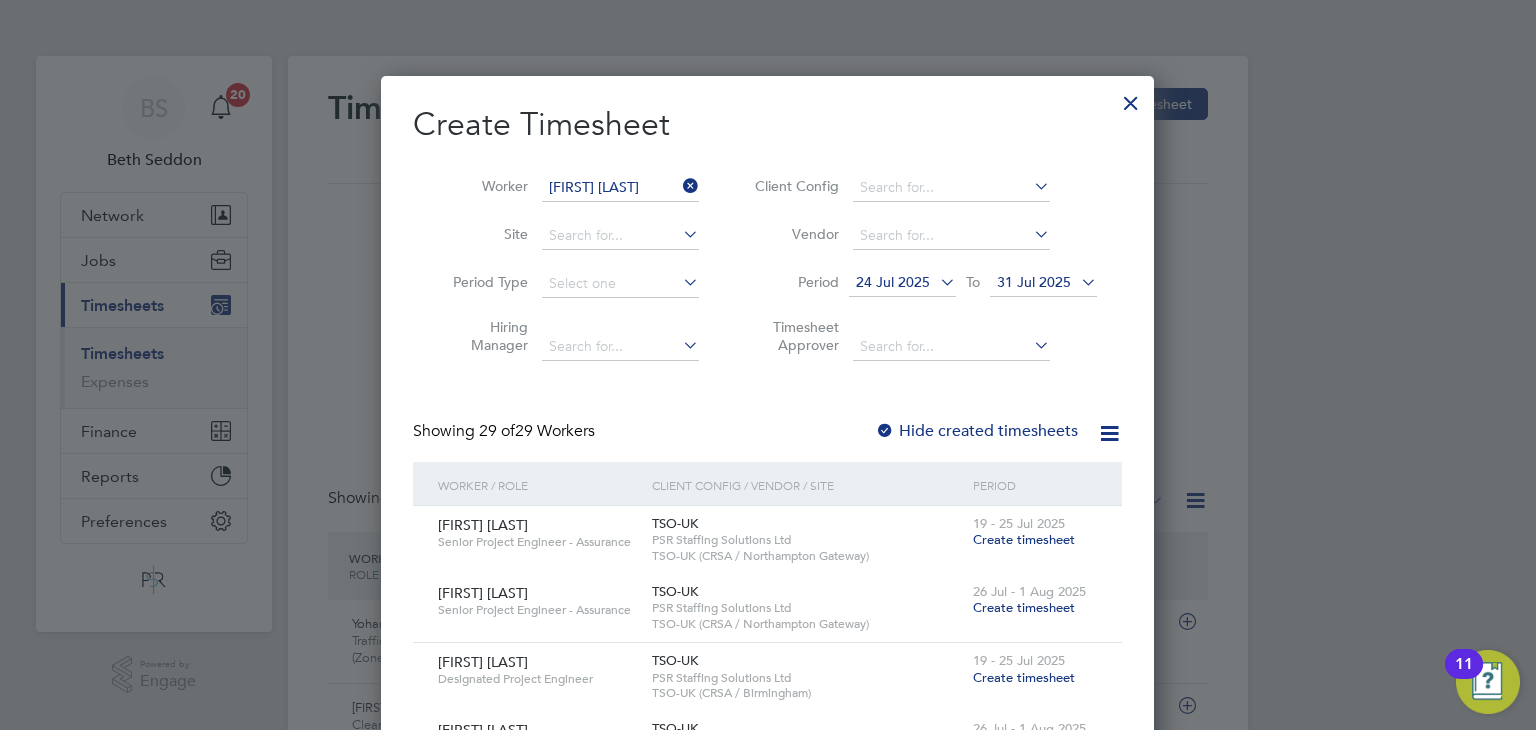 click on "24 Jul 2025" at bounding box center (893, 282) 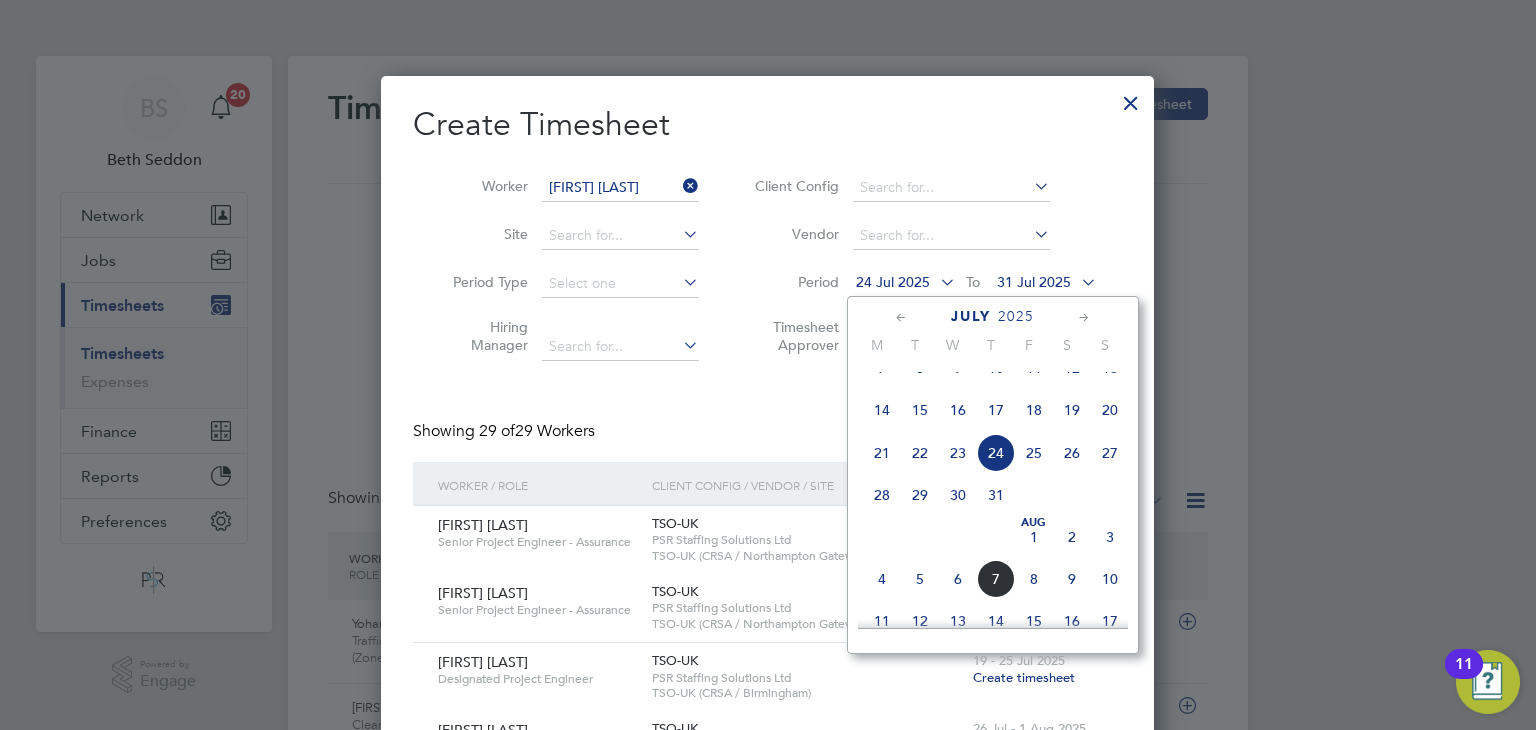 click on "28" 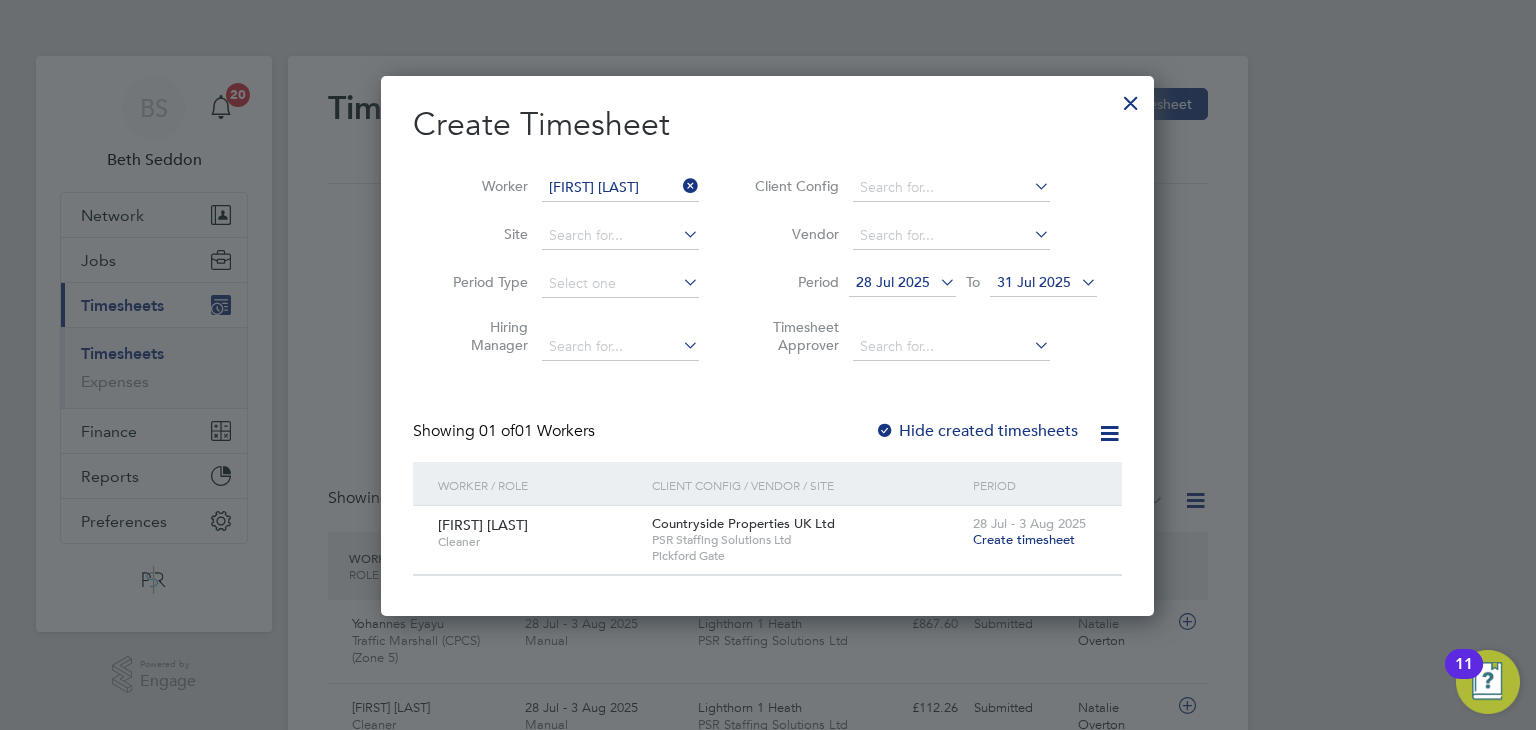 click on "Create timesheet" at bounding box center (1024, 539) 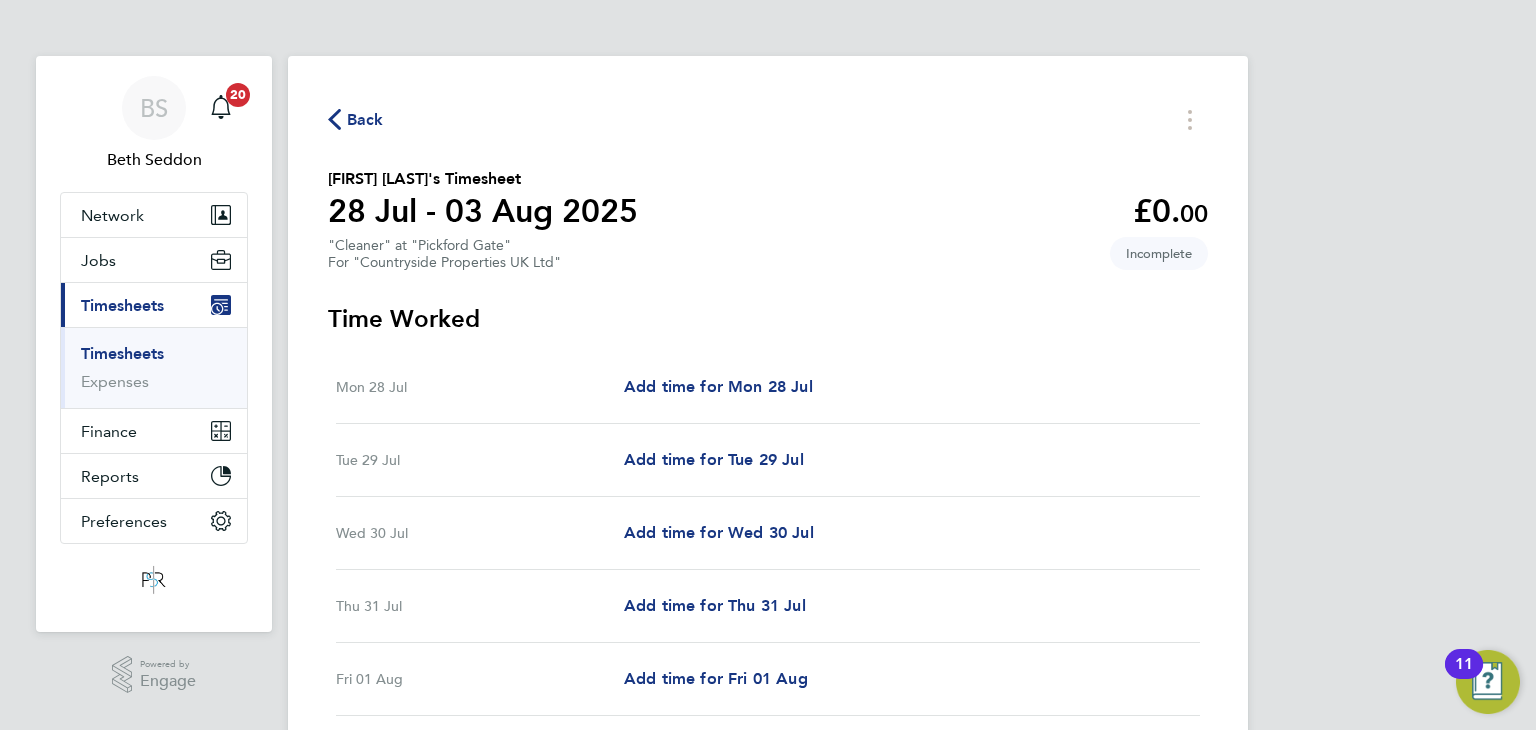 type 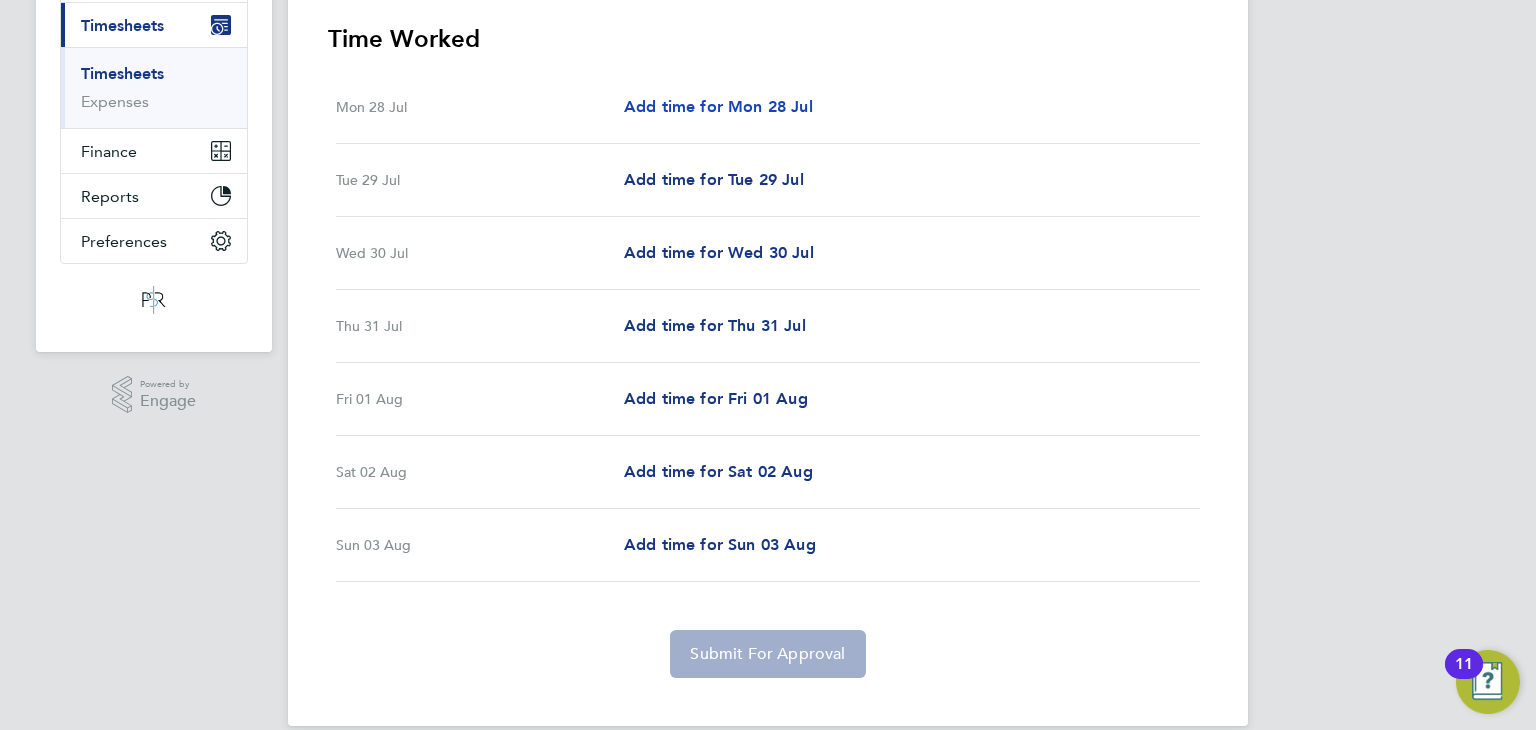 click on "Add time for Mon 28 Jul" at bounding box center [718, 106] 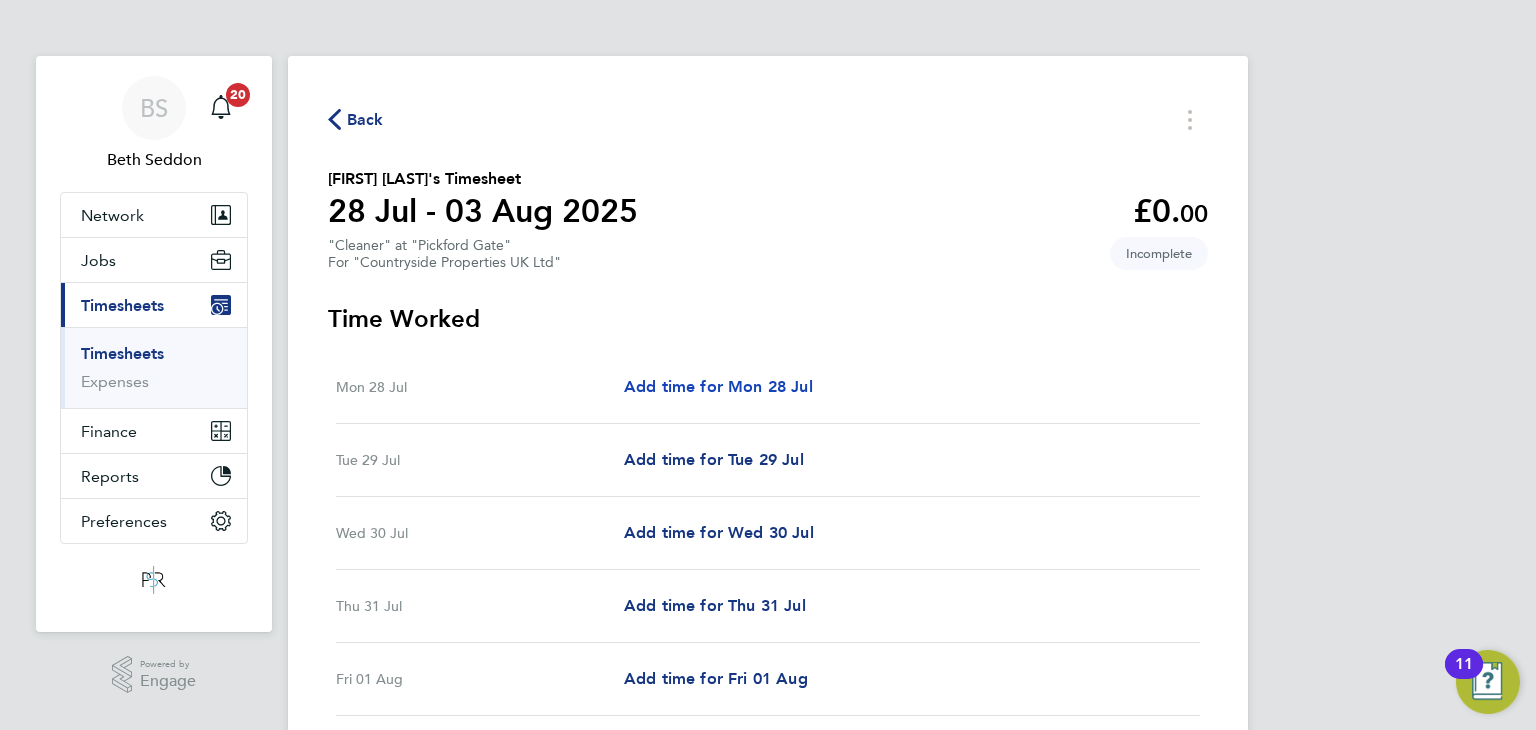 select on "30" 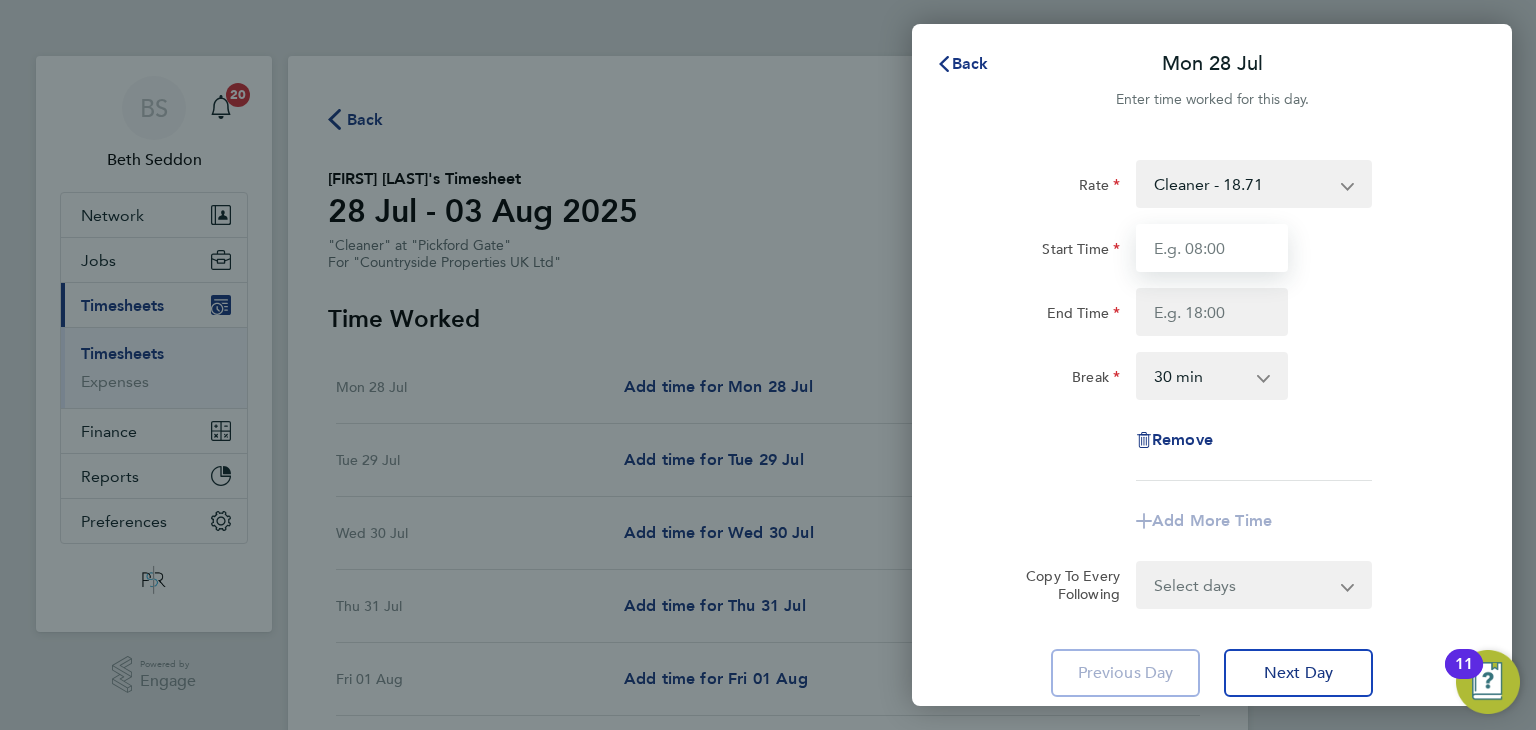click on "Start Time" at bounding box center (1212, 248) 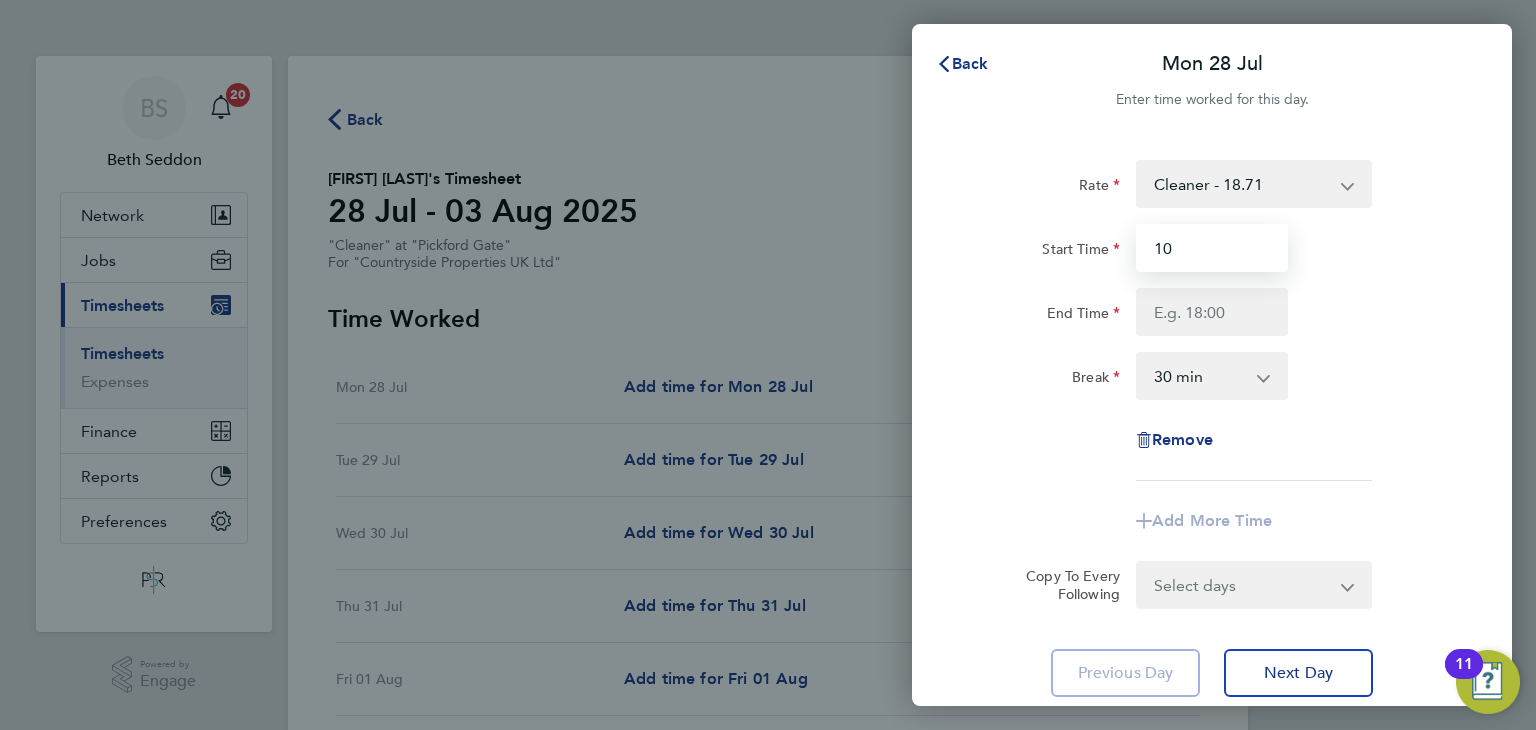 type on "10:30" 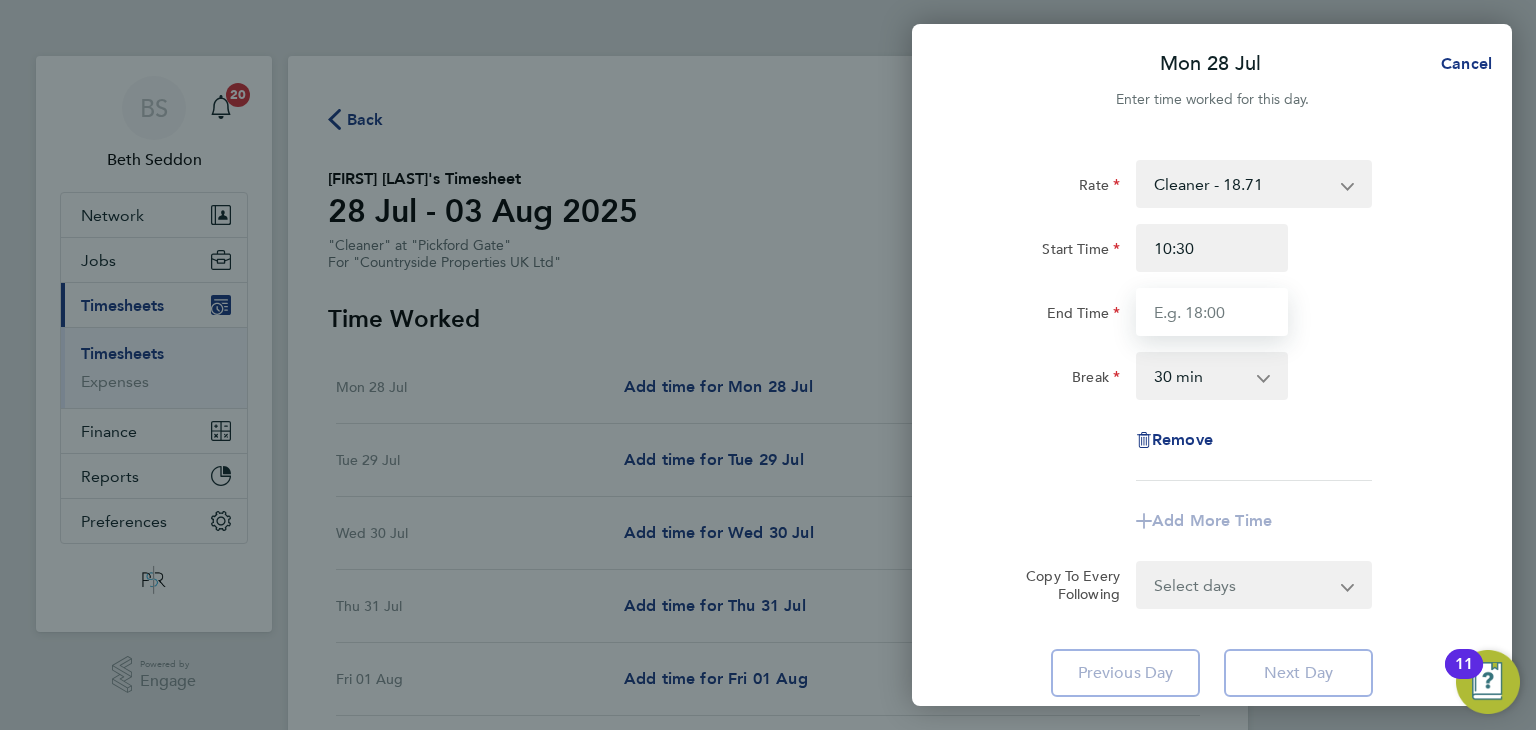 click on "End Time" at bounding box center [1212, 312] 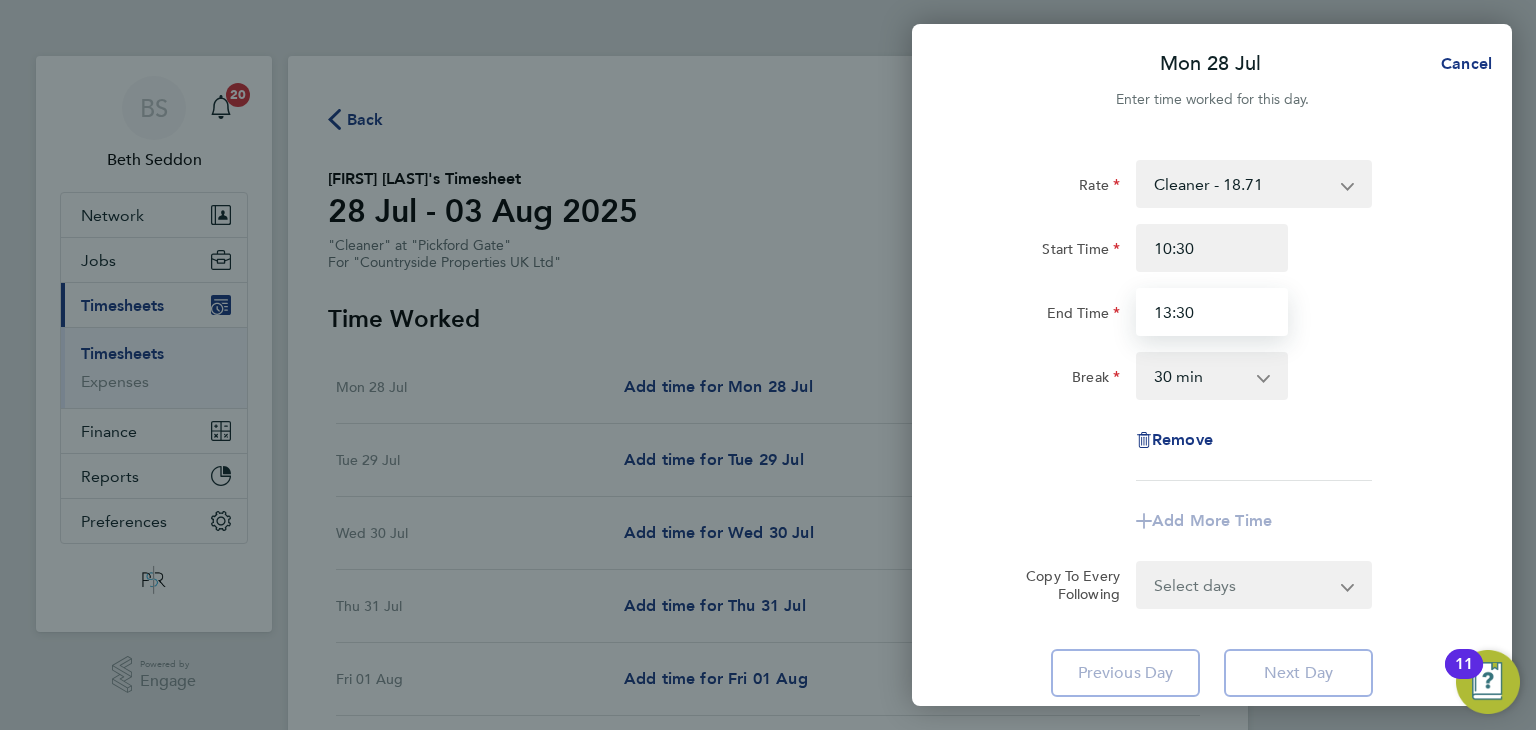 type on "13:30" 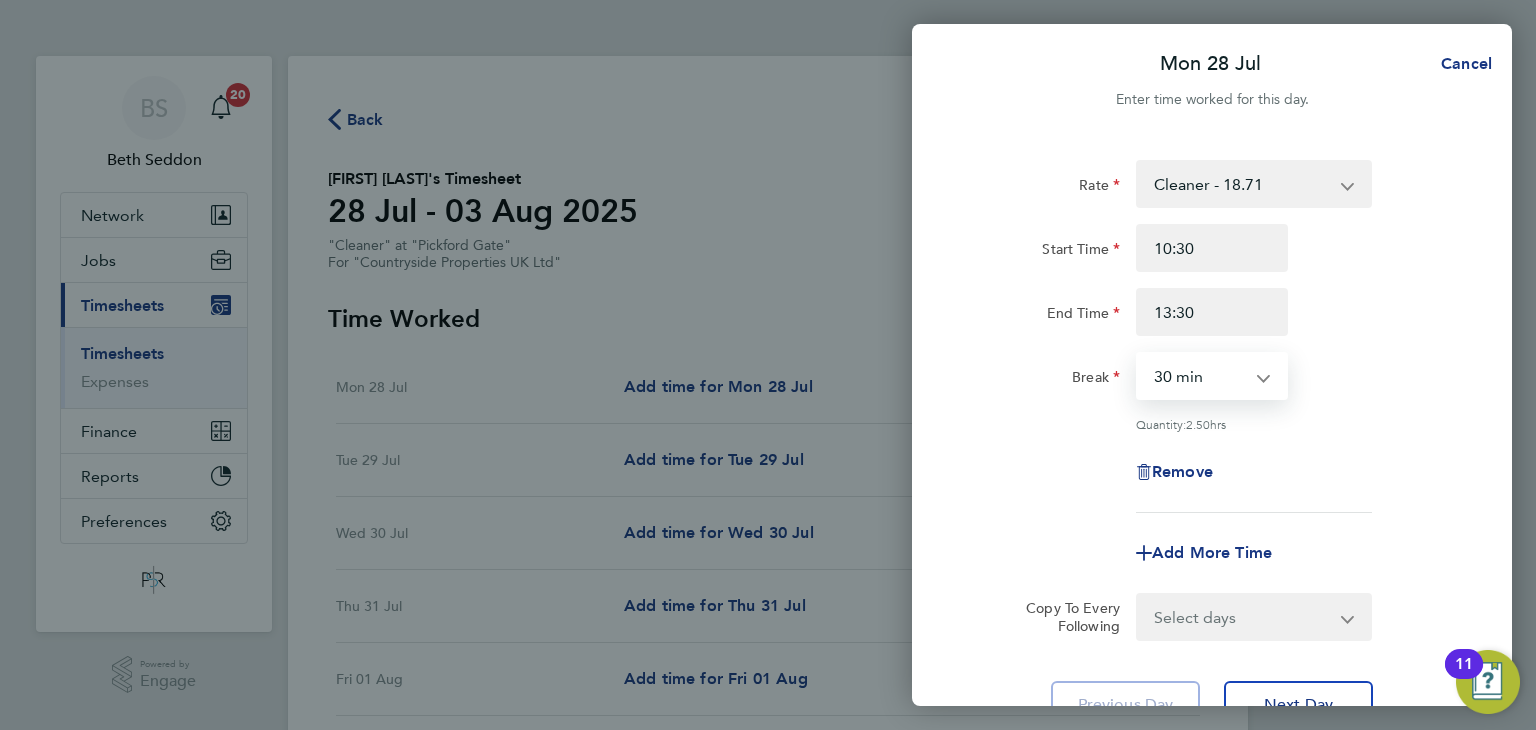 click on "0 min   15 min   30 min   45 min   60 min   75 min   90 min" at bounding box center (1200, 376) 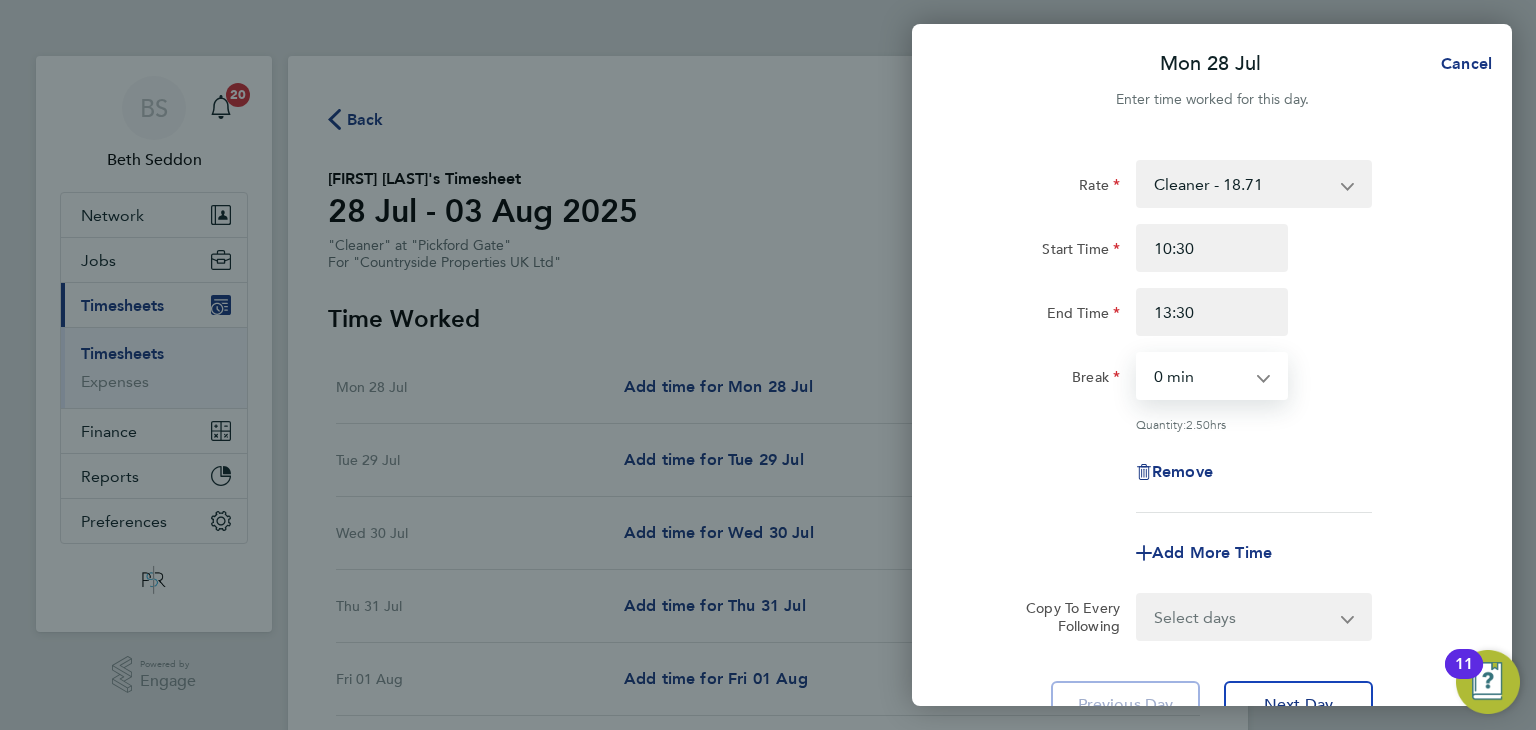 click on "0 min   15 min   30 min   45 min   60 min   75 min   90 min" at bounding box center (1200, 376) 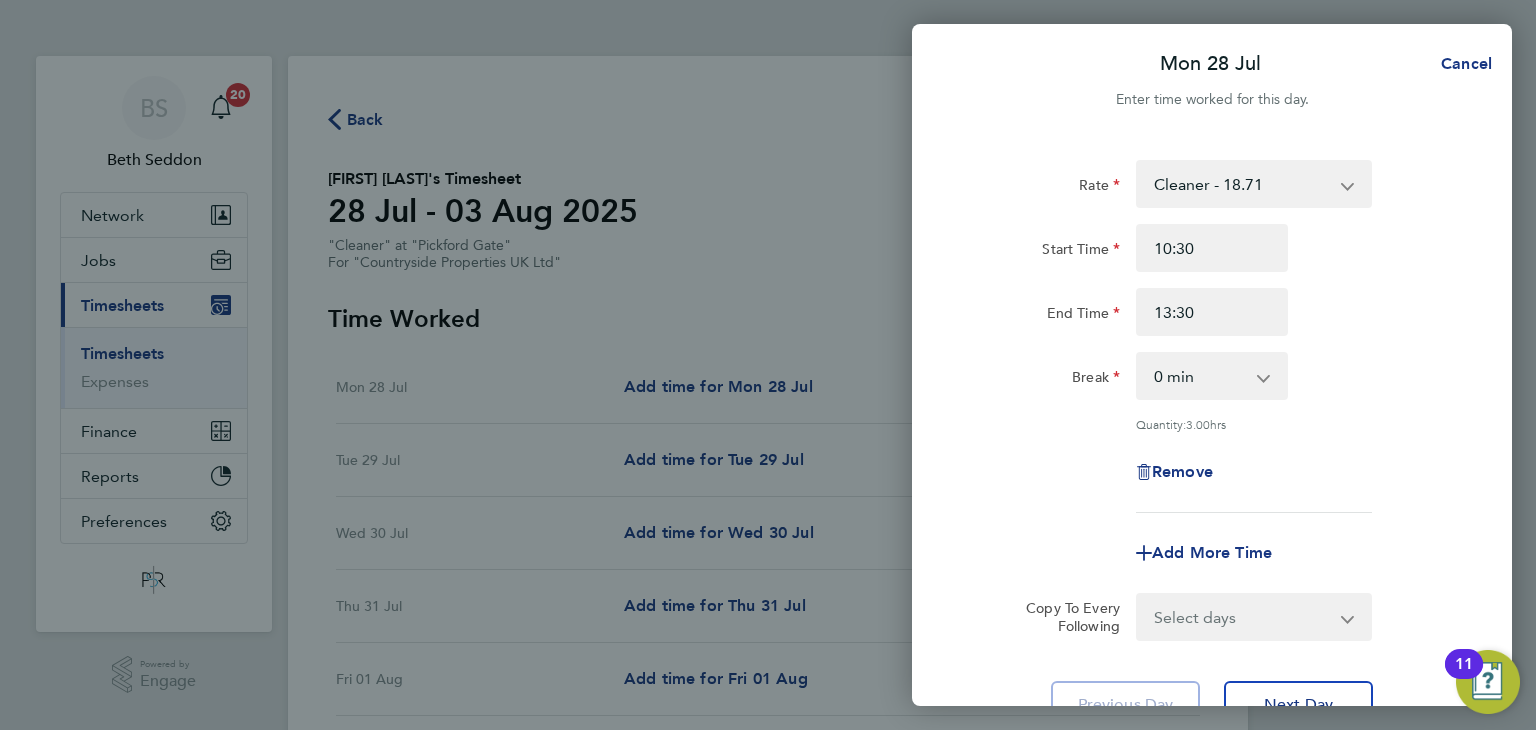 click on "Rate  Cleaner - 18.71
Start Time 10:30 End Time 13:30 Break  0 min   15 min   30 min   45 min   60 min   75 min   90 min
Quantity:  3.00  hrs
Remove
Add More Time  Copy To Every Following  Select days   Day   Weekday (Mon-Fri)   Weekend (Sat-Sun)   Tuesday   Wednesday   Thursday   Friday   Saturday   Sunday
Previous Day   Next Day" 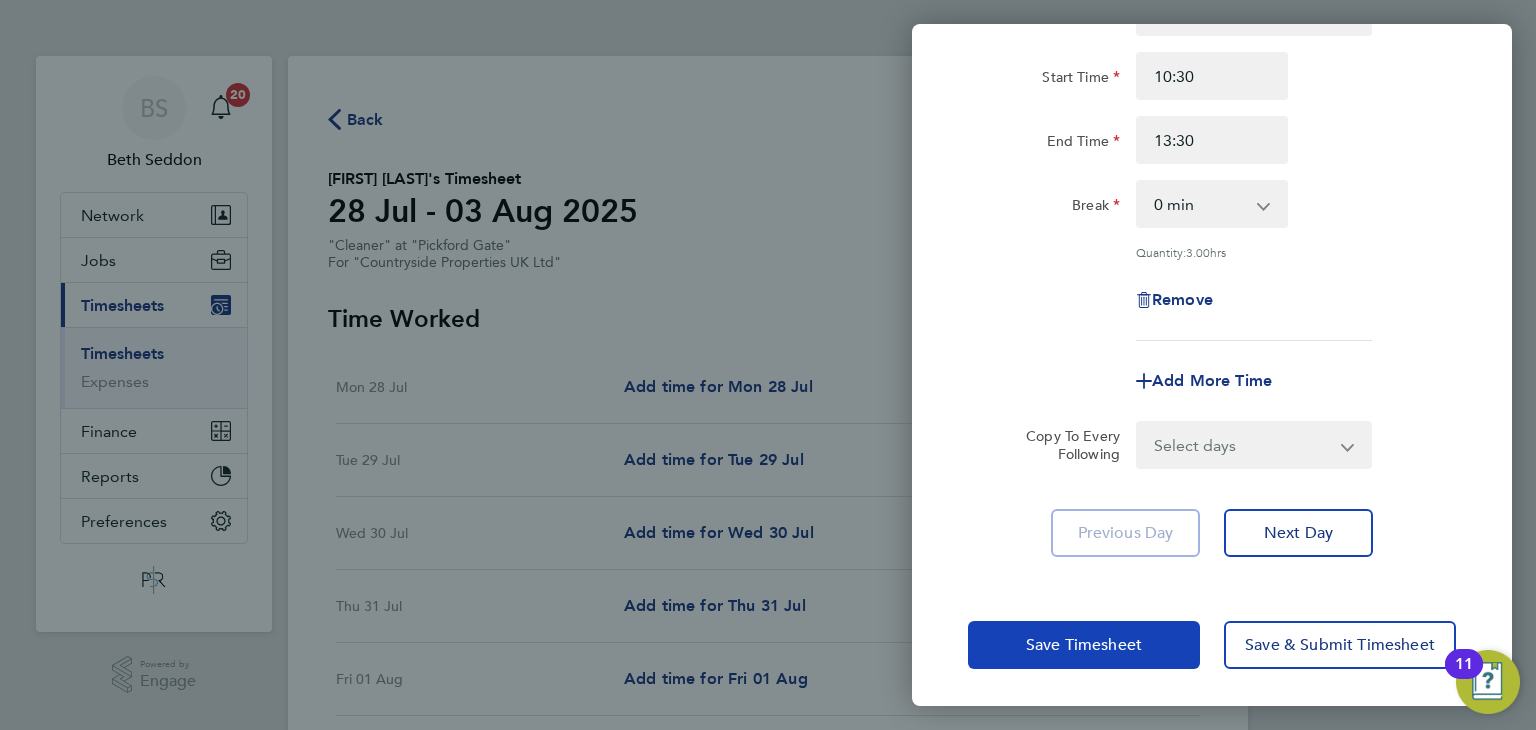 click on "Save Timesheet" 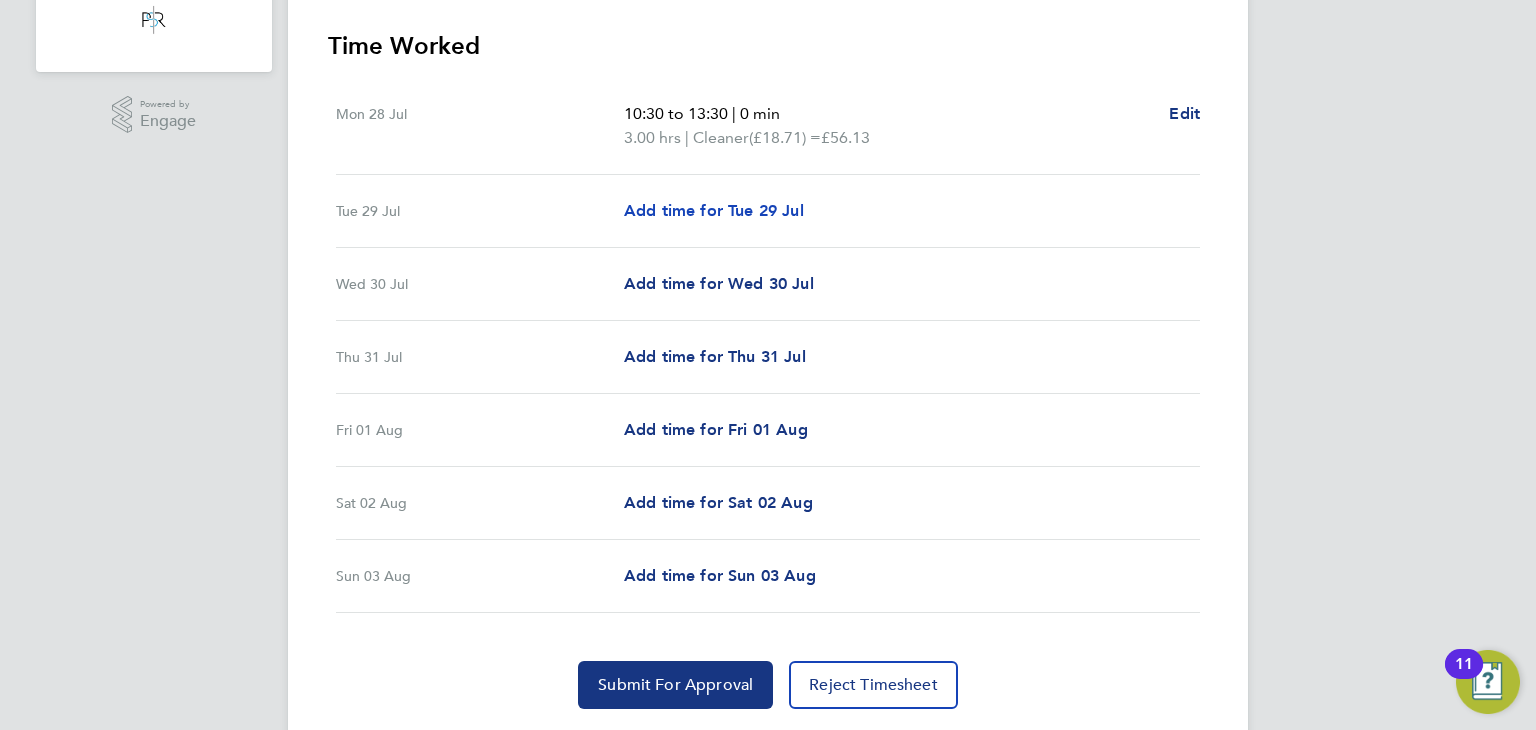 click on "Add time for Tue 29 Jul" at bounding box center [714, 210] 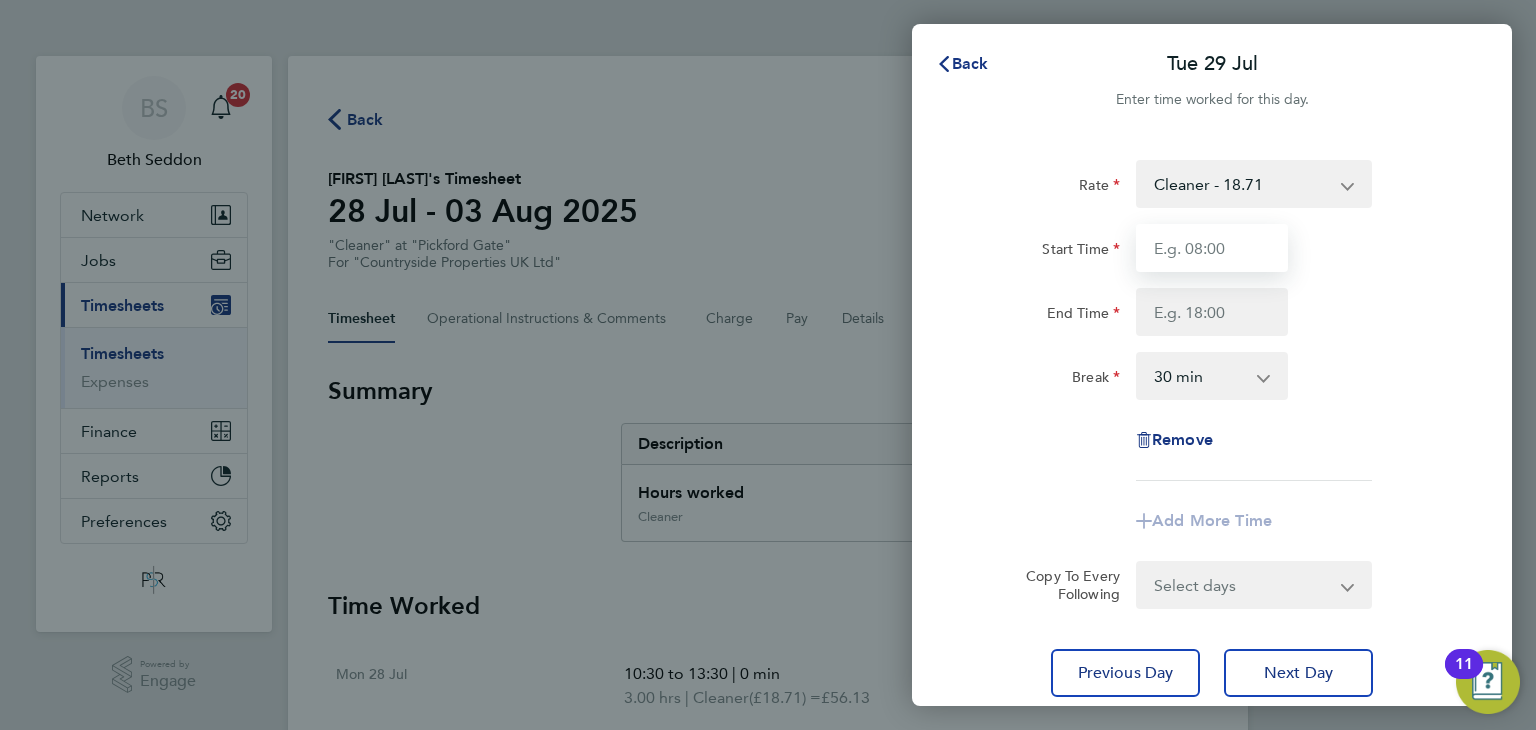 click on "Start Time" at bounding box center [1212, 248] 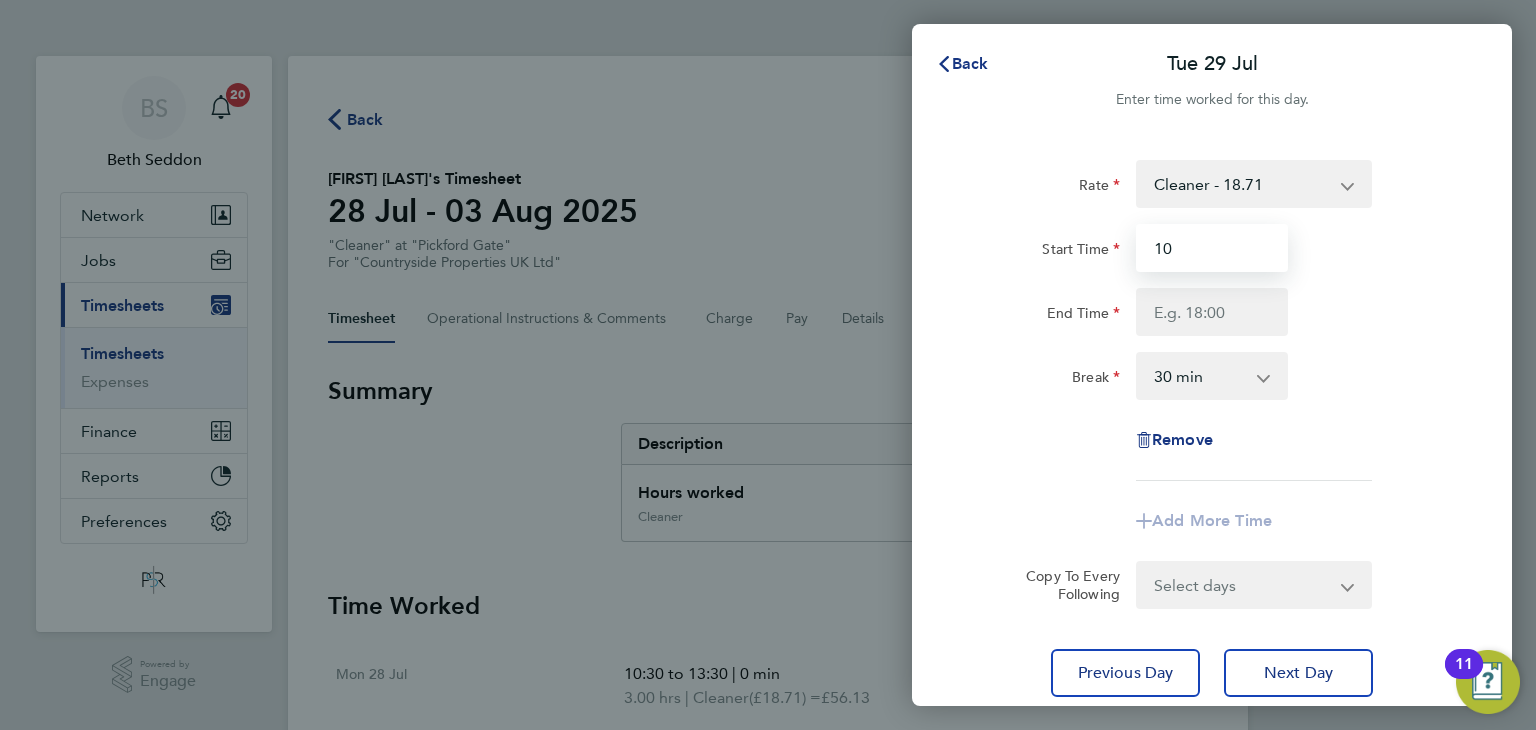 type on "10:15" 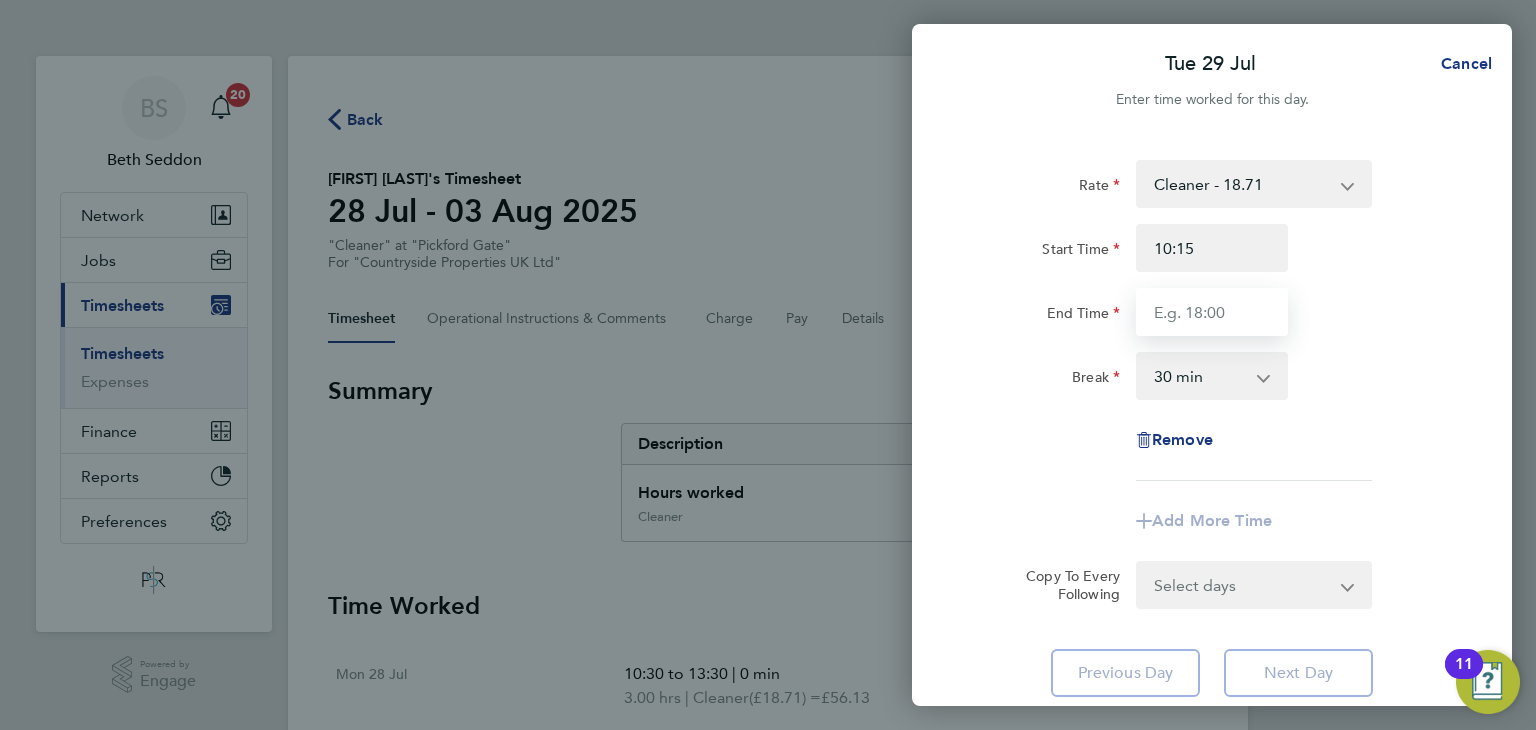 click on "End Time" at bounding box center (1212, 312) 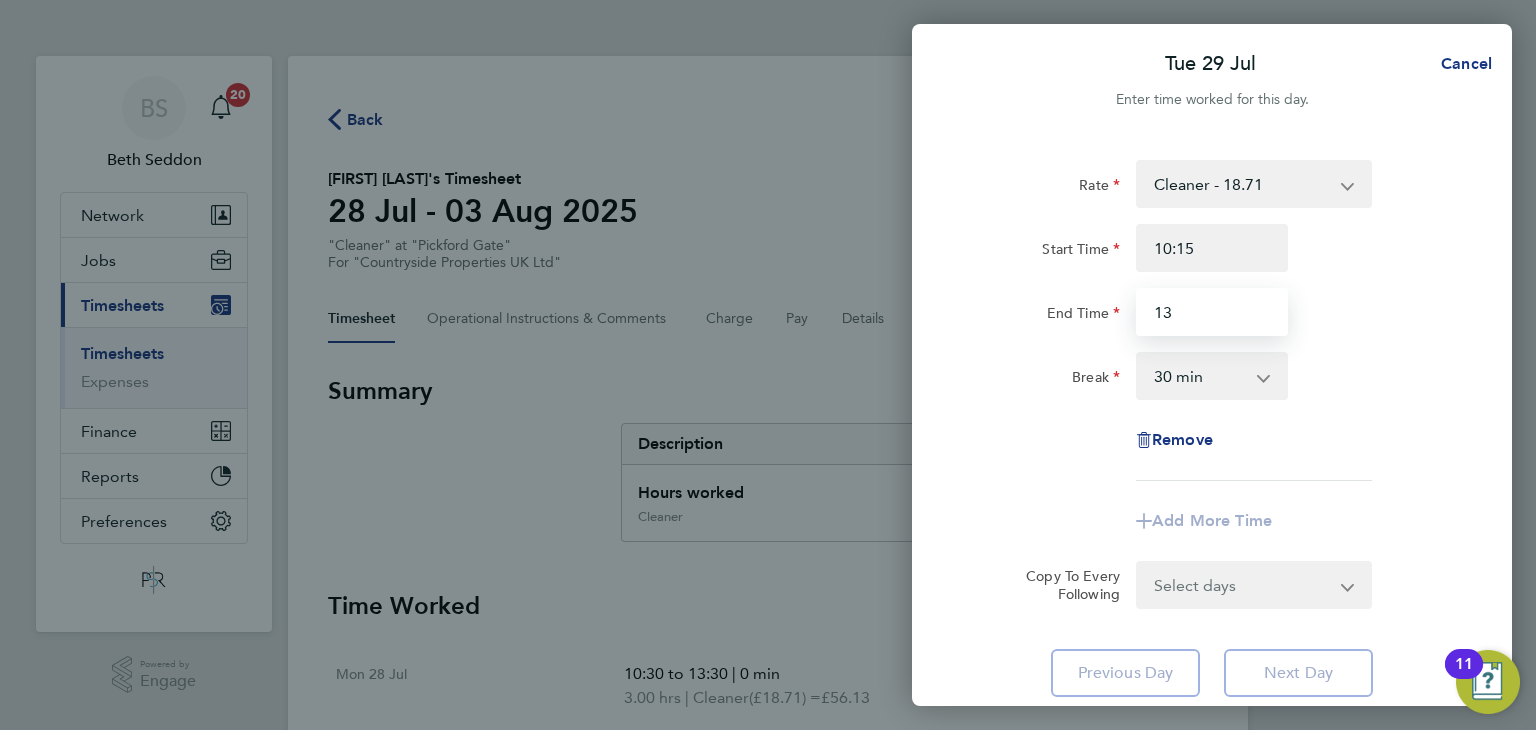 type on "13:15" 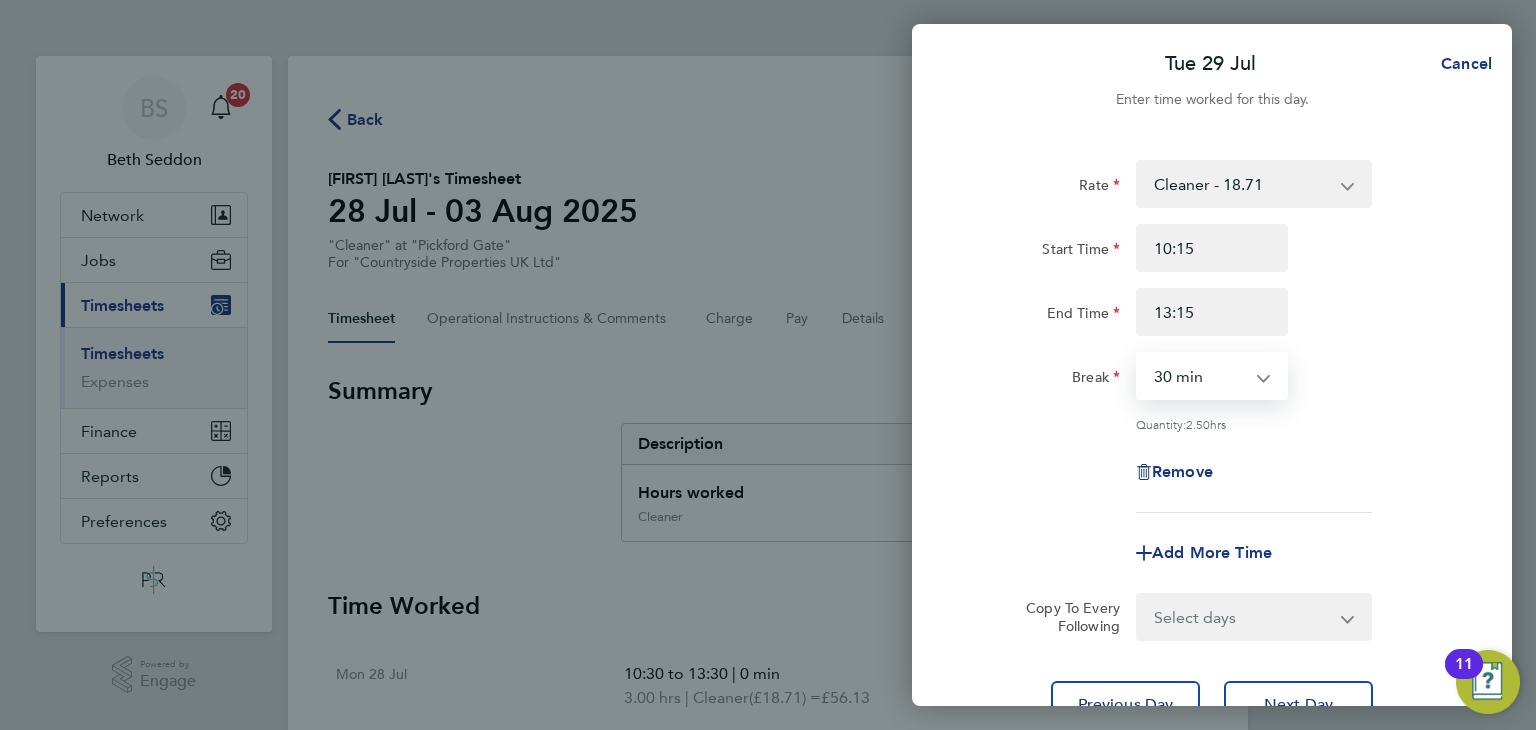 click on "0 min   15 min   30 min   45 min   60 min   75 min   90 min" at bounding box center (1200, 376) 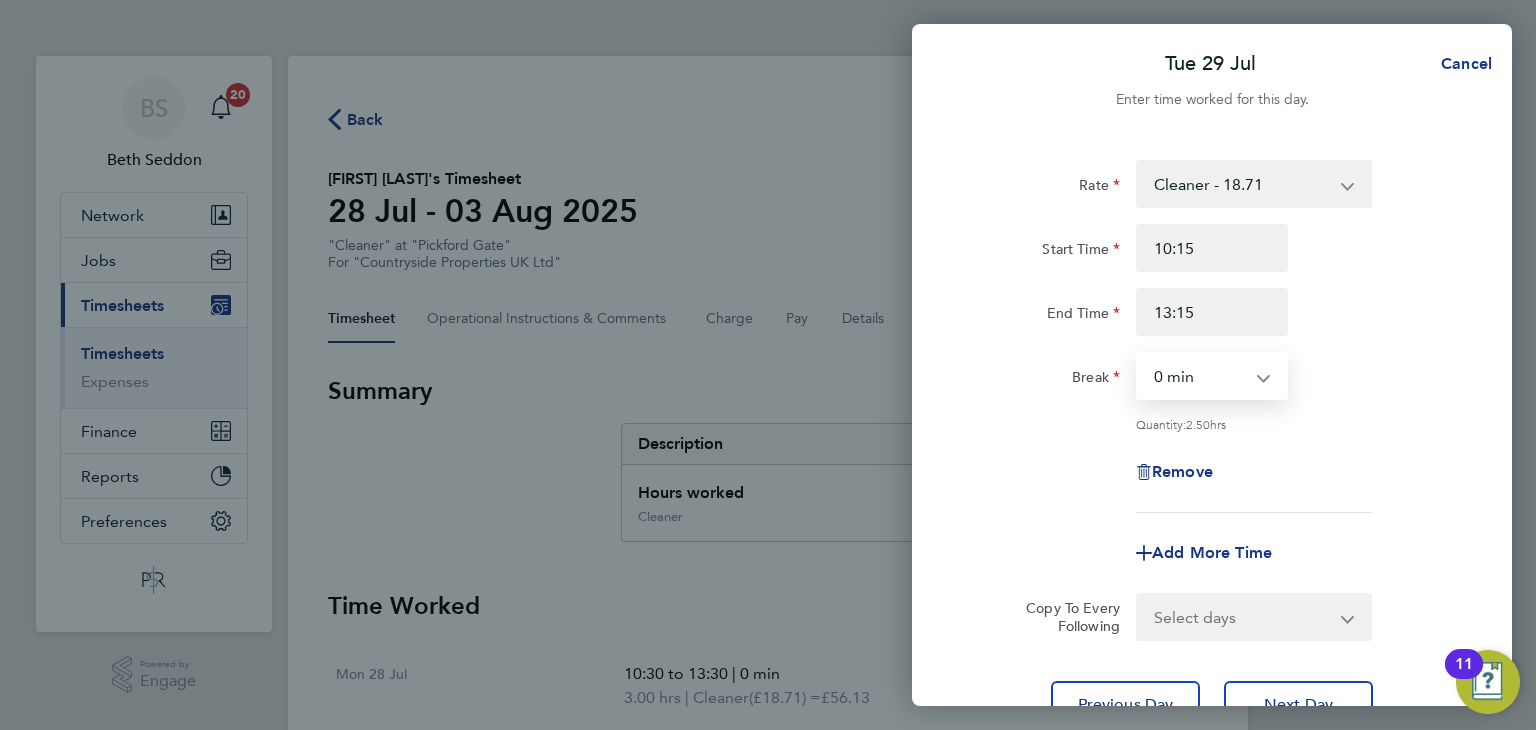 click on "0 min   15 min   30 min   45 min   60 min   75 min   90 min" at bounding box center (1200, 376) 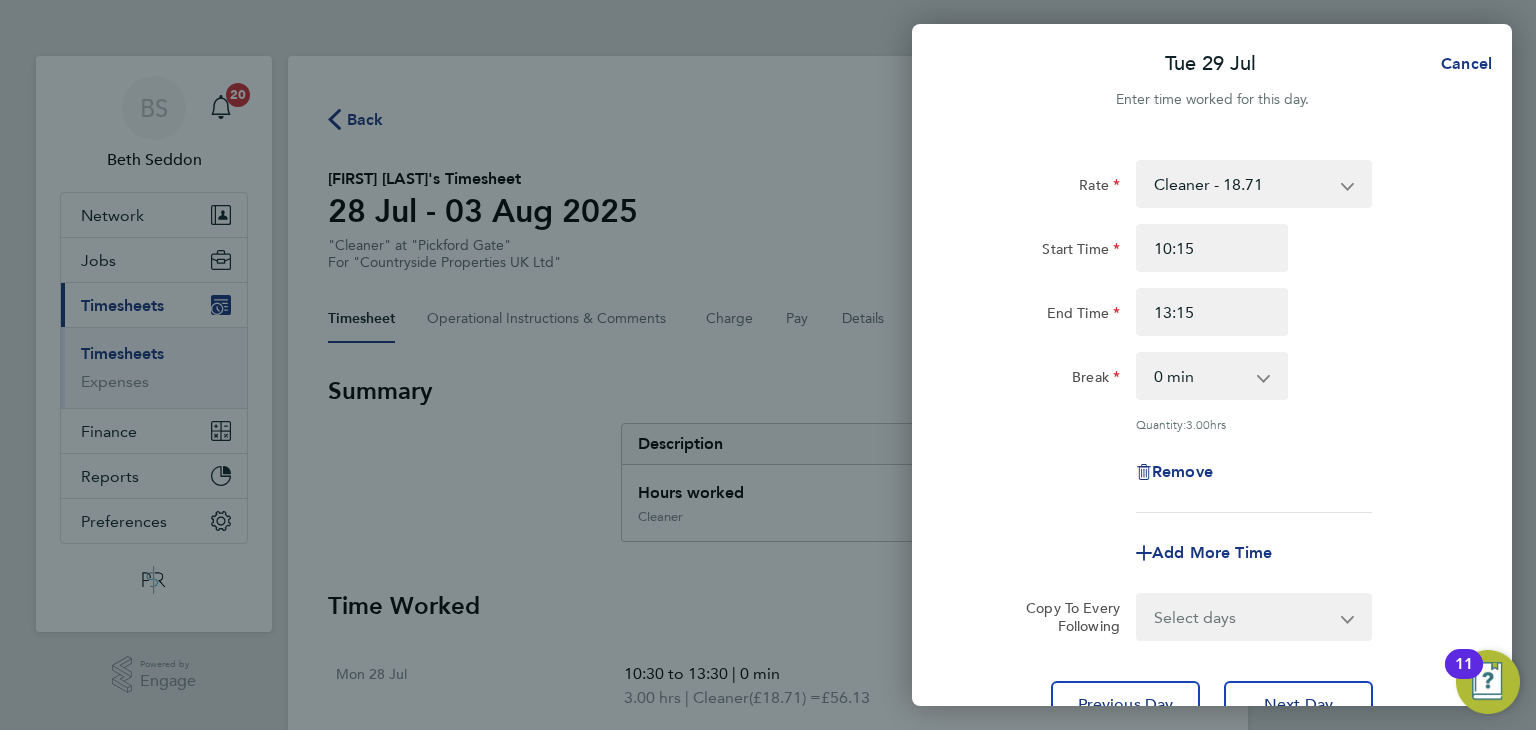 click on "Remove" 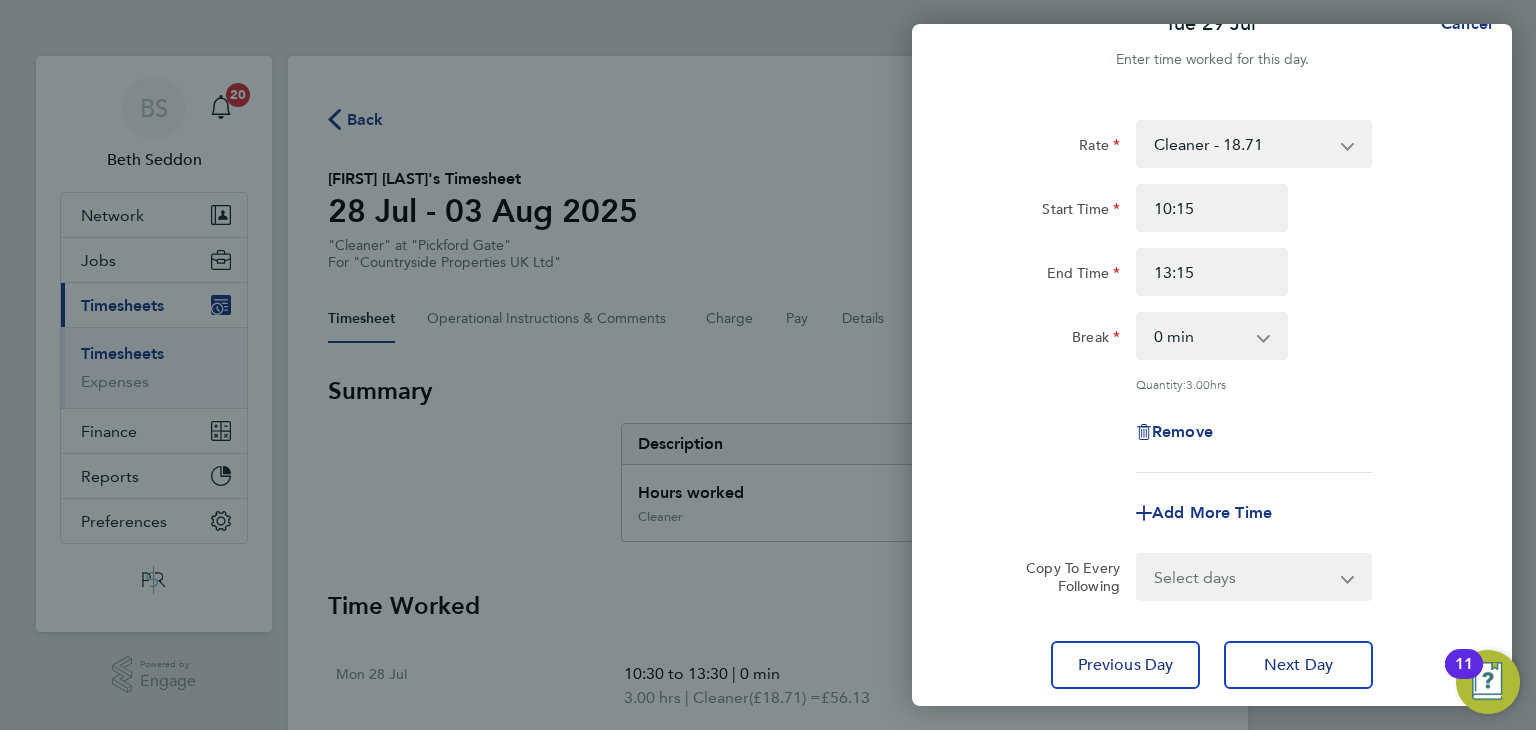 scroll, scrollTop: 172, scrollLeft: 0, axis: vertical 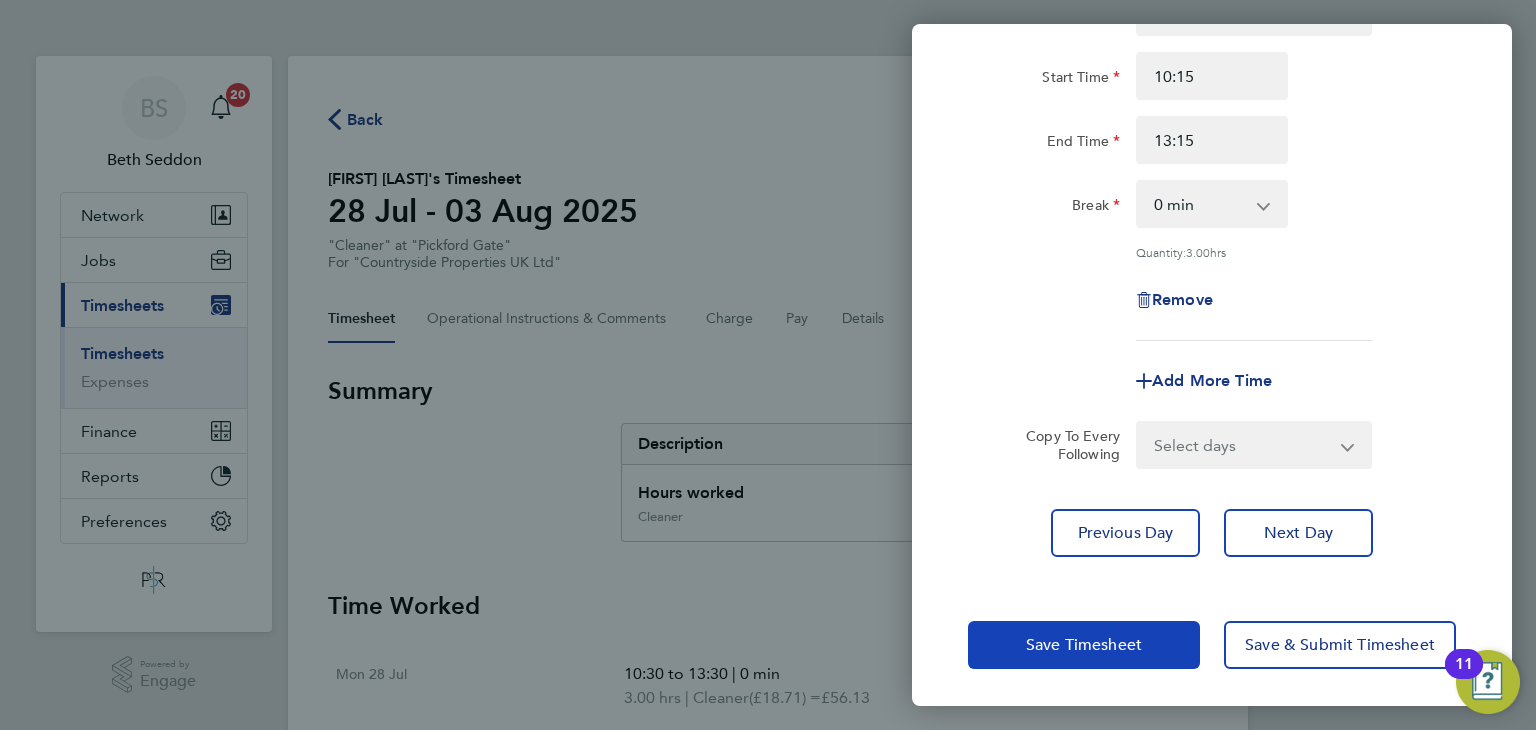 click on "Save Timesheet" 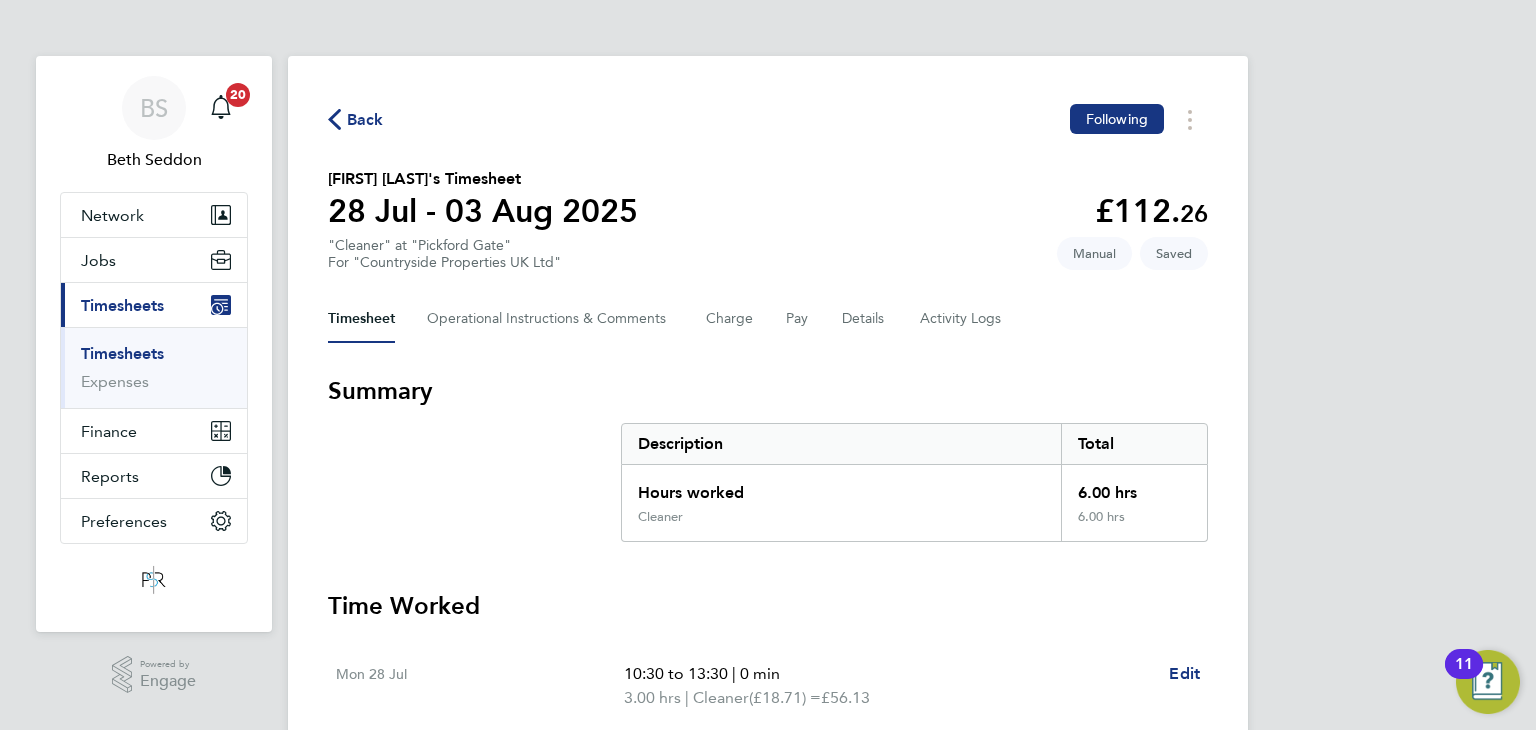 click on "BS   Beth Seddon   Notifications
20   Applications:   Network
Team Members   Businesses   Sites   Workers   Contacts   Jobs
Positions   Vacancies   Placements   Current page:   Timesheets
Timesheets   Expenses   Finance
Invoices & Credit Notes   Statements   Payments   Reports
Margin Report   Report Downloads   Preferences
My Business   Doc. Requirements   VMS Configurations   Notifications   Activity Logs
.st0{fill:#C0C1C2;}
Powered by Engage
Back  Following
Olawale Mustapha's Timesheet   28 Jul - 03 Aug 2025   £112. 26  "Cleaner" at "Pickford Gate"  For "Countryside Properties UK Ltd"  Saved   Manual   Timesheet   Operational Instructions & Comments   Charge   Pay   Details   Activity Logs   Summary   Description" at bounding box center [768, 686] 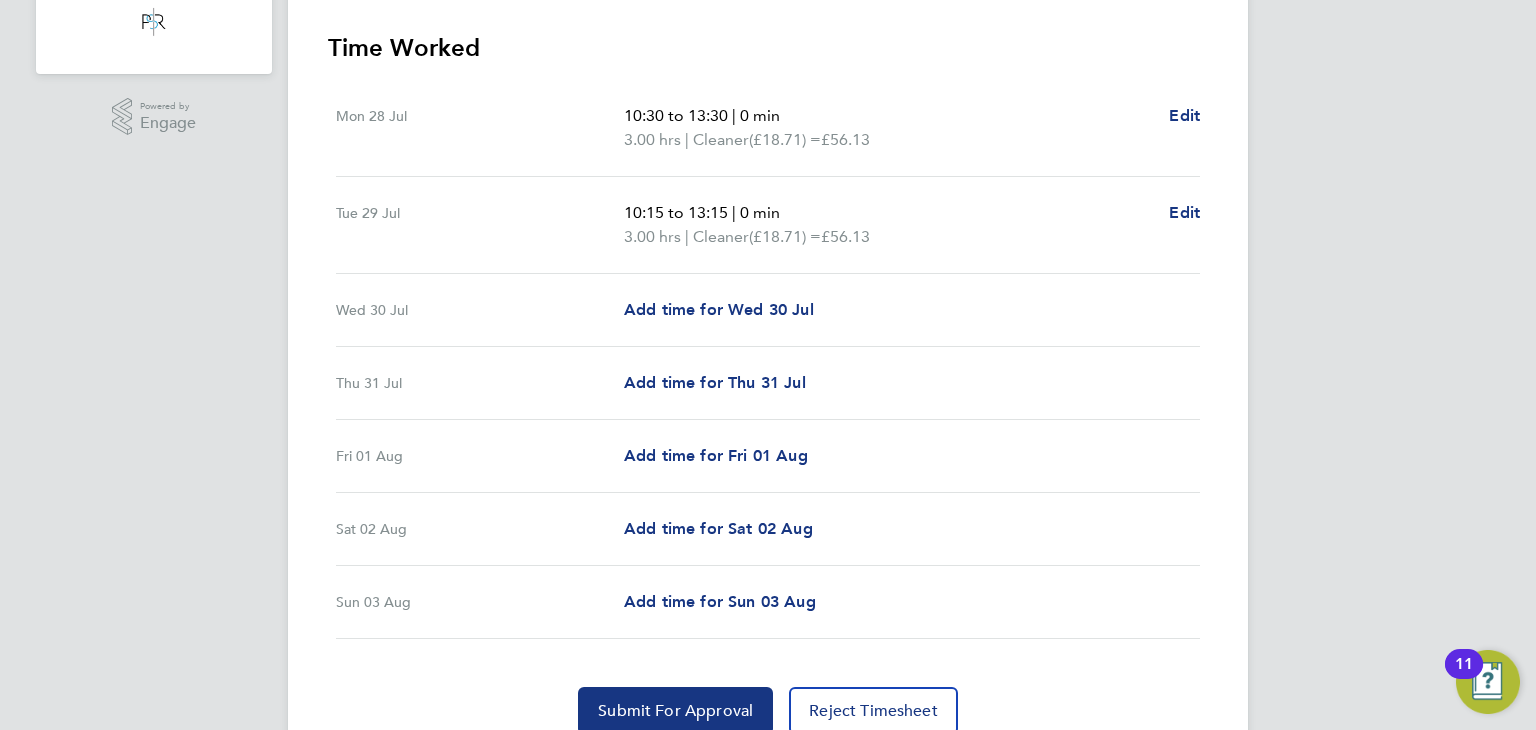 scroll, scrollTop: 560, scrollLeft: 0, axis: vertical 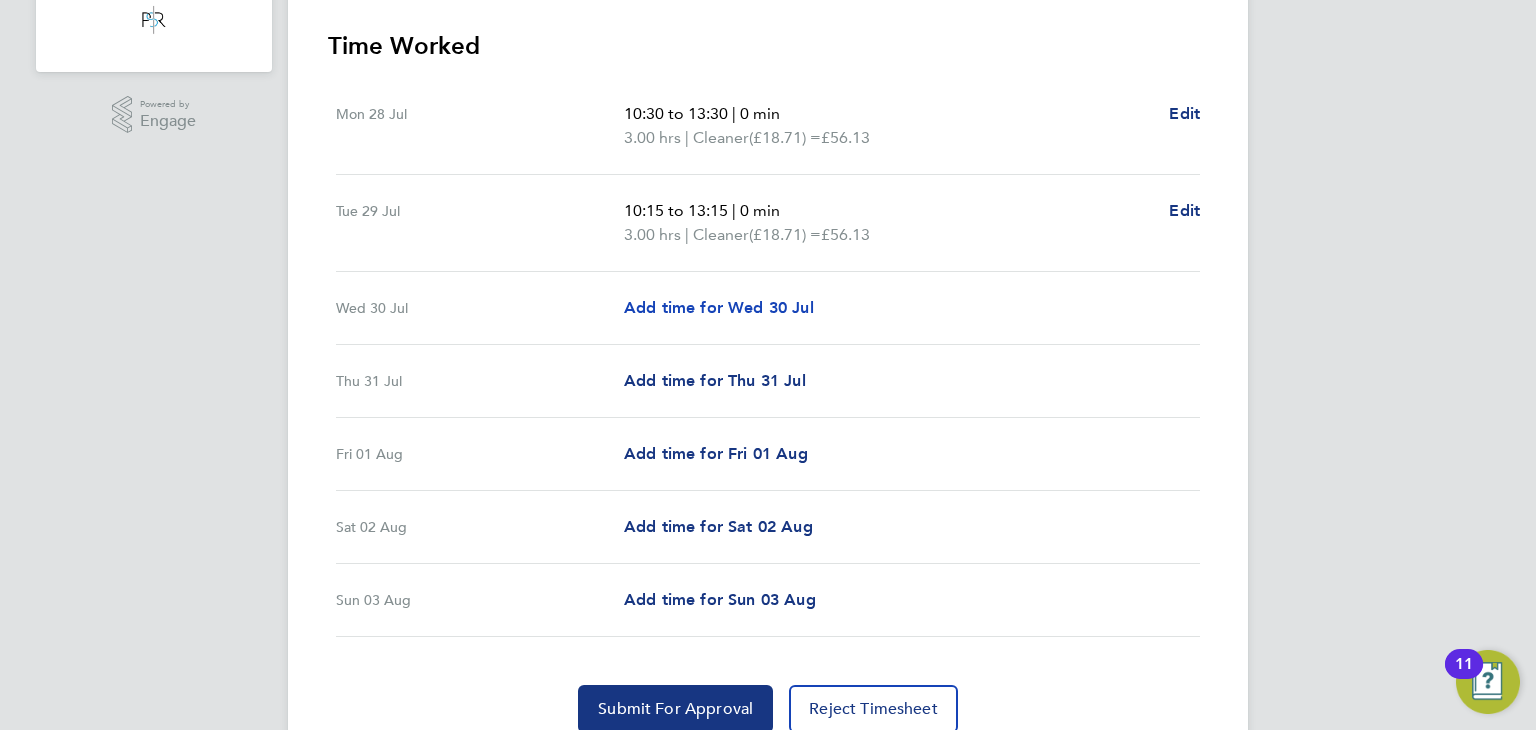 click on "Add time for Wed 30 Jul" at bounding box center (719, 307) 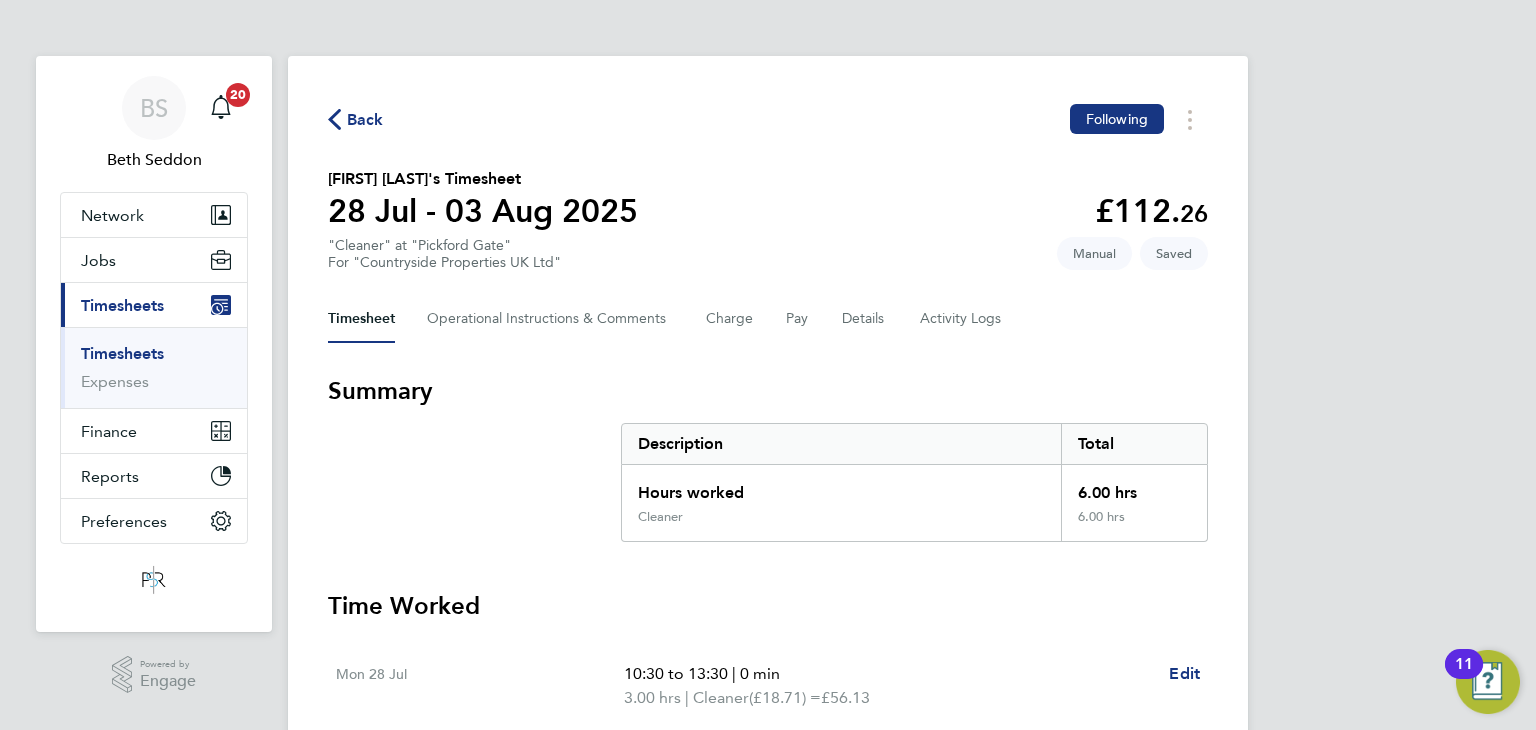 select on "30" 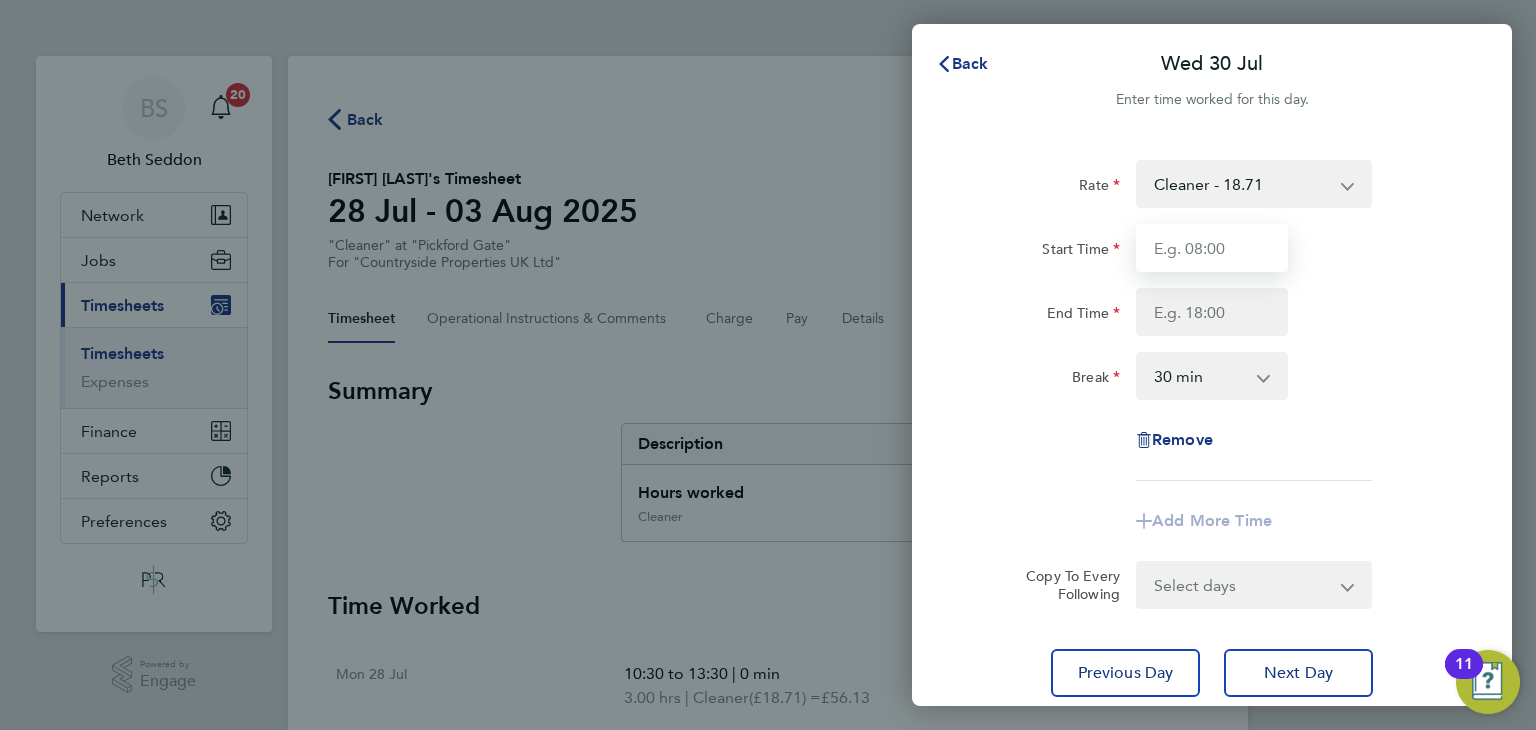click on "Start Time" at bounding box center (1212, 248) 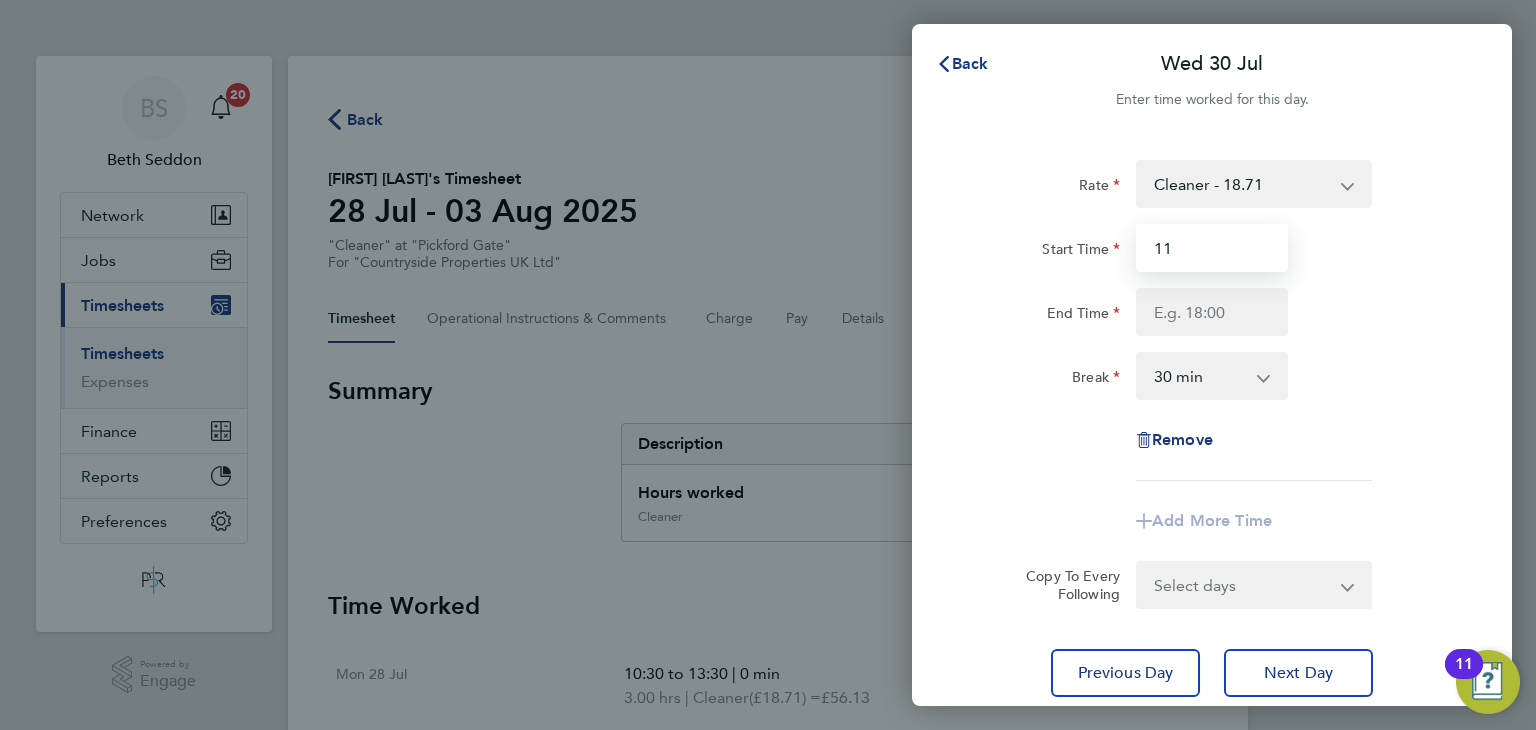 type on "11:00" 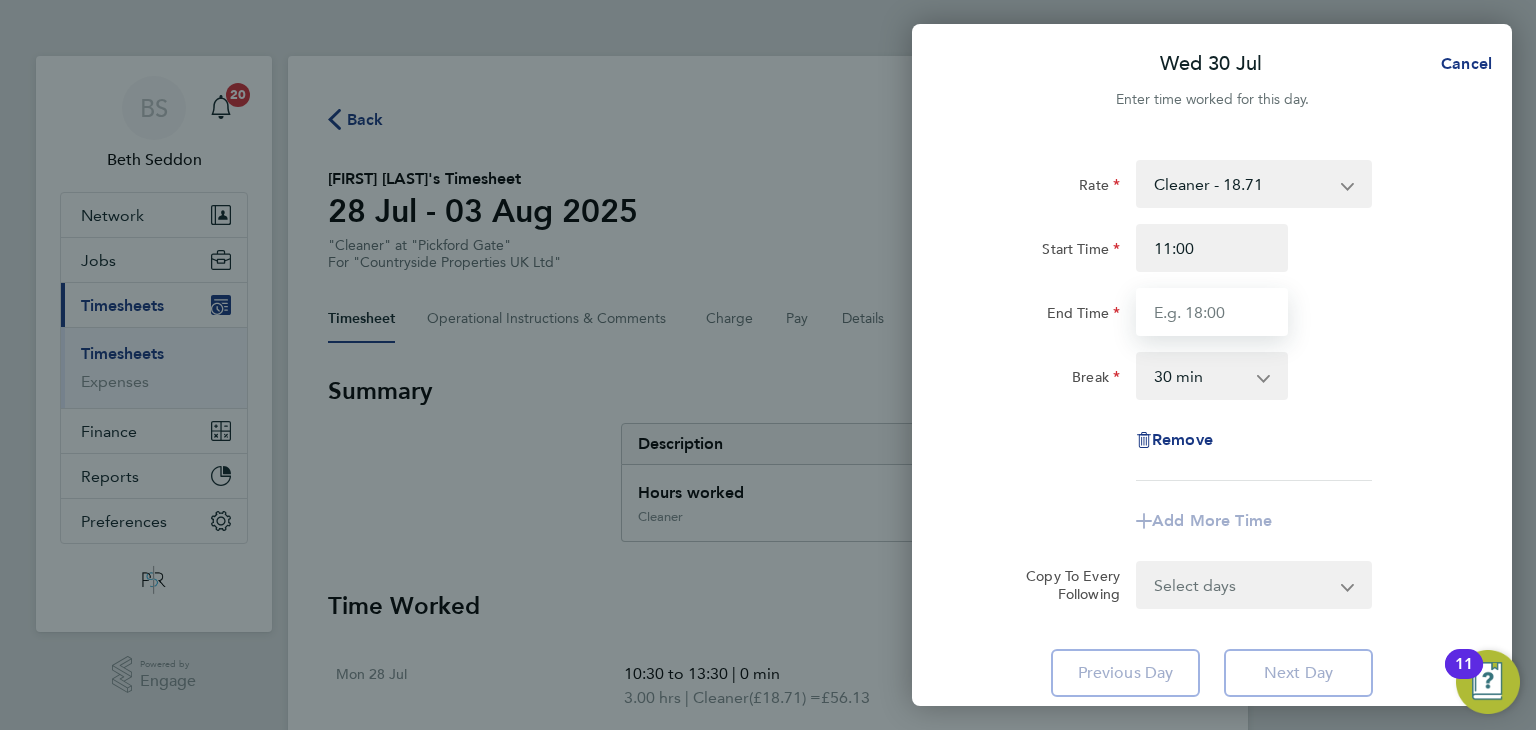 click on "End Time" at bounding box center (1212, 312) 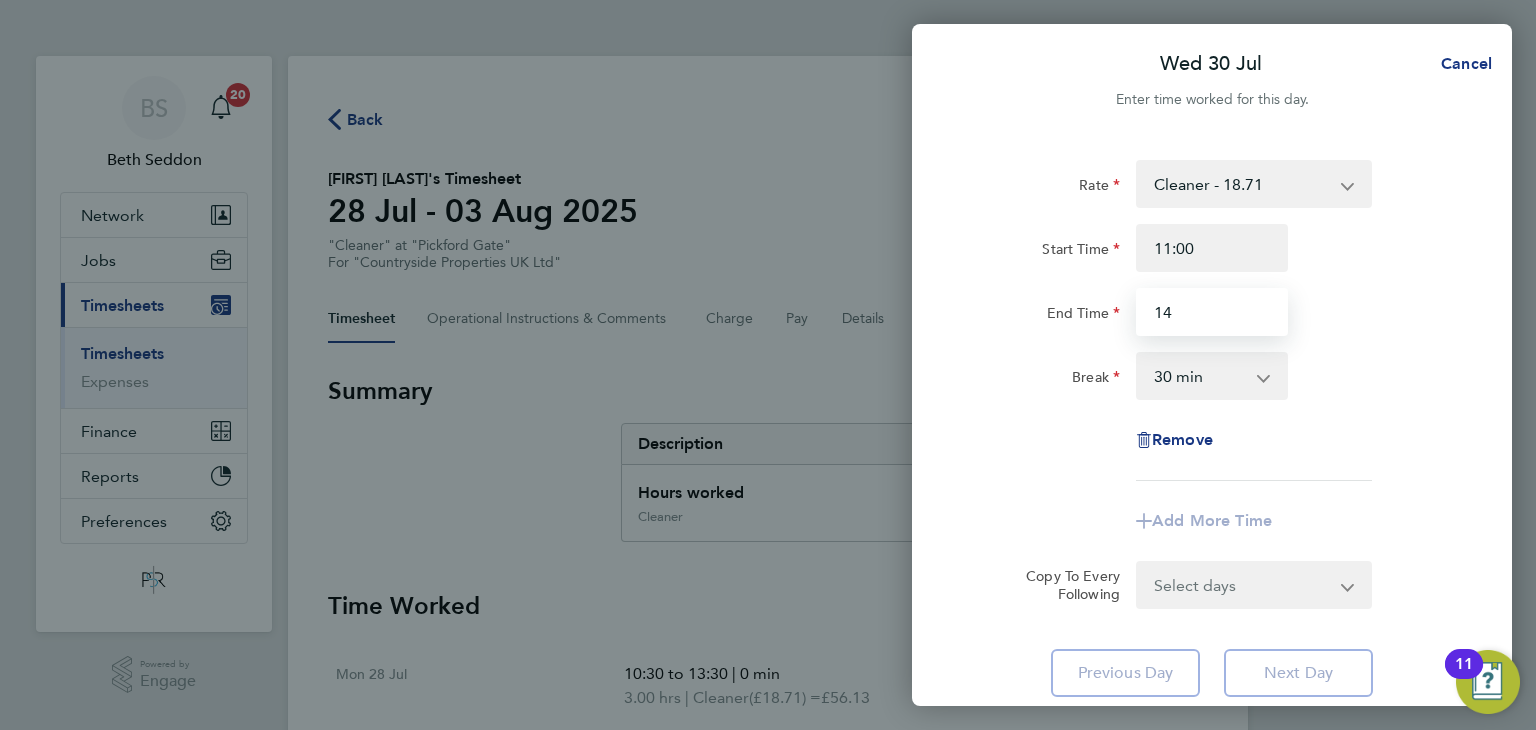 type on "14:00" 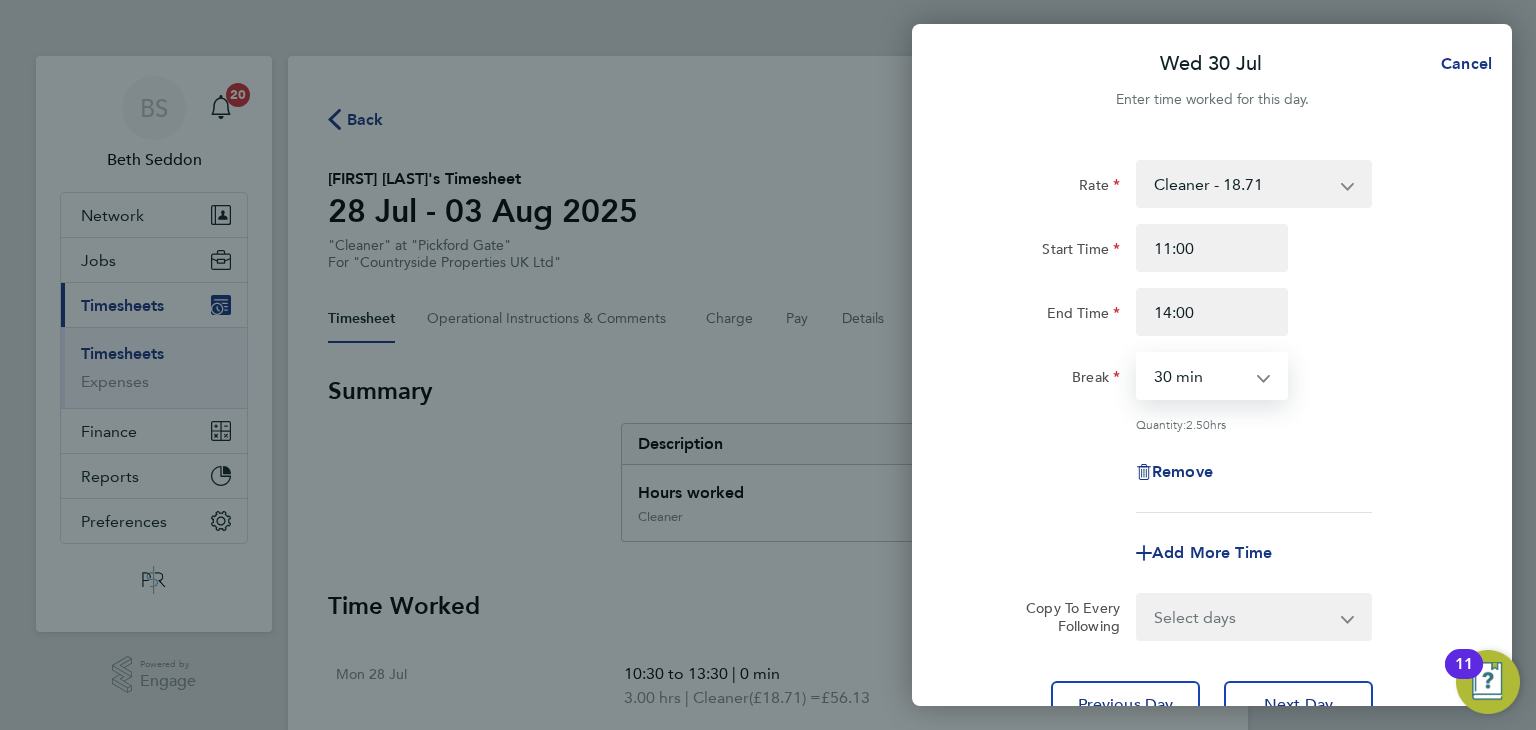 click on "0 min   15 min   30 min   45 min   60 min   75 min   90 min" at bounding box center [1200, 376] 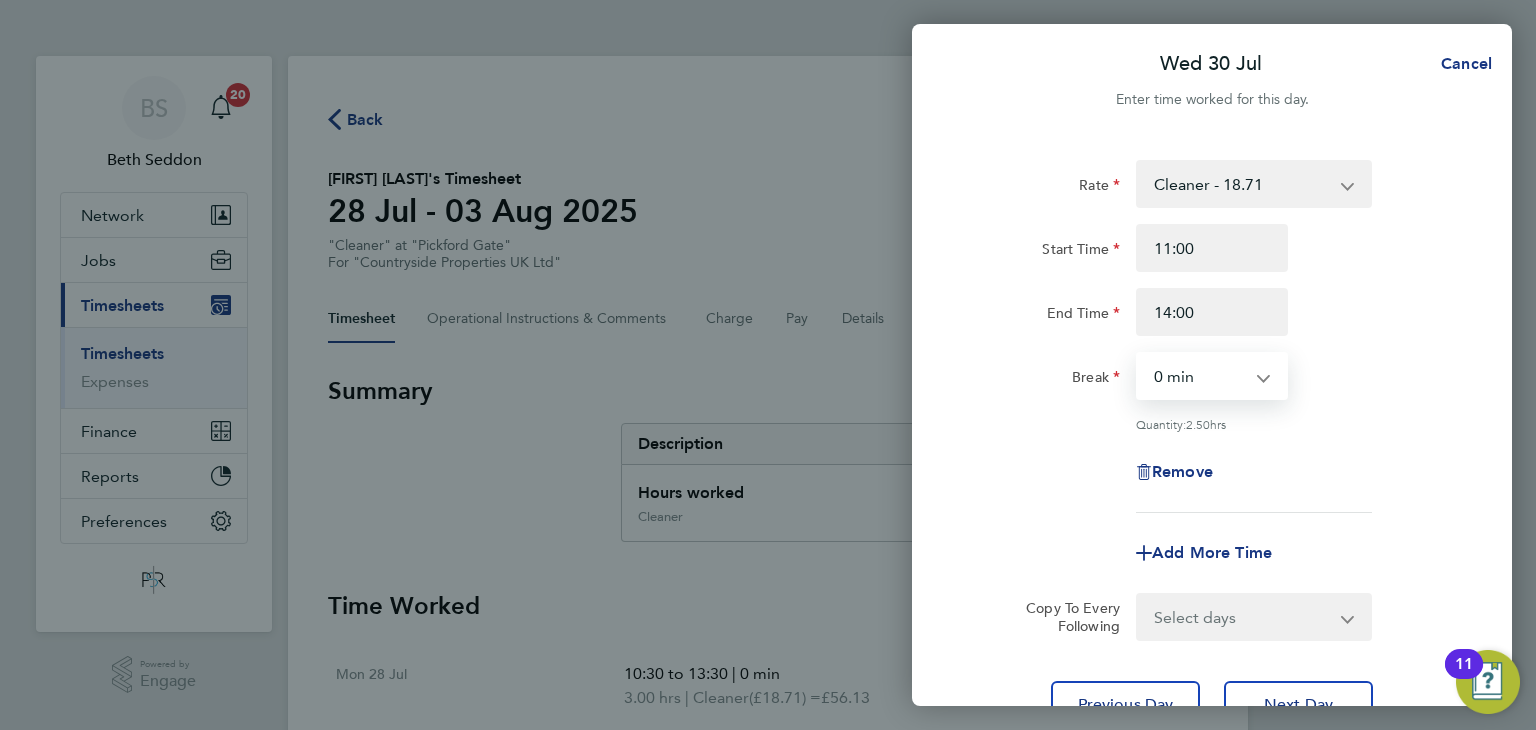 click on "0 min   15 min   30 min   45 min   60 min   75 min   90 min" at bounding box center [1200, 376] 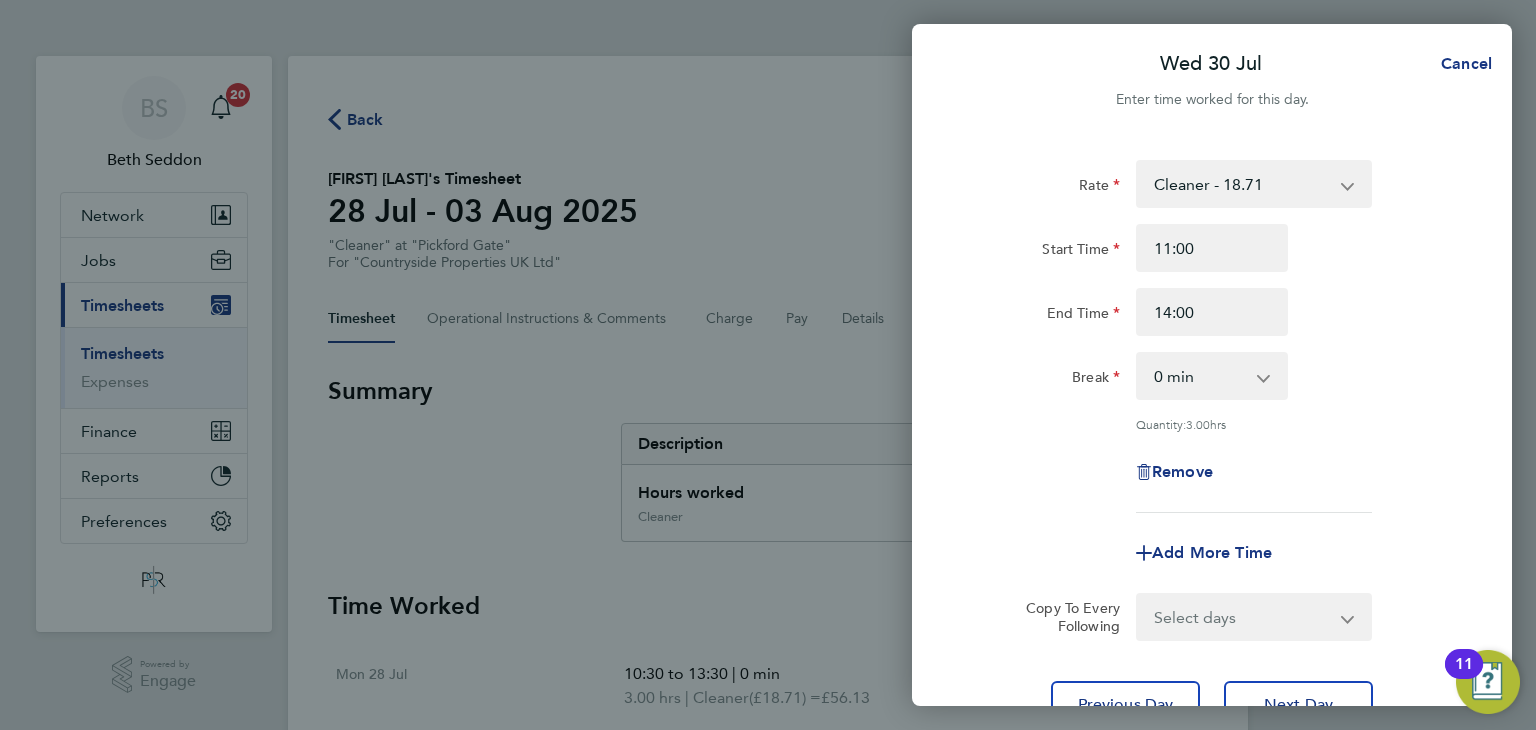 click on "Rate  Cleaner - 18.71
Start Time 11:00 End Time 14:00 Break  0 min   15 min   30 min   45 min   60 min   75 min   90 min
Quantity:  3.00  hrs
Remove
Add More Time  Copy To Every Following  Select days   Day   Weekday (Mon-Fri)   Weekend (Sat-Sun)   Thursday   Friday   Saturday   Sunday
Previous Day   Next Day" 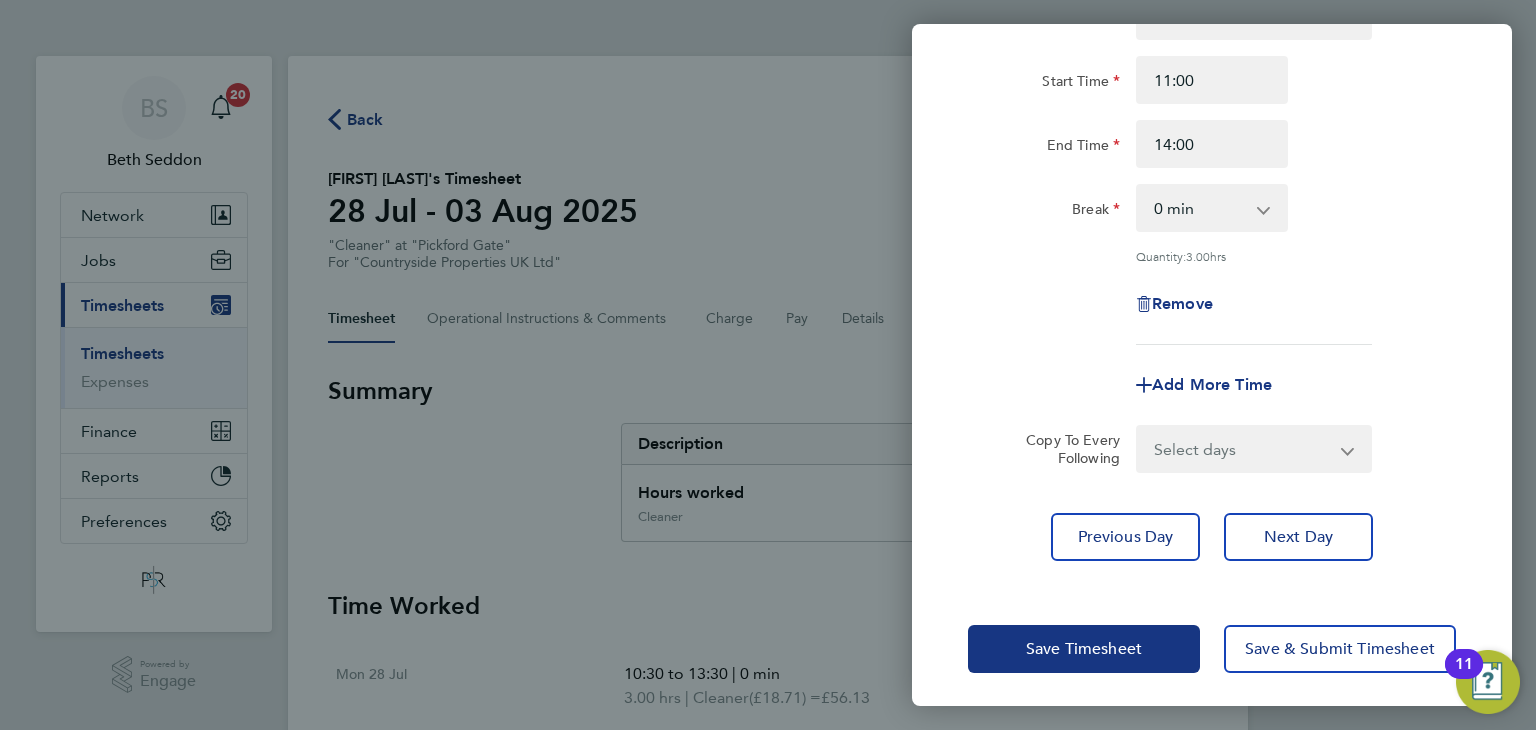 scroll, scrollTop: 172, scrollLeft: 0, axis: vertical 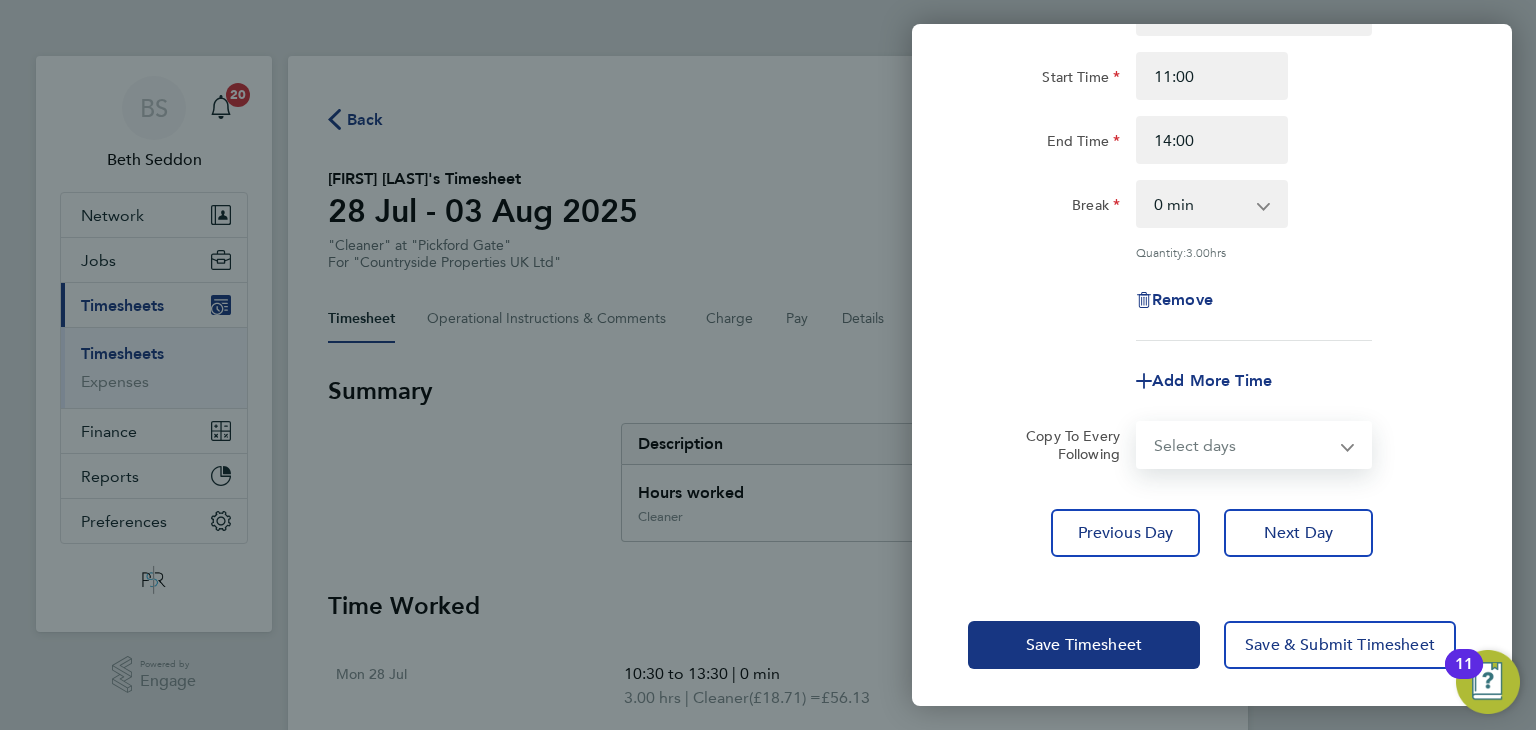 click on "Select days   Day   Weekday (Mon-Fri)   Weekend (Sat-Sun)   Thursday   Friday   Saturday   Sunday" at bounding box center (1243, 445) 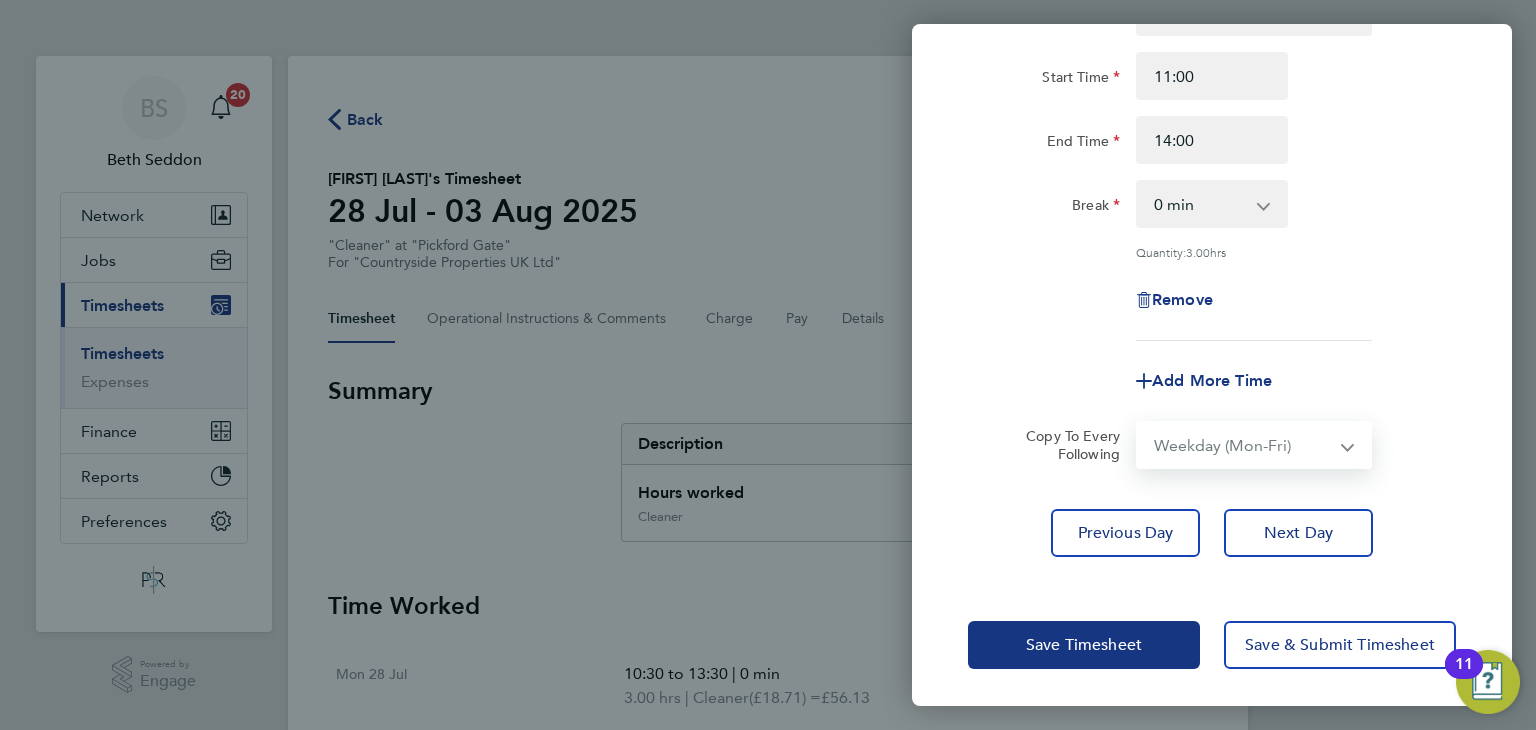 click on "Select days   Day   Weekday (Mon-Fri)   Weekend (Sat-Sun)   Thursday   Friday   Saturday   Sunday" at bounding box center [1243, 445] 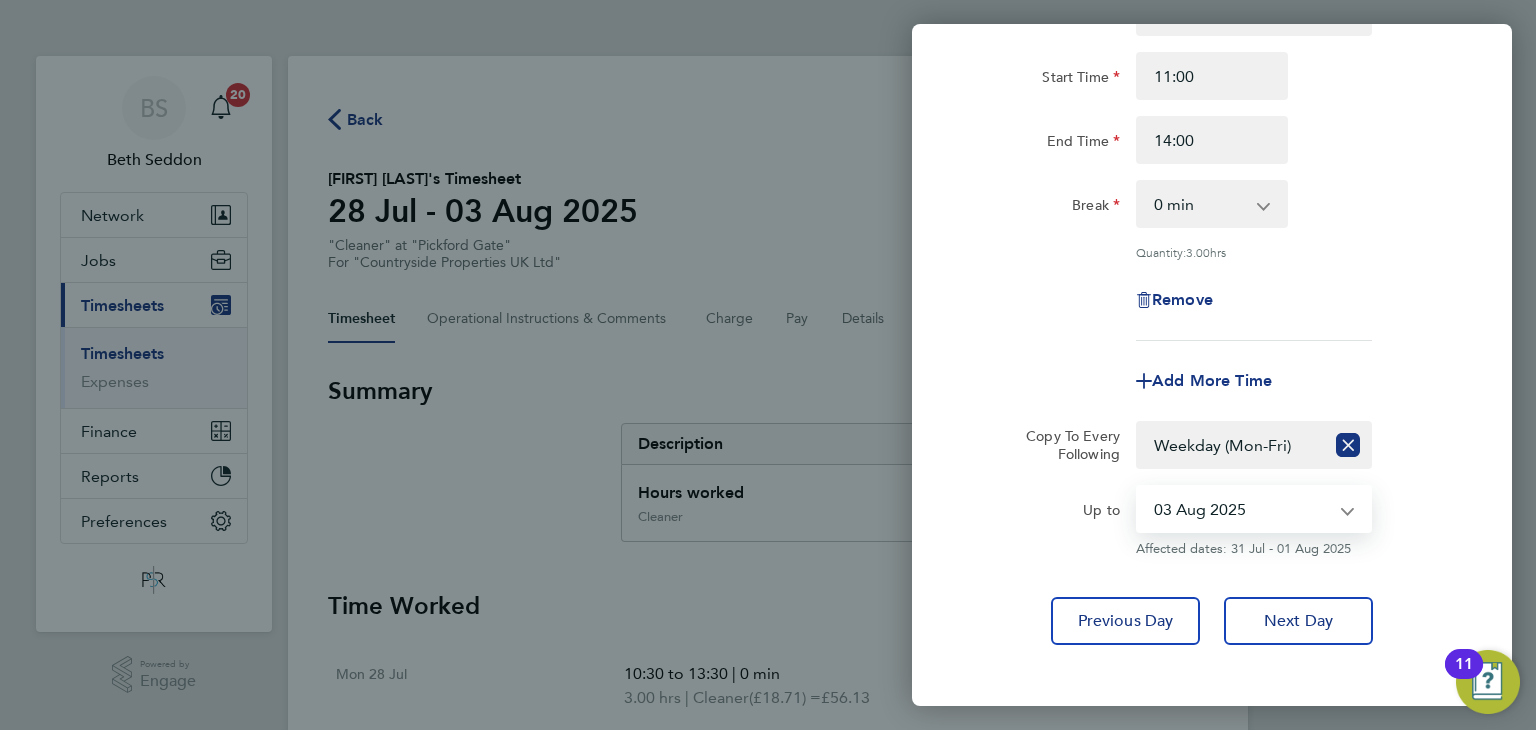 click on "31 Jul 2025   01 Aug 2025   02 Aug 2025   03 Aug 2025" at bounding box center [1242, 509] 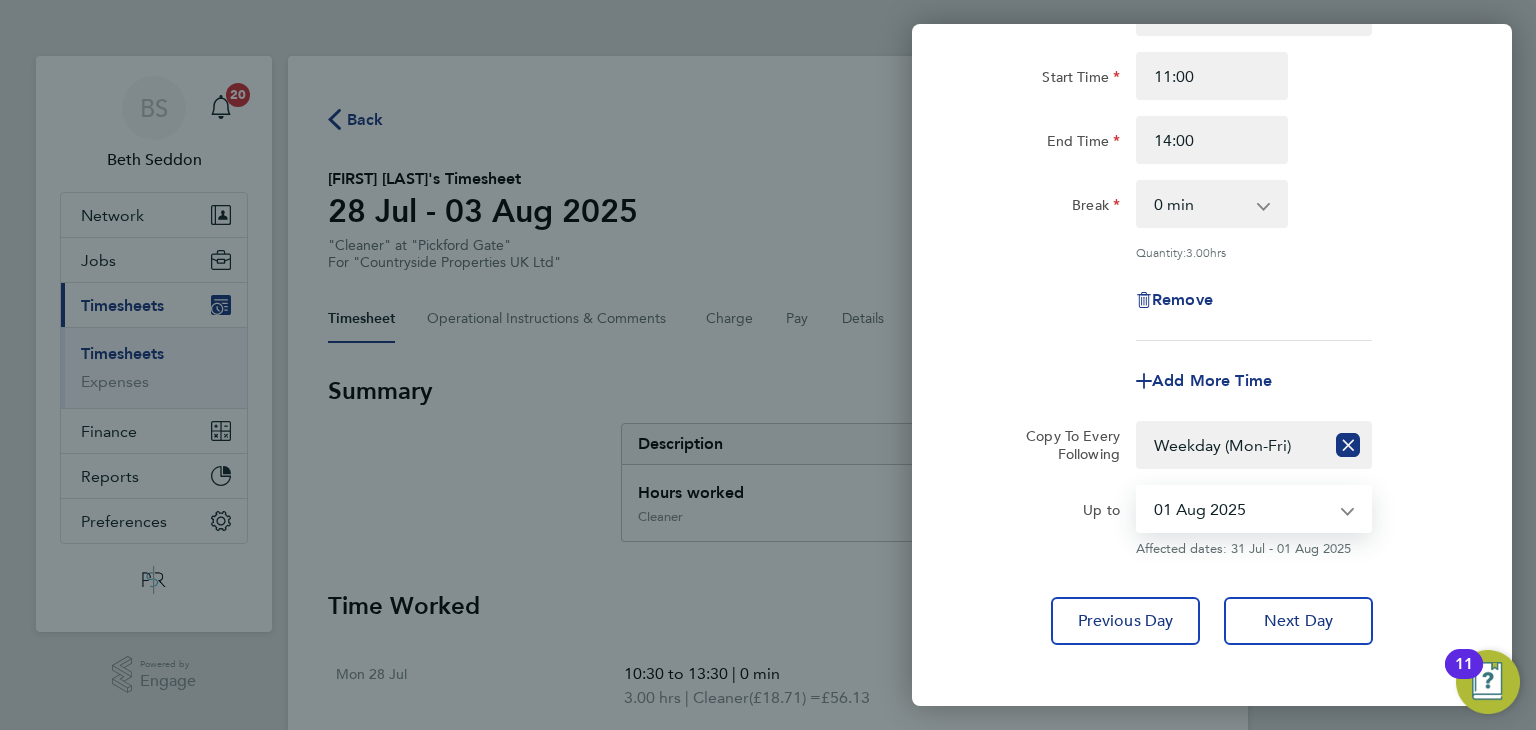 click on "31 Jul 2025   01 Aug 2025   02 Aug 2025   03 Aug 2025" at bounding box center (1242, 509) 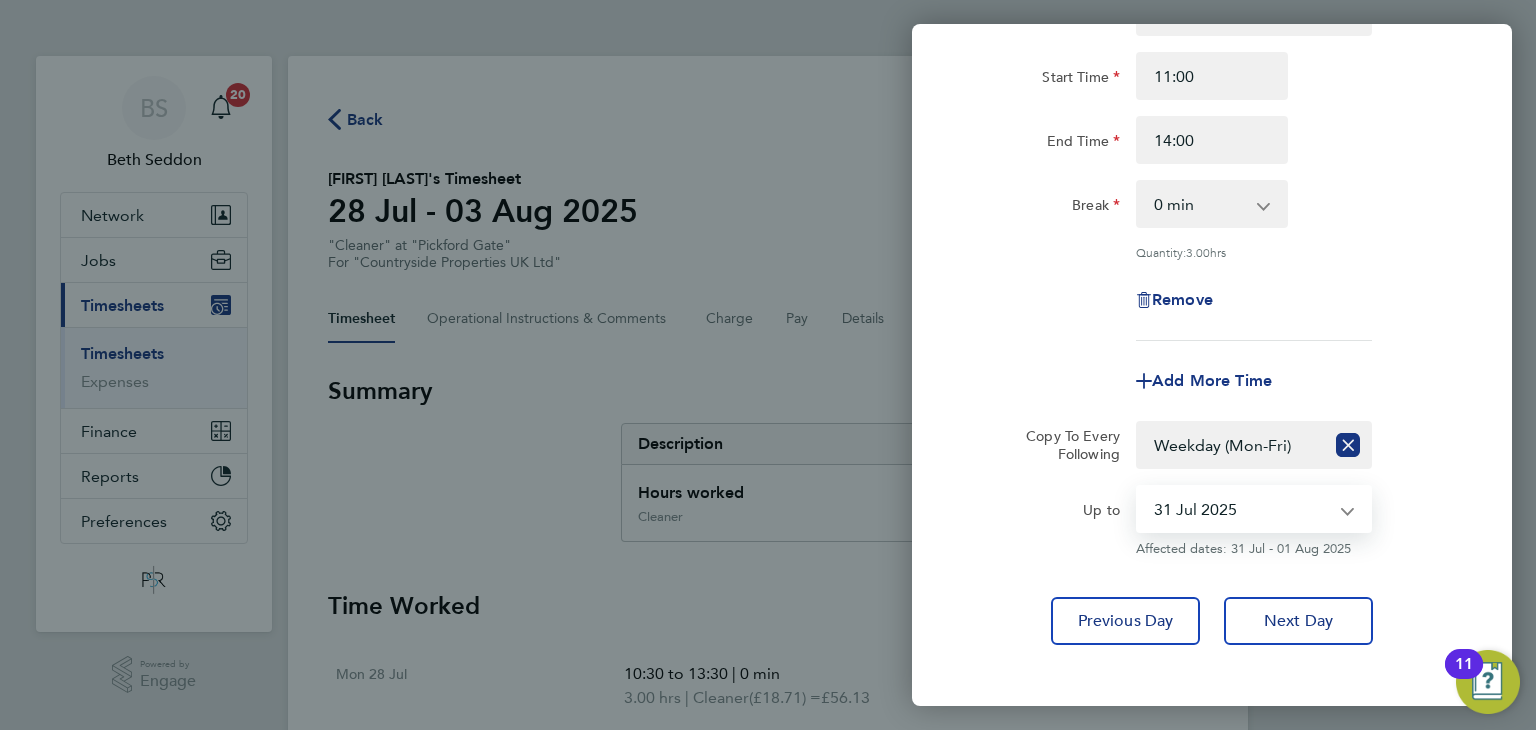 click on "Rate  Cleaner - 18.71
Start Time 11:00 End Time 14:00 Break  0 min   15 min   30 min   45 min   60 min   75 min   90 min
Quantity:  3.00  hrs
Remove
Add More Time  Copy To Every Following  Select days   Day   Weekday (Mon-Fri)   Weekend (Sat-Sun)   Thursday   Friday   Saturday   Sunday
Up to  31 Jul 2025   01 Aug 2025   02 Aug 2025   03 Aug 2025
Affected dates: 31 Jul - 01 Aug 2025   Previous Day   Next Day" 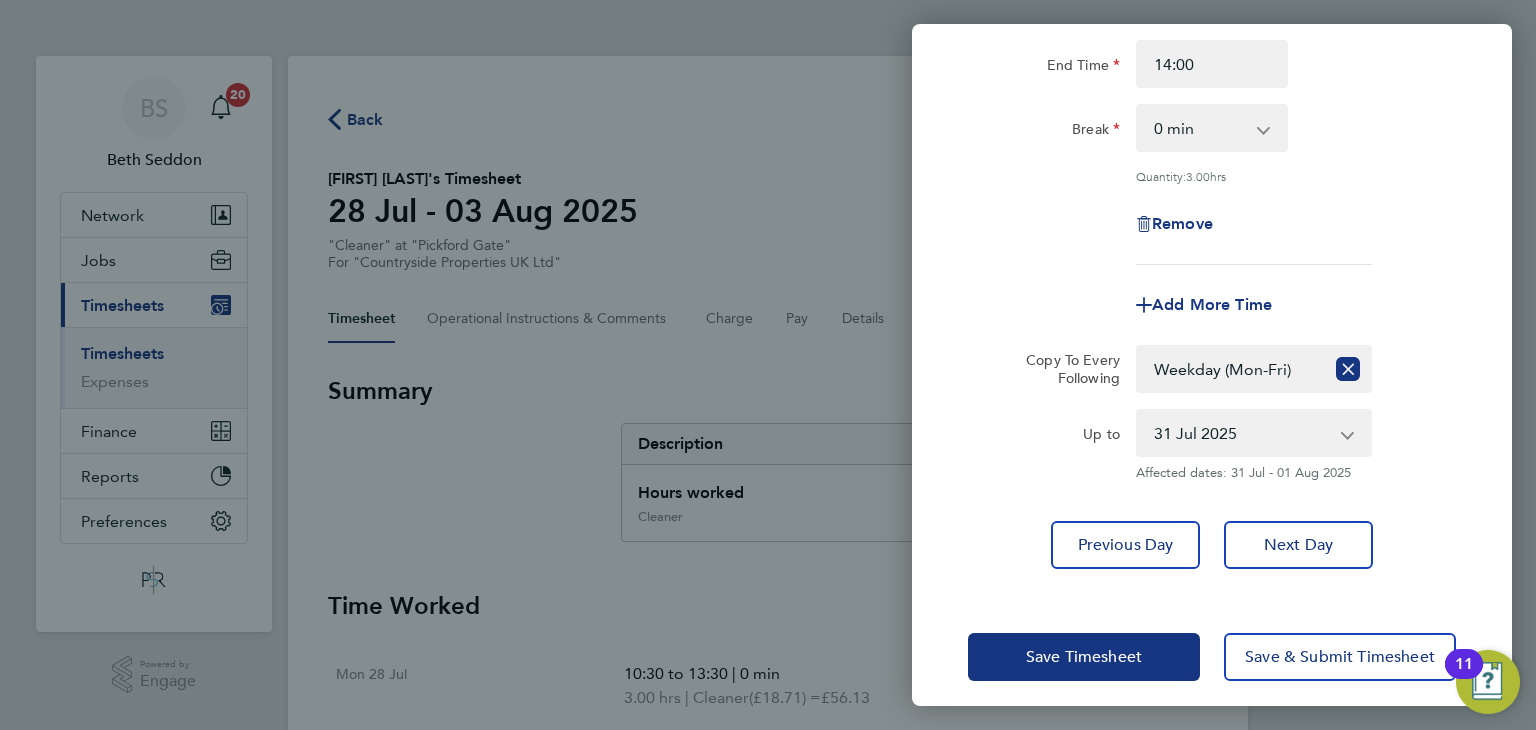 scroll, scrollTop: 260, scrollLeft: 0, axis: vertical 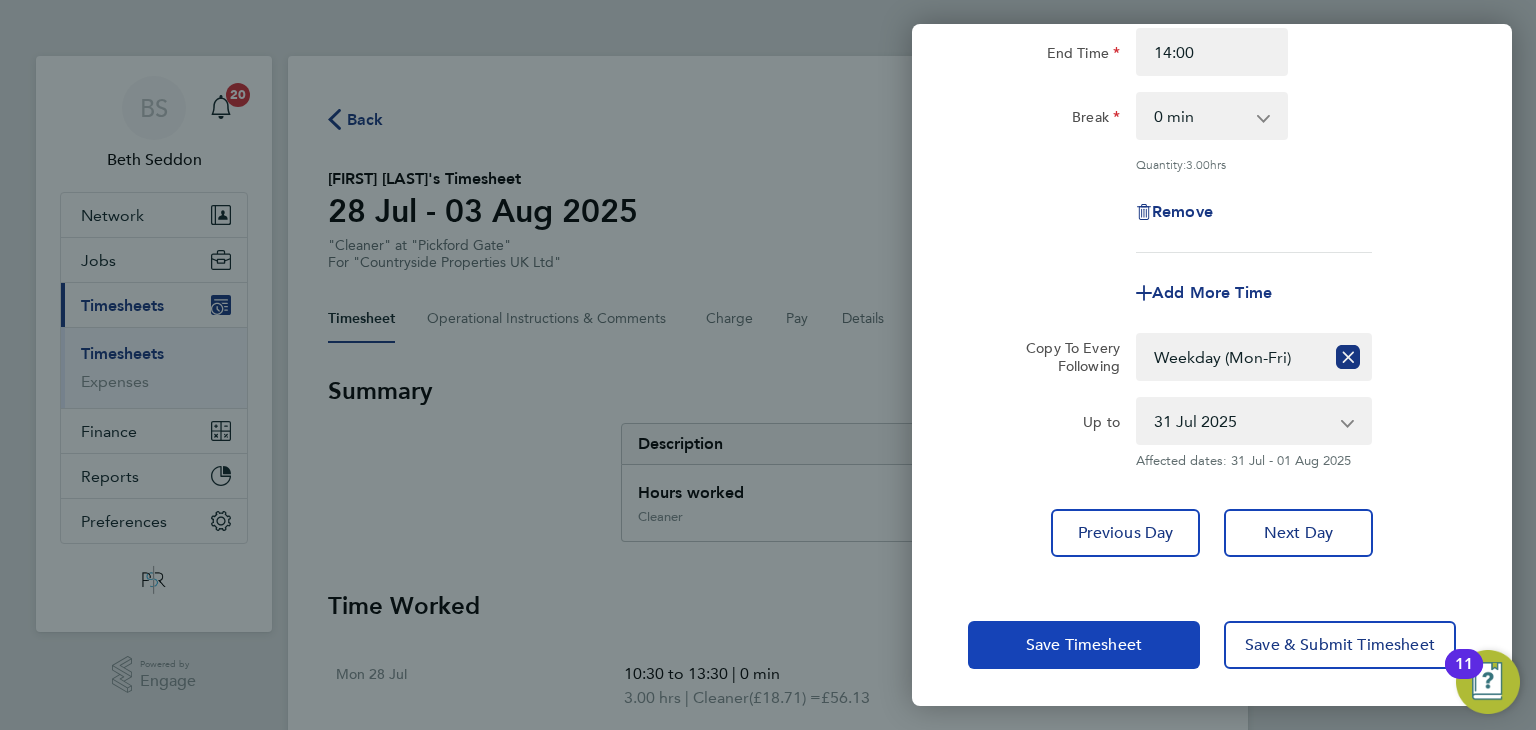 click on "Save Timesheet" 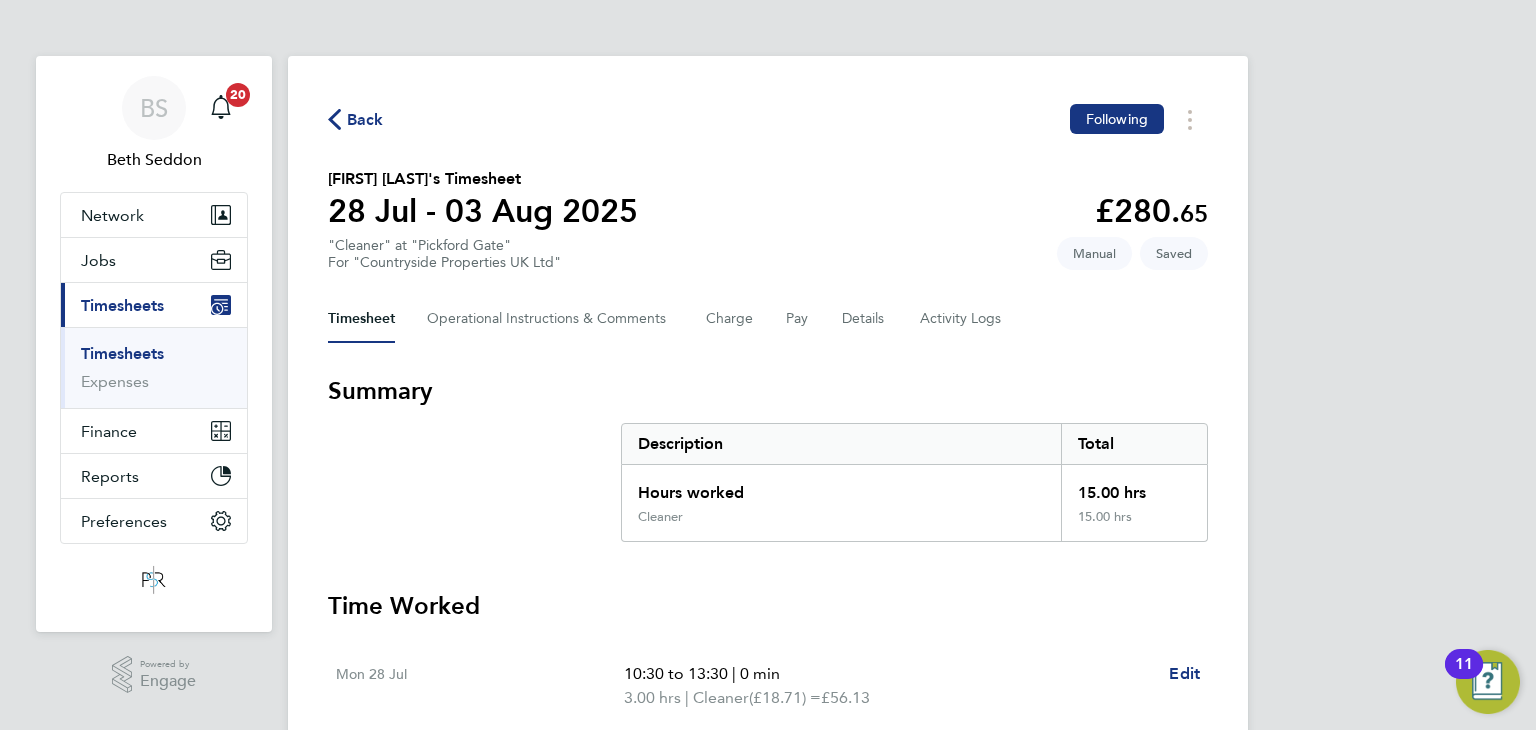 click on "BS   Beth Seddon   Notifications
20   Applications:   Network
Team Members   Businesses   Sites   Workers   Contacts   Jobs
Positions   Vacancies   Placements   Current page:   Timesheets
Timesheets   Expenses   Finance
Invoices & Credit Notes   Statements   Payments   Reports
Margin Report   Report Downloads   Preferences
My Business   Doc. Requirements   VMS Configurations   Notifications   Activity Logs
.st0{fill:#C0C1C2;}
Powered by Engage
Back  Following
Olawale Mustapha's Timesheet   28 Jul - 03 Aug 2025   £280. 65  "Cleaner" at "Pickford Gate"  For "Countryside Properties UK Ltd"  Saved   Manual   Timesheet   Operational Instructions & Comments   Charge   Pay   Details   Activity Logs   Summary   Description" at bounding box center (768, 722) 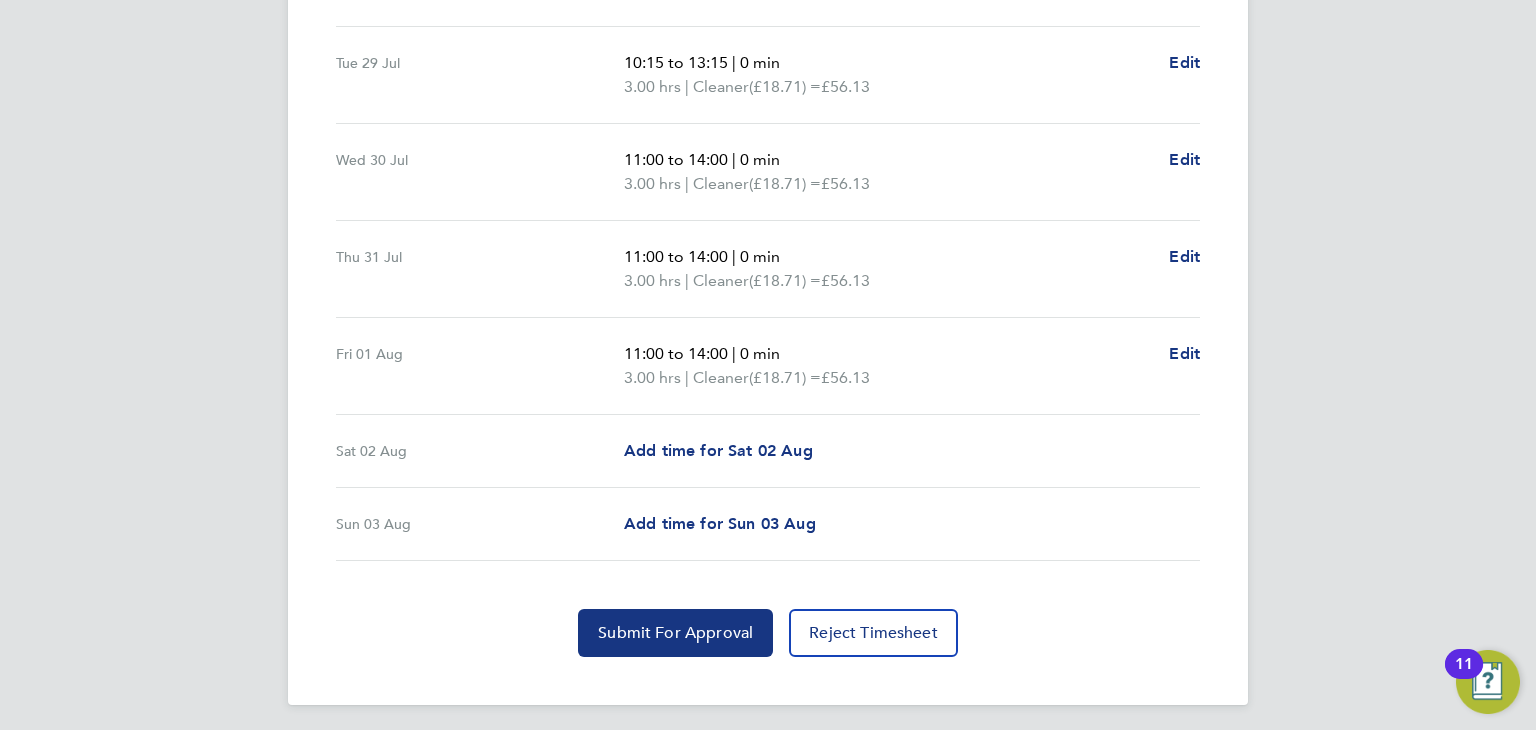 scroll, scrollTop: 712, scrollLeft: 0, axis: vertical 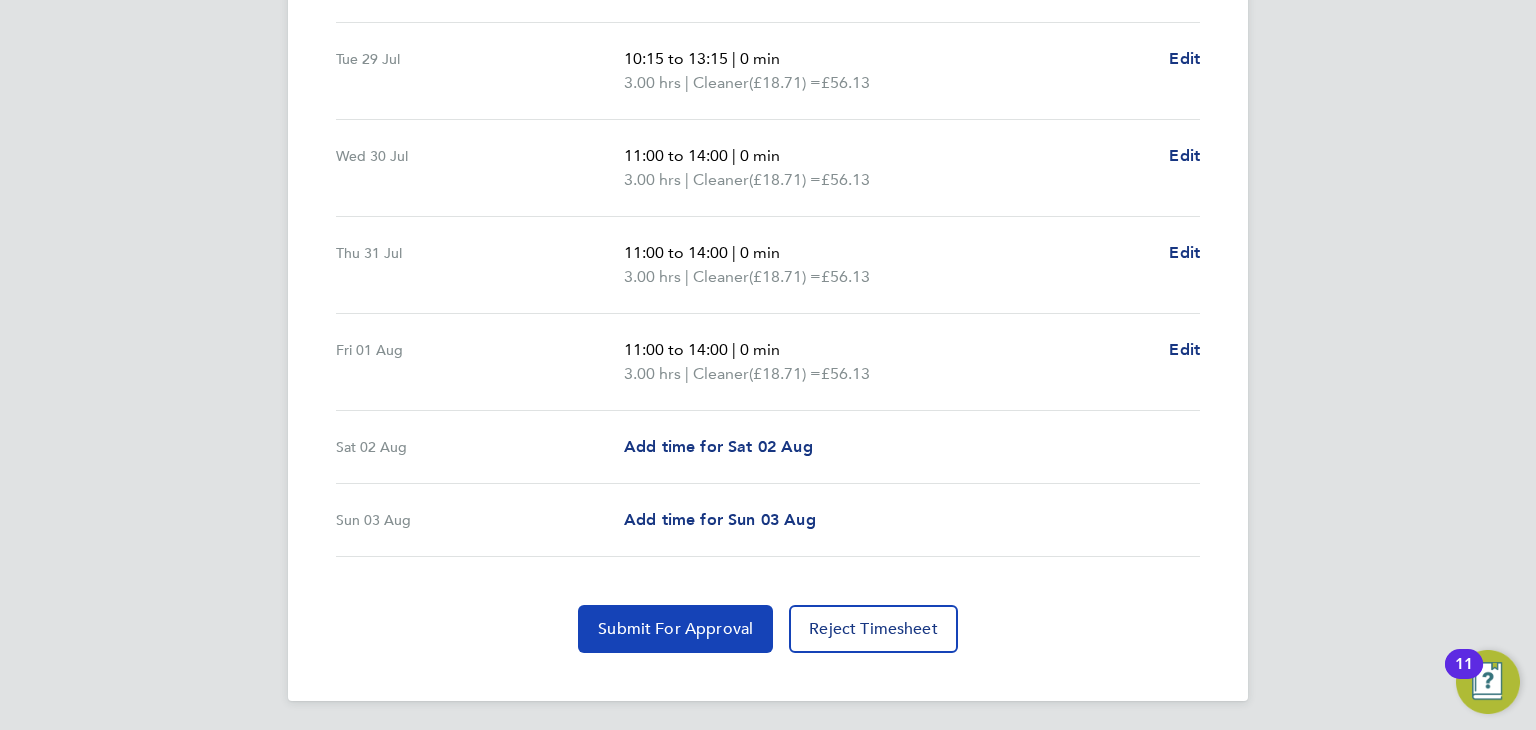 click on "Submit For Approval" 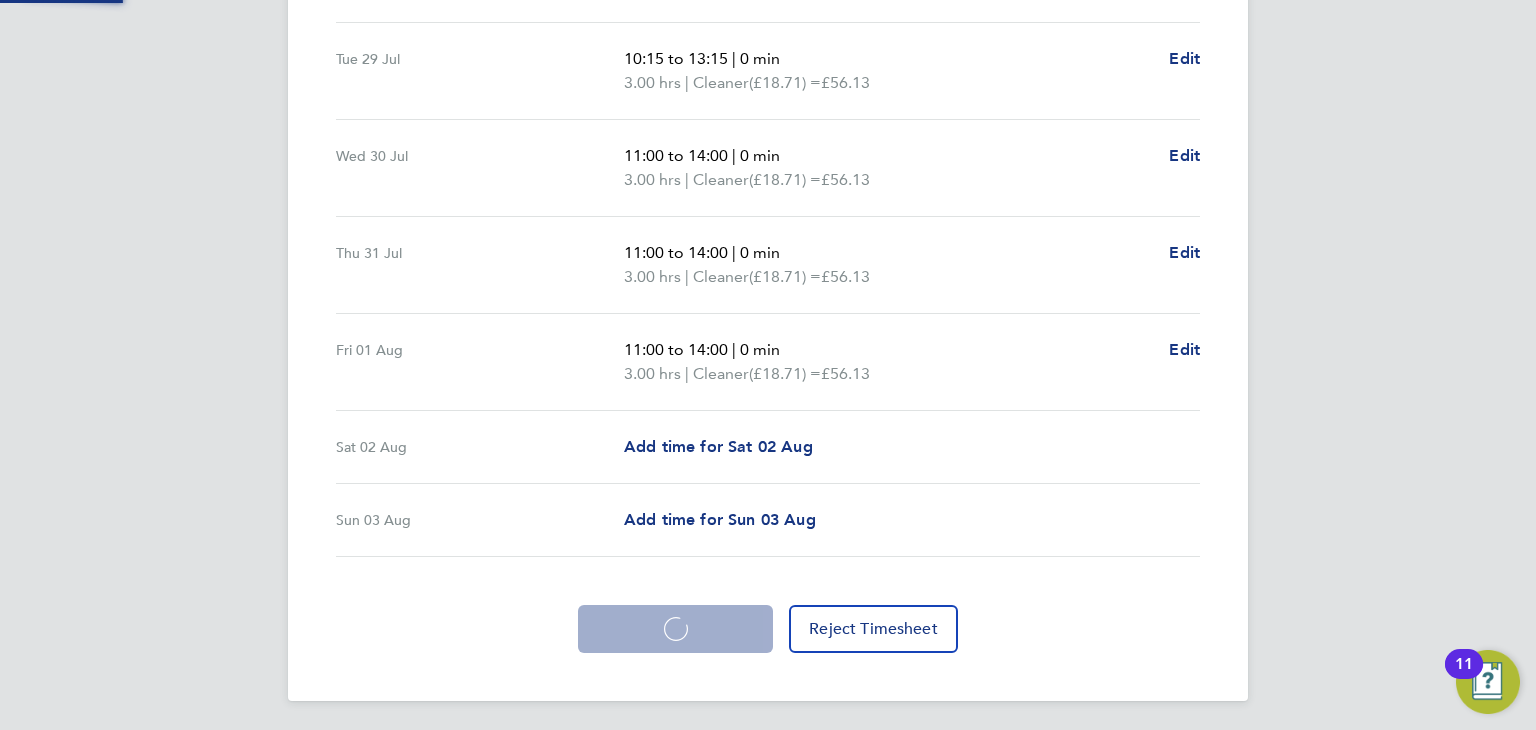 scroll, scrollTop: 712, scrollLeft: 0, axis: vertical 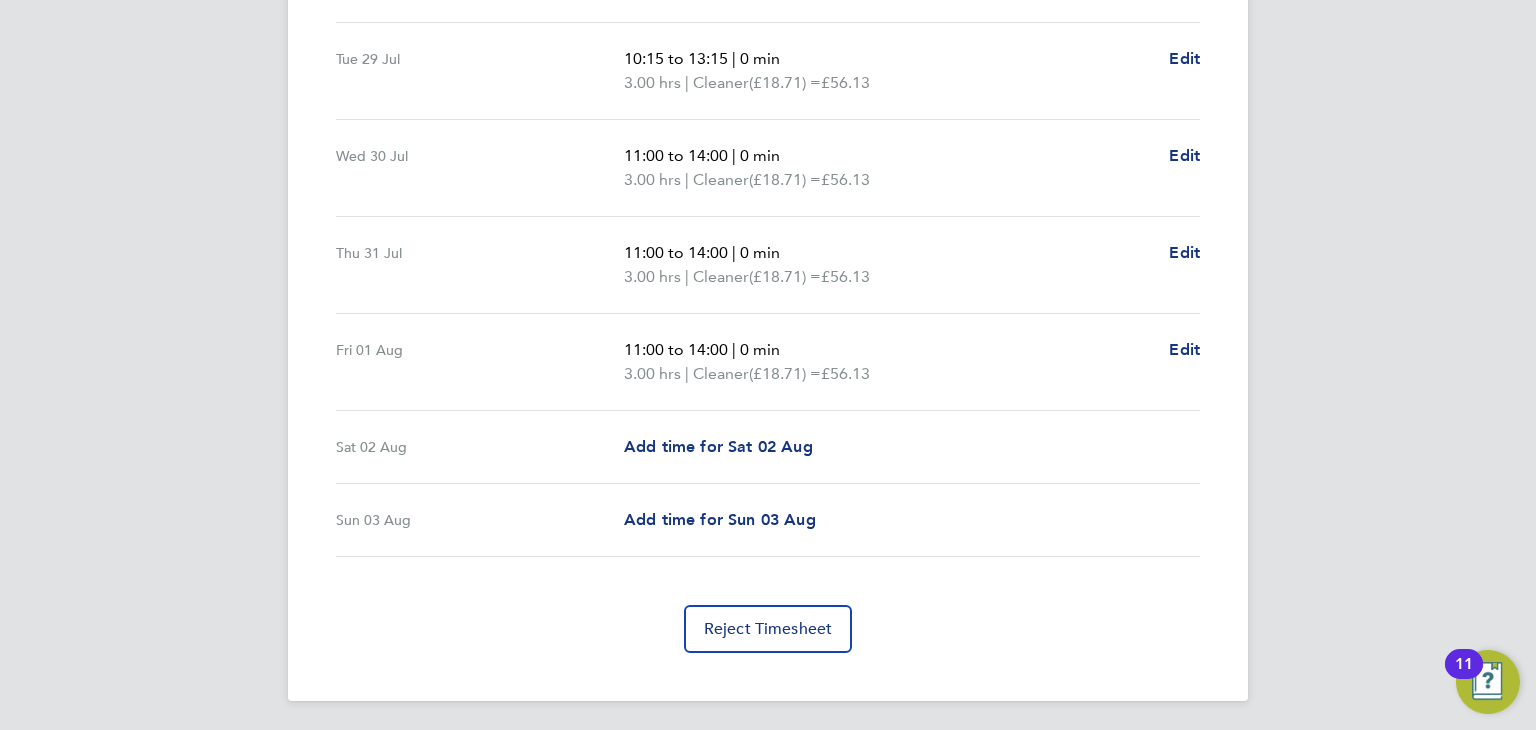 click on "BS   Beth Seddon   Notifications
20   Applications:   Network
Team Members   Businesses   Sites   Workers   Contacts   Jobs
Positions   Vacancies   Placements   Current page:   Timesheets
Timesheets   Expenses   Finance
Invoices & Credit Notes   Statements   Payments   Reports
Margin Report   Report Downloads   Preferences
My Business   Doc. Requirements   VMS Configurations   Notifications   Activity Logs
.st0{fill:#C0C1C2;}
Powered by Engage
Back  Following
Olawale Mustapha's Timesheet   28 Jul - 03 Aug 2025   £280. 65  "Cleaner" at "Pickford Gate"  For "Countryside Properties UK Ltd"  Submitted   Manual   Timesheet   Operational Instructions & Comments   Charge   Pay   Details   Activity Logs   Summary   Total   |" at bounding box center [768, 10] 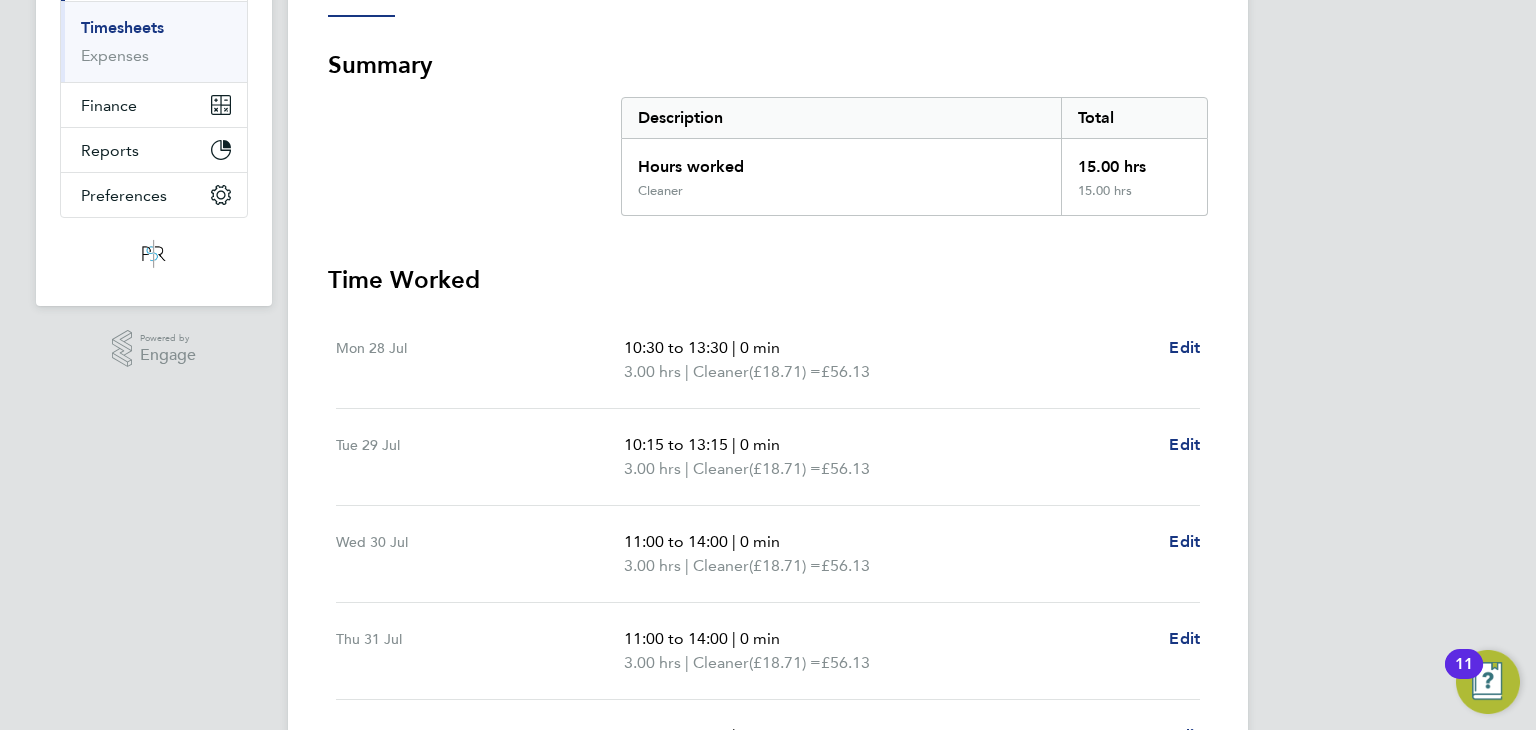 scroll, scrollTop: 312, scrollLeft: 0, axis: vertical 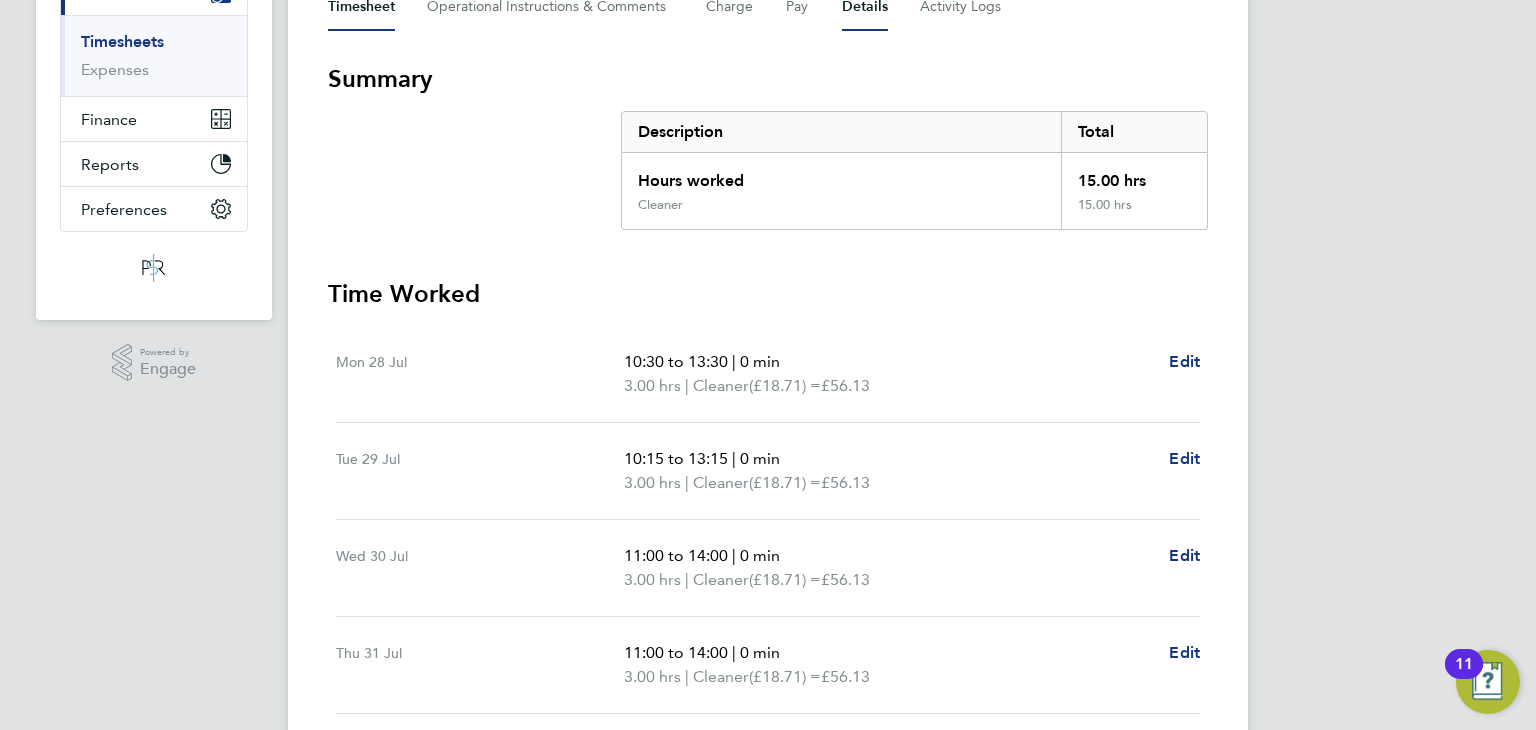 click on "Details" at bounding box center (865, 7) 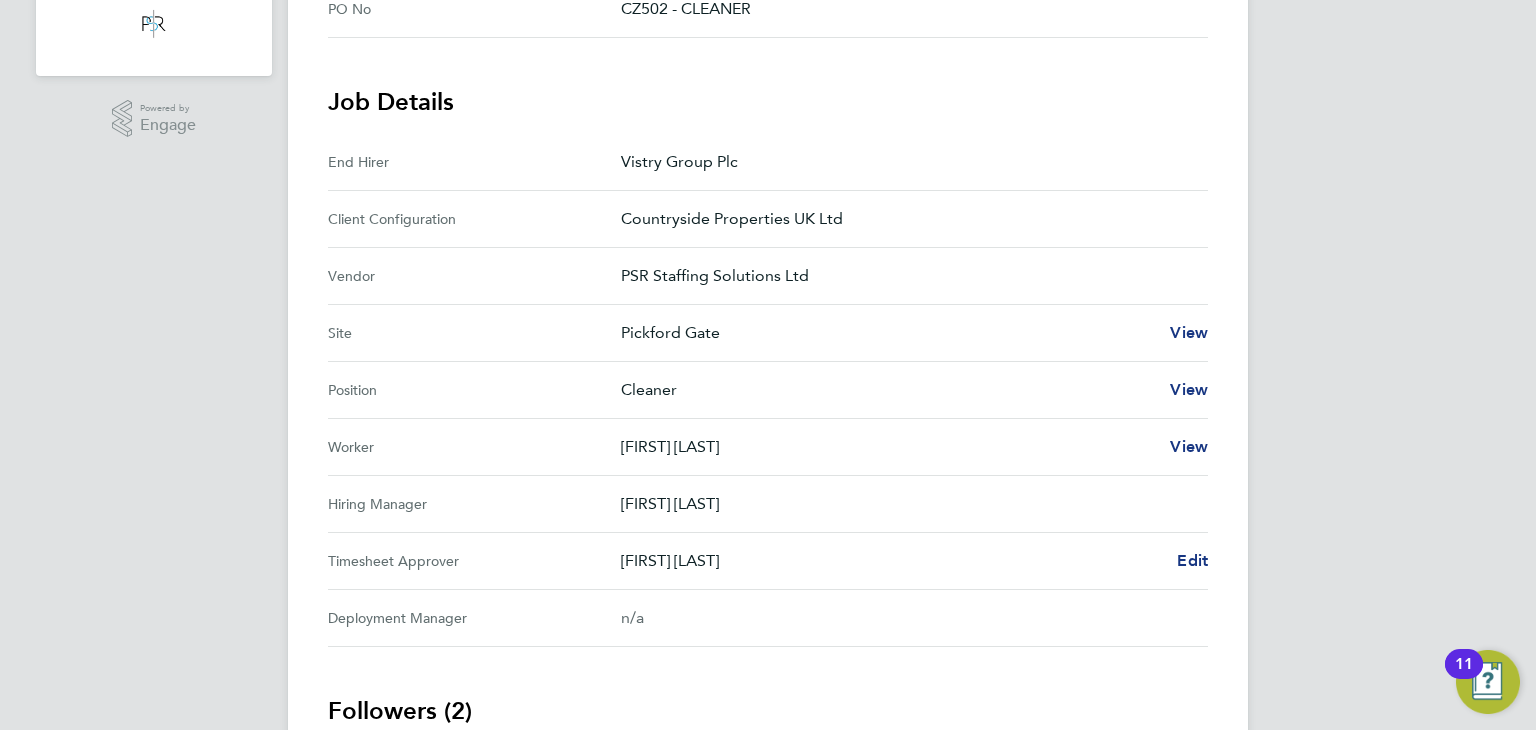 scroll, scrollTop: 560, scrollLeft: 0, axis: vertical 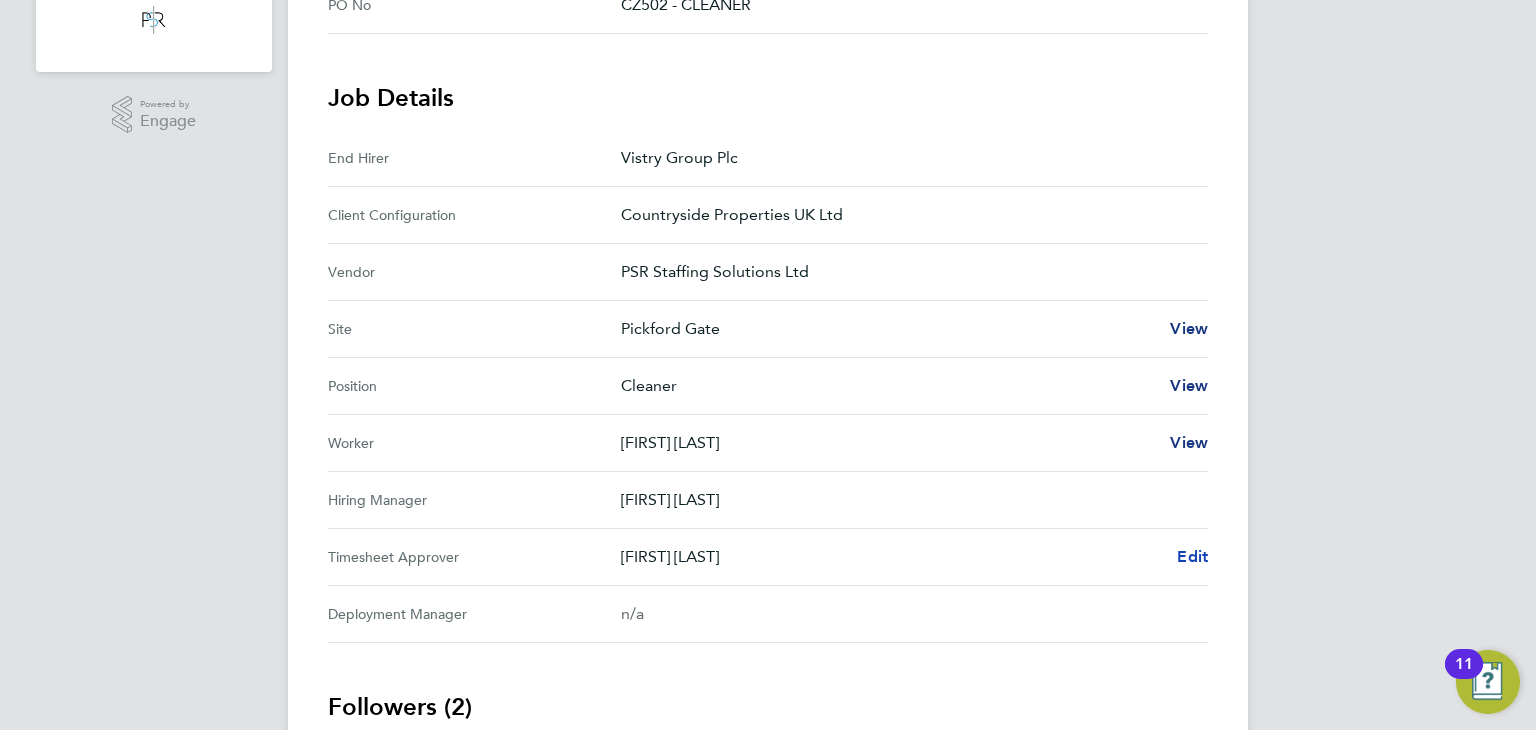 click on "Edit" at bounding box center (1192, 556) 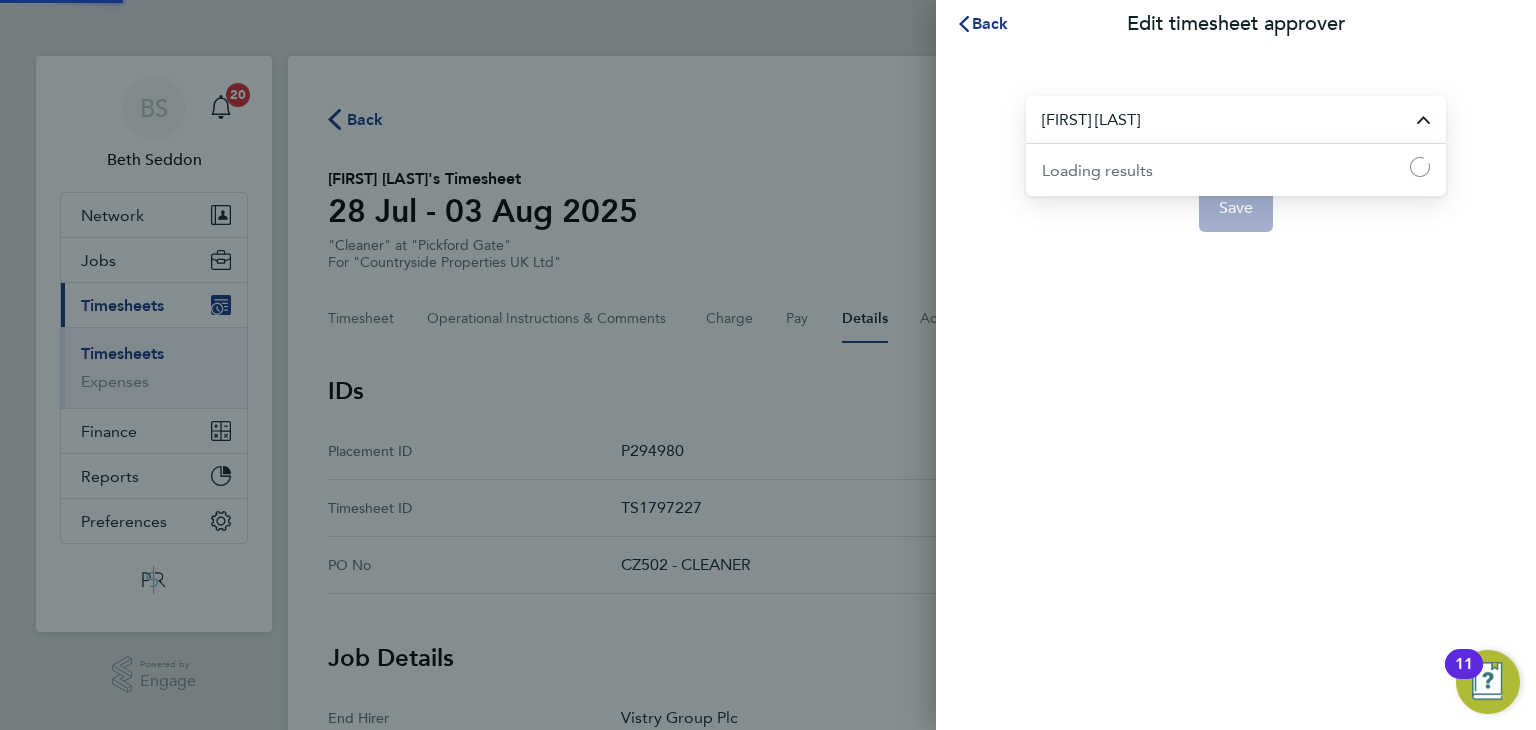 click on "[FIRST] [LAST]" at bounding box center [1236, 119] 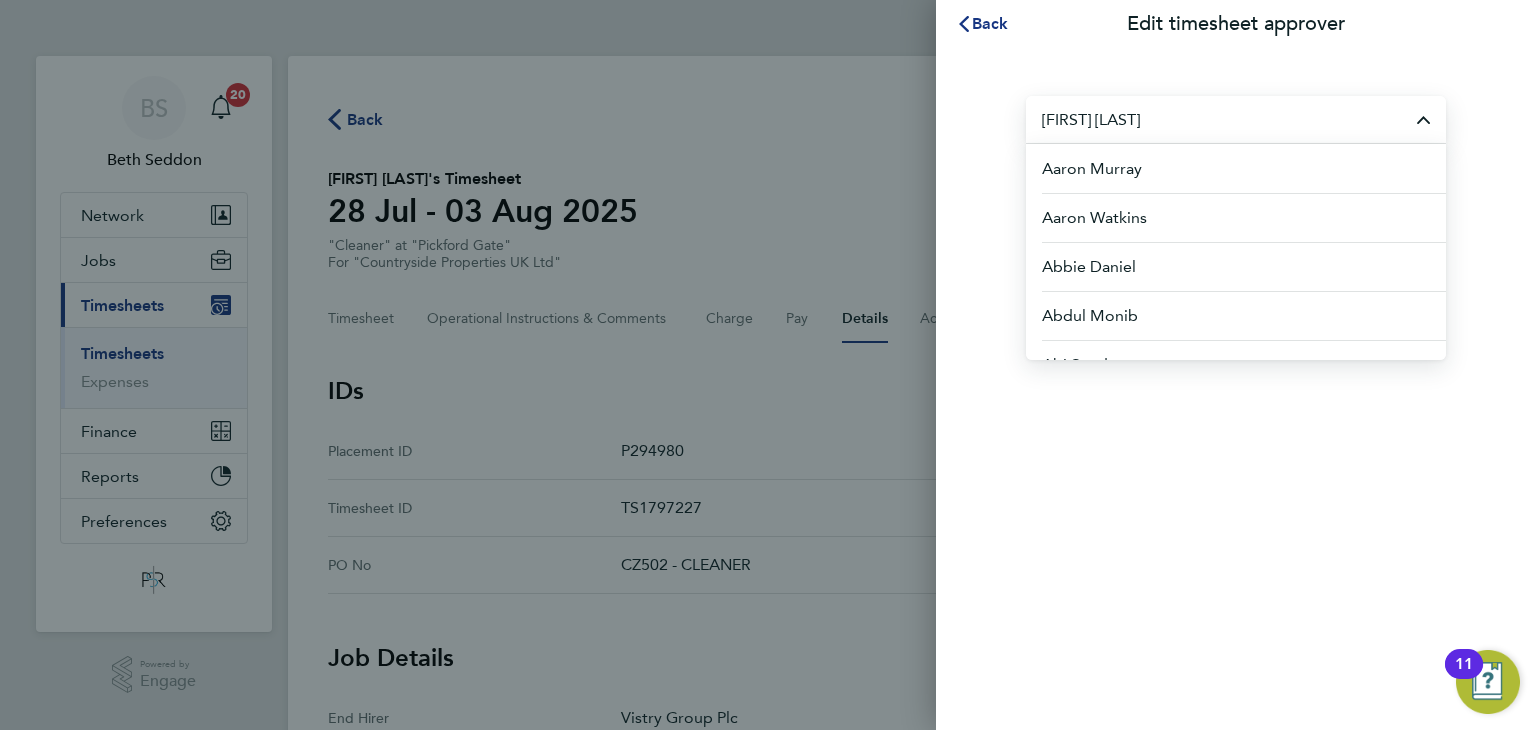 type on "a" 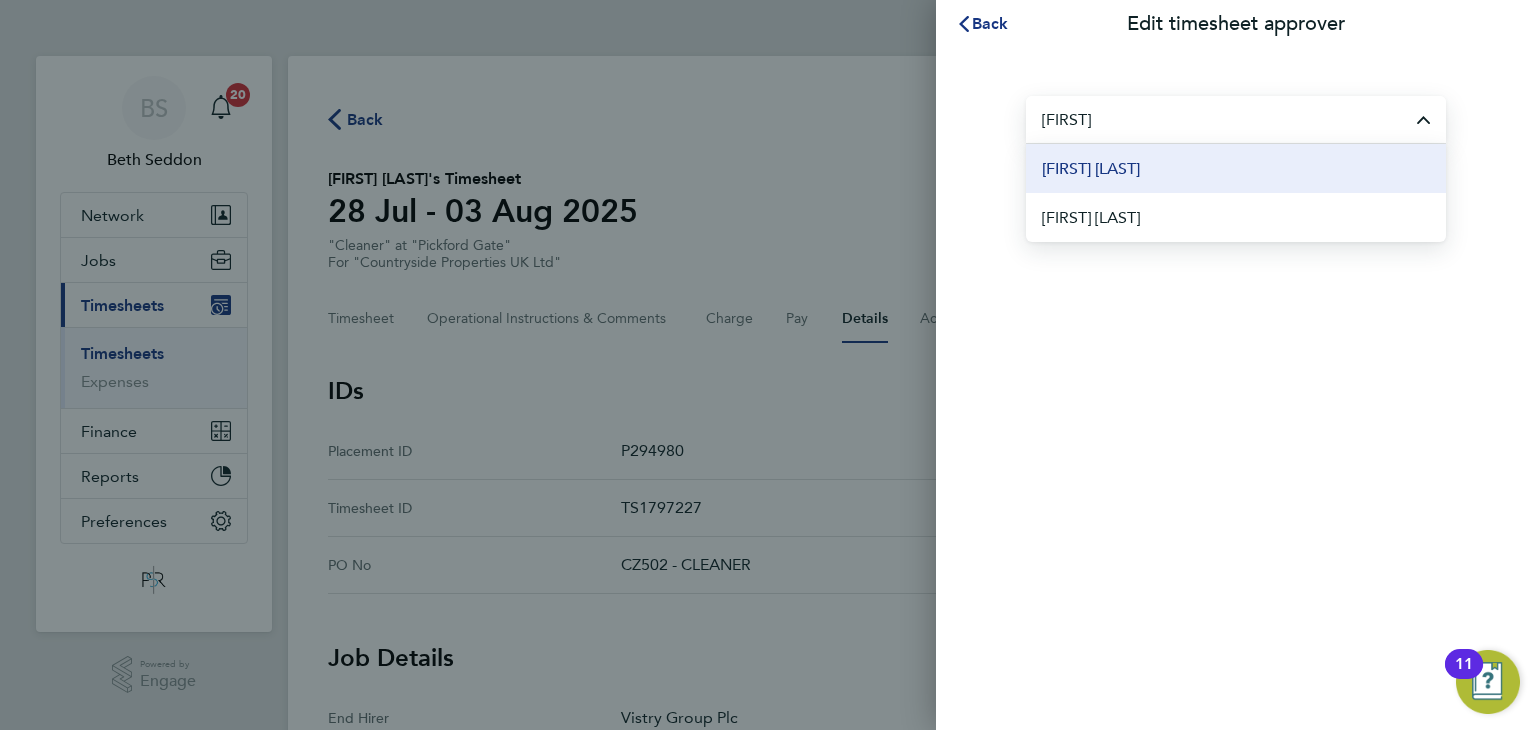 click on "[FIRST] [LAST]" at bounding box center (1091, 169) 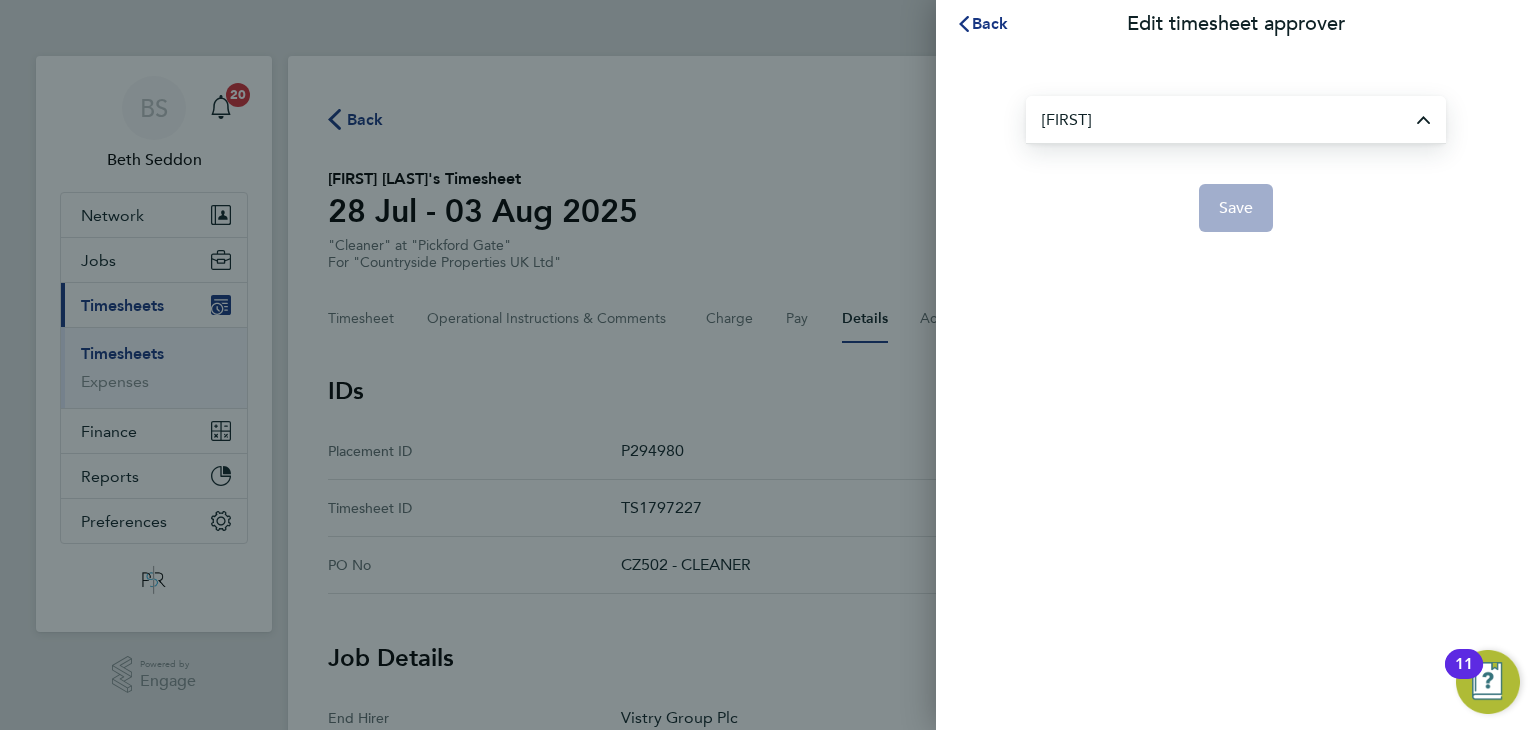 type on "[FIRST] [LAST]" 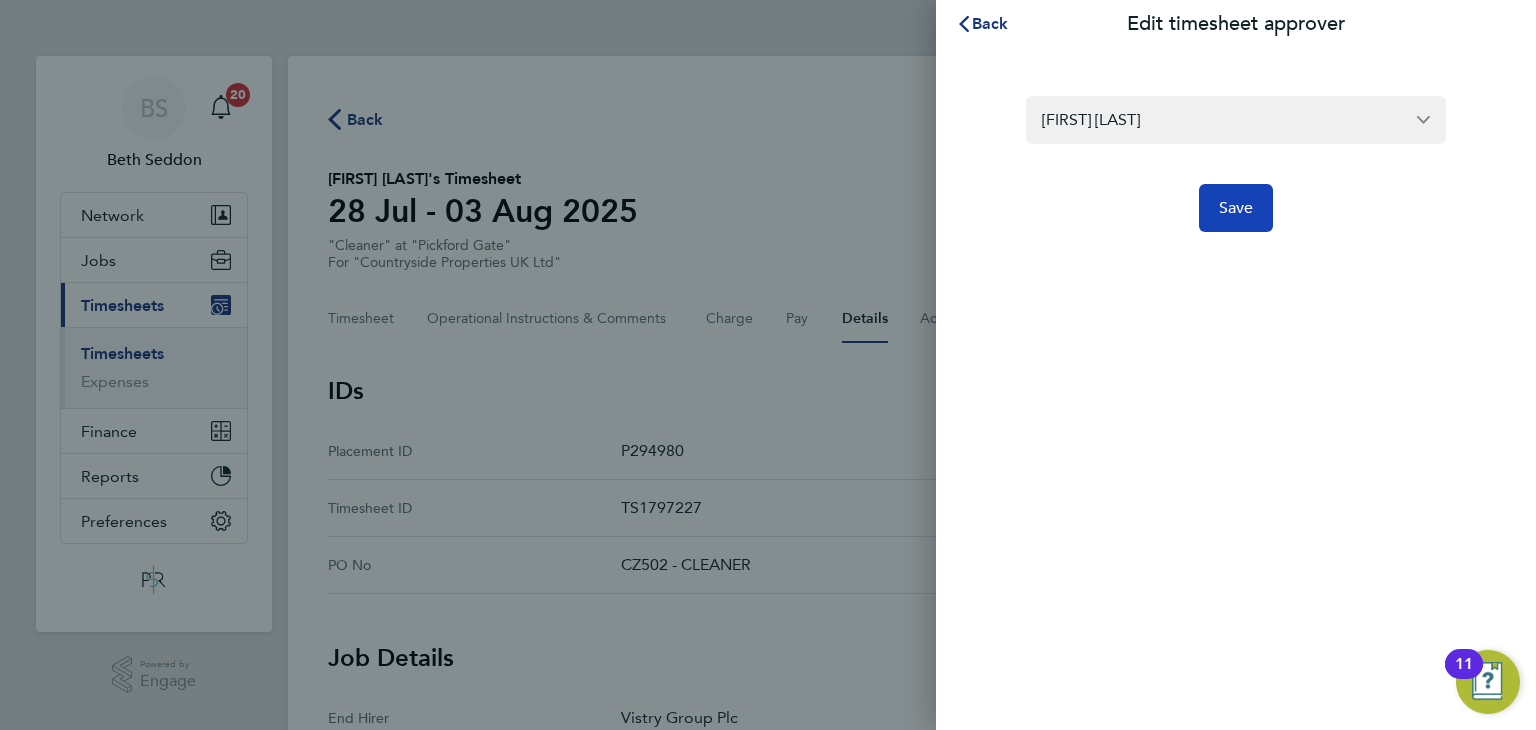 click on "Save" 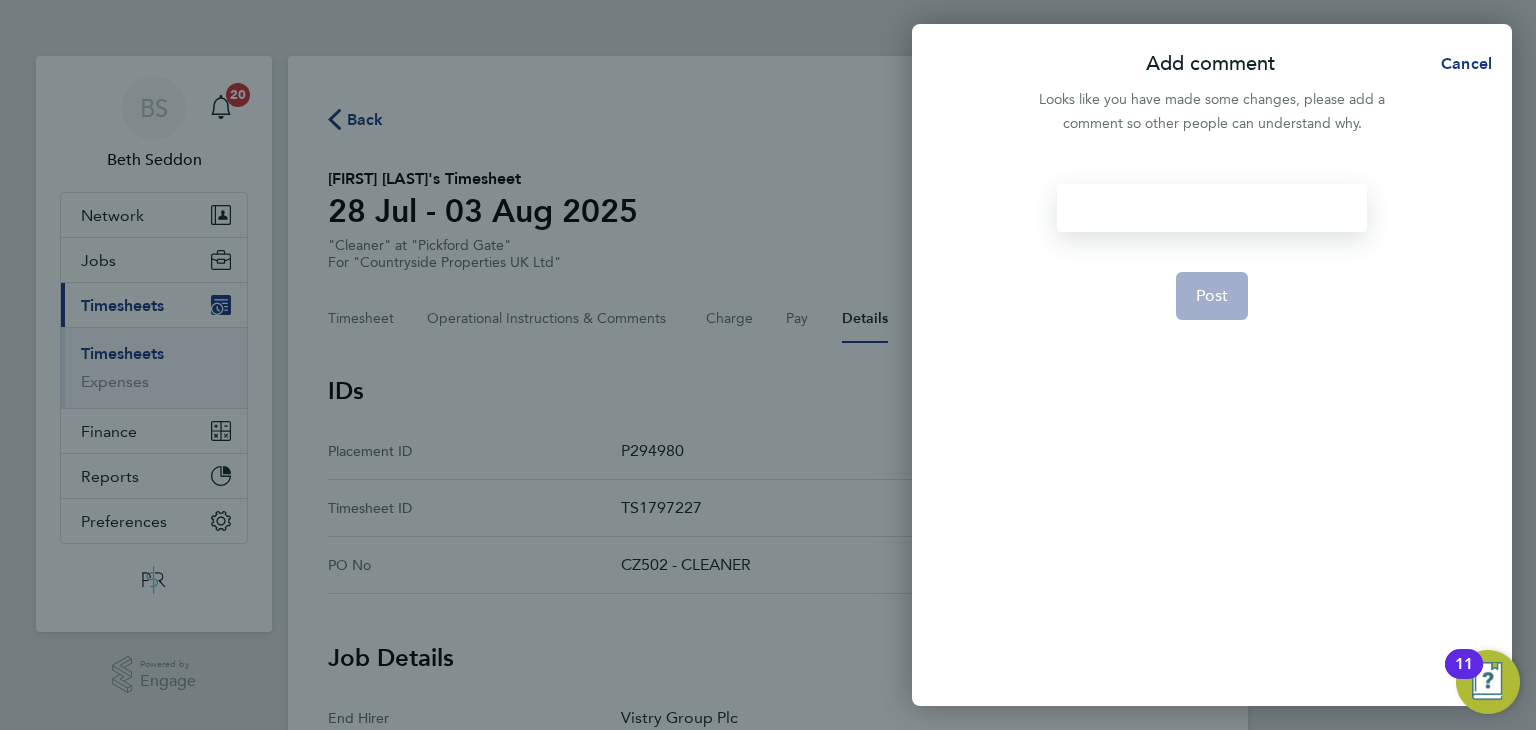 click at bounding box center (1211, 208) 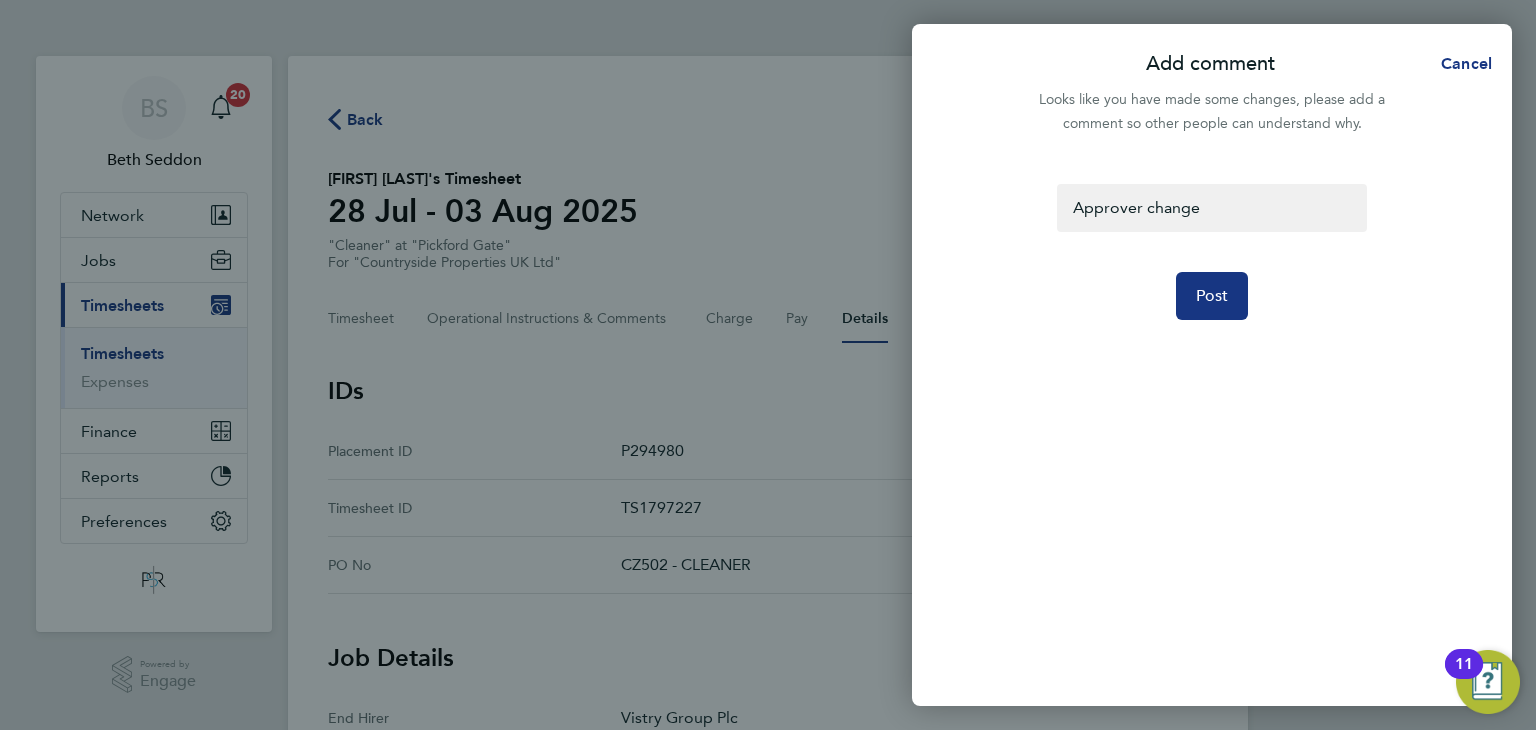 click on "Approver change  Post" 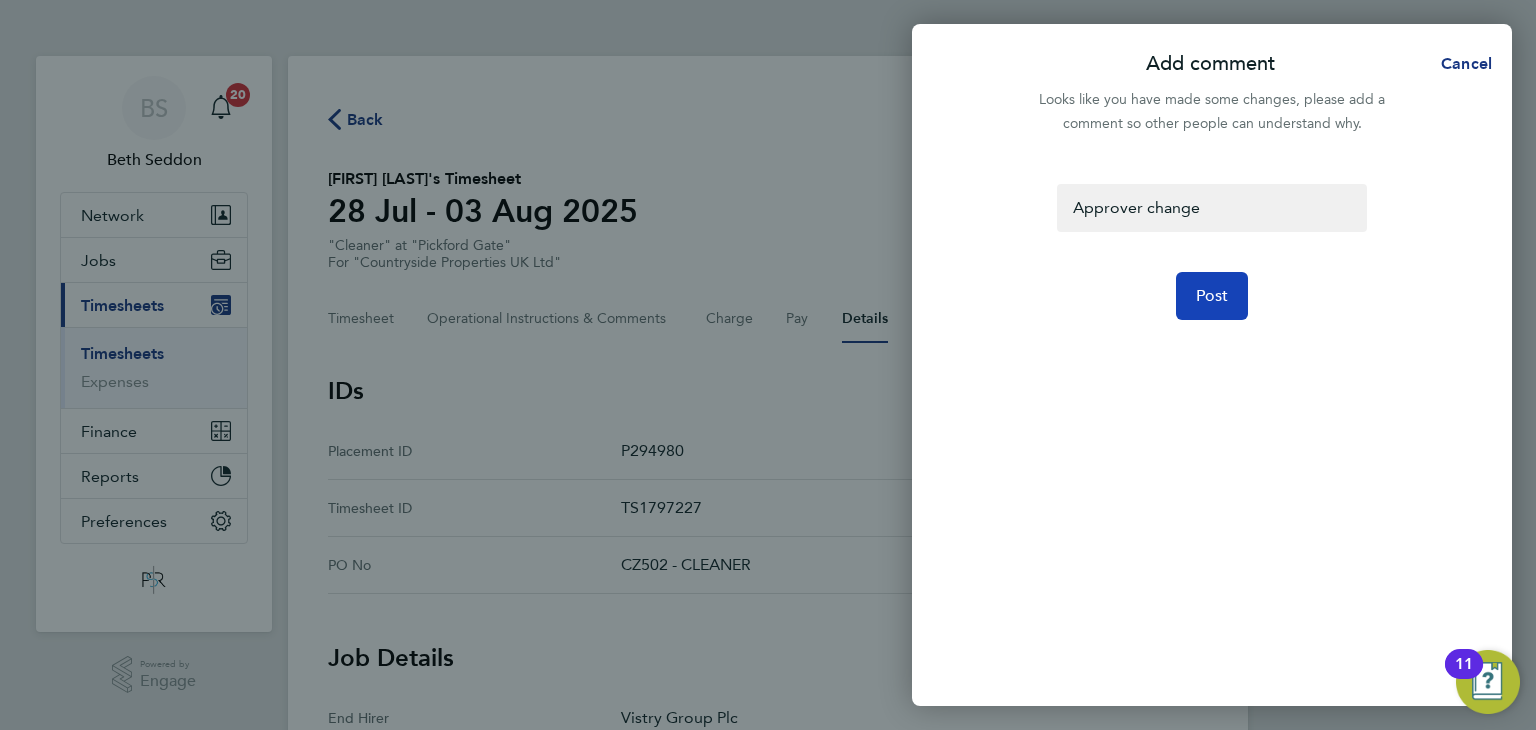 click on "Post" 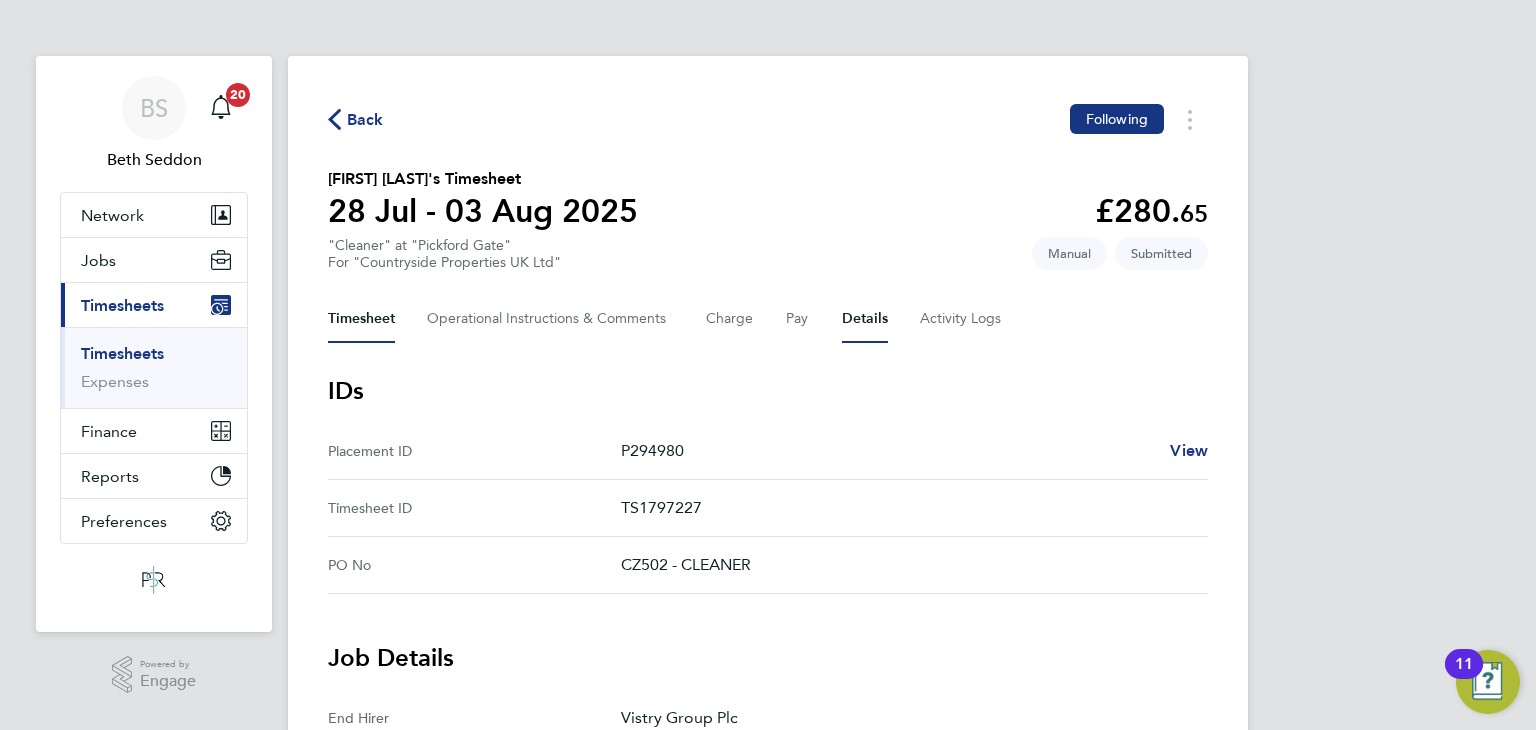 click on "Timesheet" at bounding box center (361, 319) 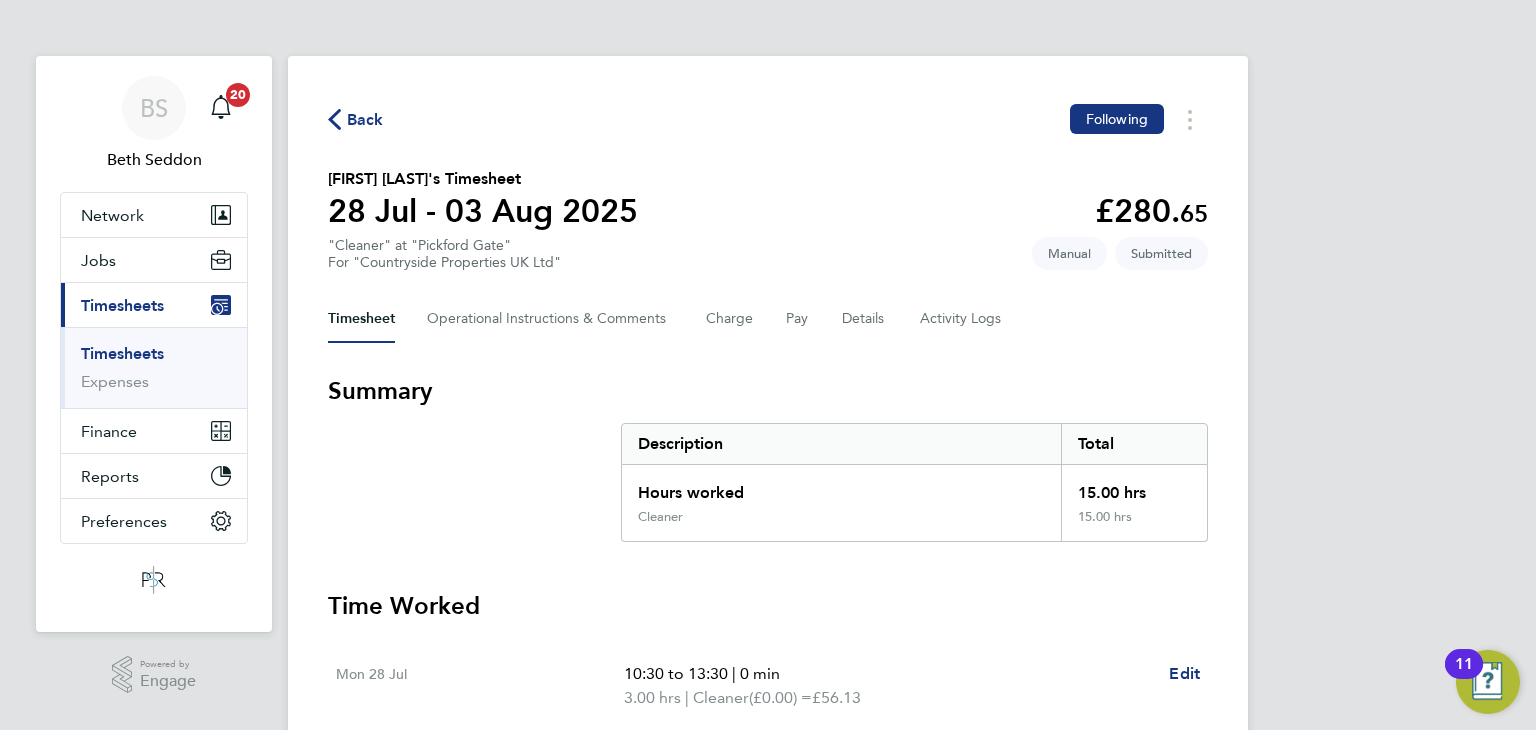 click on "Back" 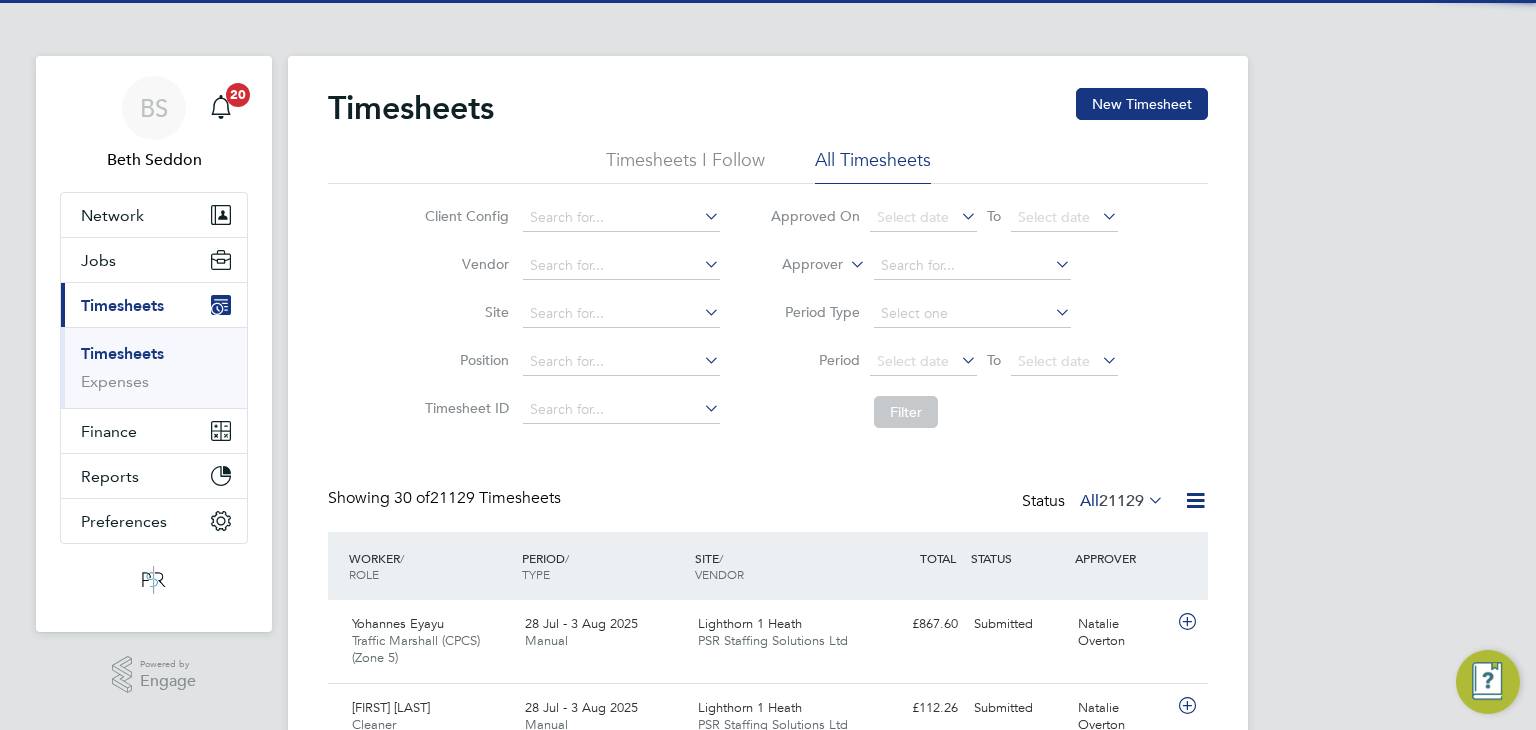 scroll, scrollTop: 10, scrollLeft: 10, axis: both 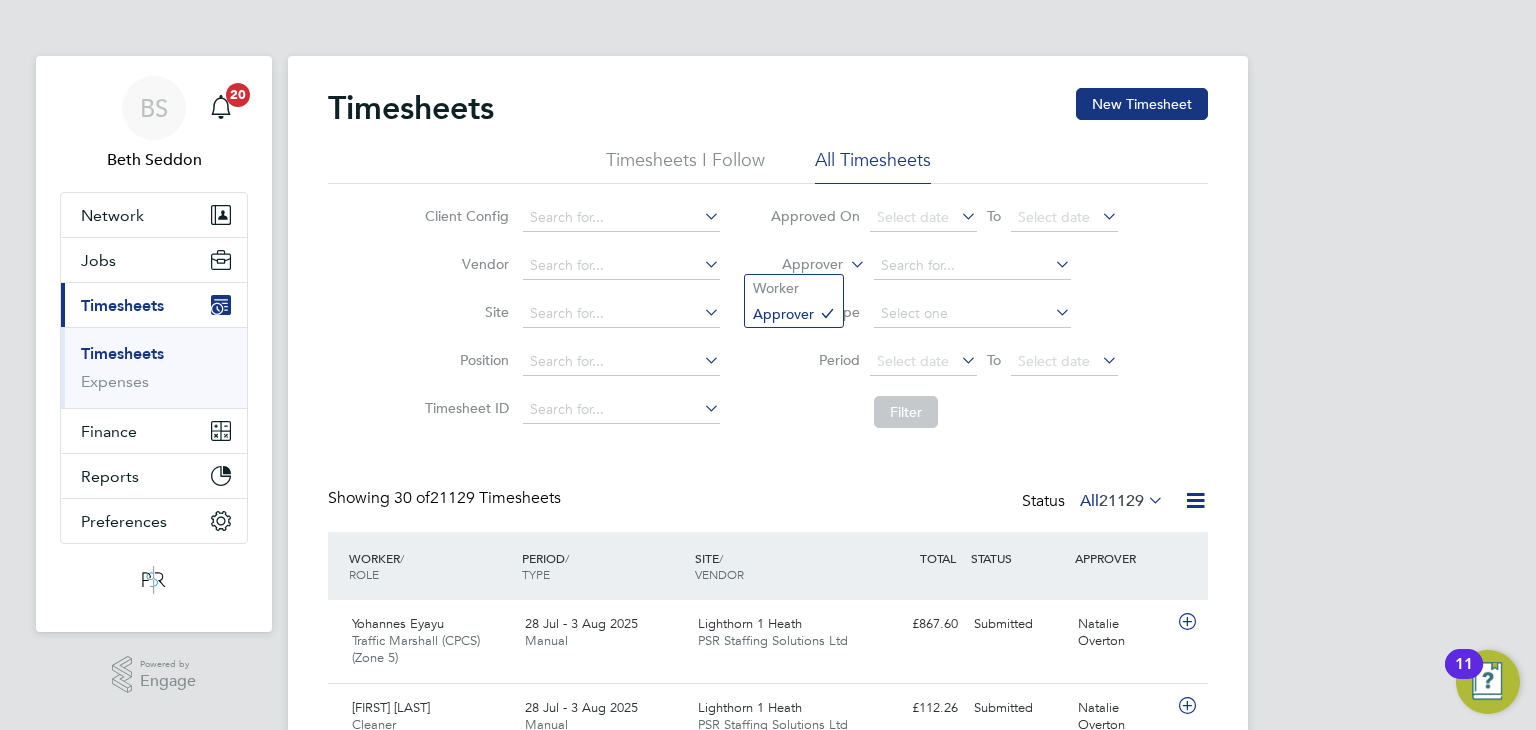 click on "Approver" 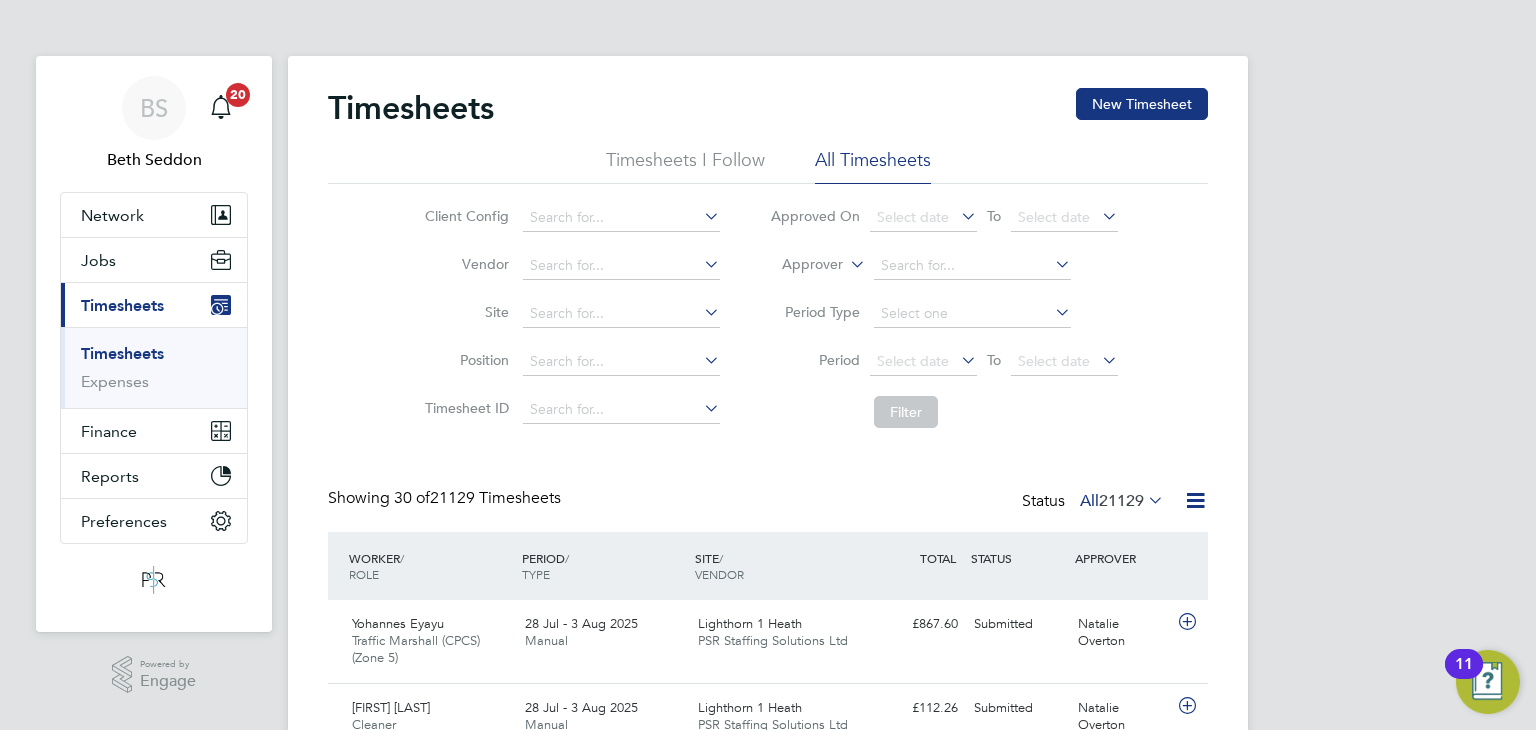 click on "Timesheets New Timesheet Timesheets I Follow All Timesheets Client Config   Vendor   Site   Position   Timesheet ID   Approved On
Select date
To
Select date
Approver     Period Type   Period
Select date
To
Select date
Filter Showing   30 of  21129 Timesheets Status  All  21129  WORKER  / ROLE WORKER  / PERIOD PERIOD  / TYPE SITE  / VENDOR TOTAL   TOTAL  / STATUS STATUS APPROVER Yohannes Eyayu Traffic Marshall (CPCS) (Zone 5)   28 Jul - 3 Aug 2025 28 Jul - 3 Aug 2025 Manual Lighthorn 1 Heath PSR Staffing Solutions Ltd £867.60 Submitted Submitted Natalie Overton Nanah Nicoline Cleaner   28 Jul - 3 Aug 2025 28 Jul - 3 Aug 2025 Manual Lighthorn 1 Heath PSR Staffing Solutions Ltd £112.26 Submitted Submitted Natalie Overton Anne Marie Grant Cleaner   28 Jul - 3 Aug 2025 28 Jul - 3 Aug 2025 Manual Lighthorn 1 Heath PSR Staffing Solutions Ltd £299.36 Submitted Submitted Natalie Overton Craig Berridge Site Manager WC   26 Jul - 1 Aug 2025 26 Jul - 1 Aug 2025 Manual" 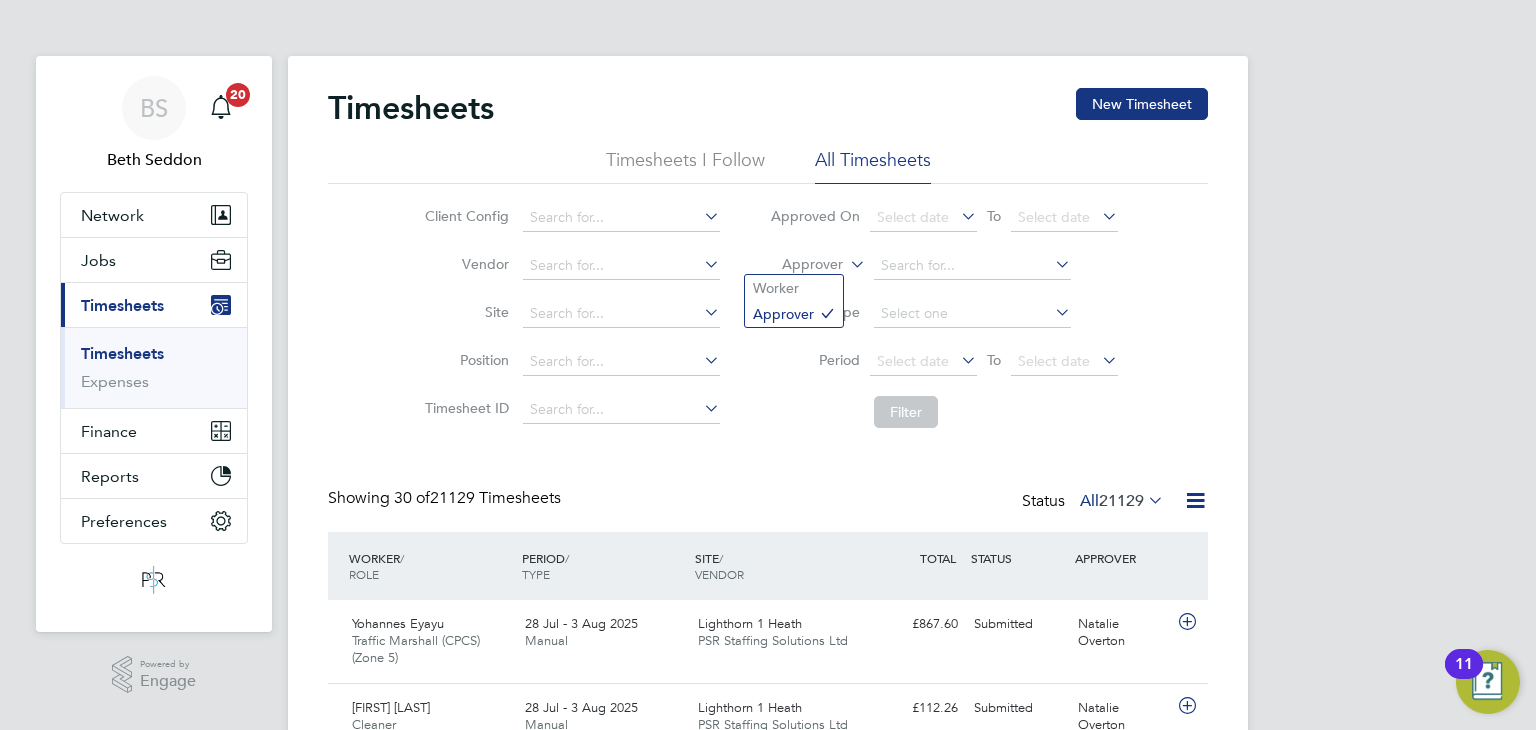click 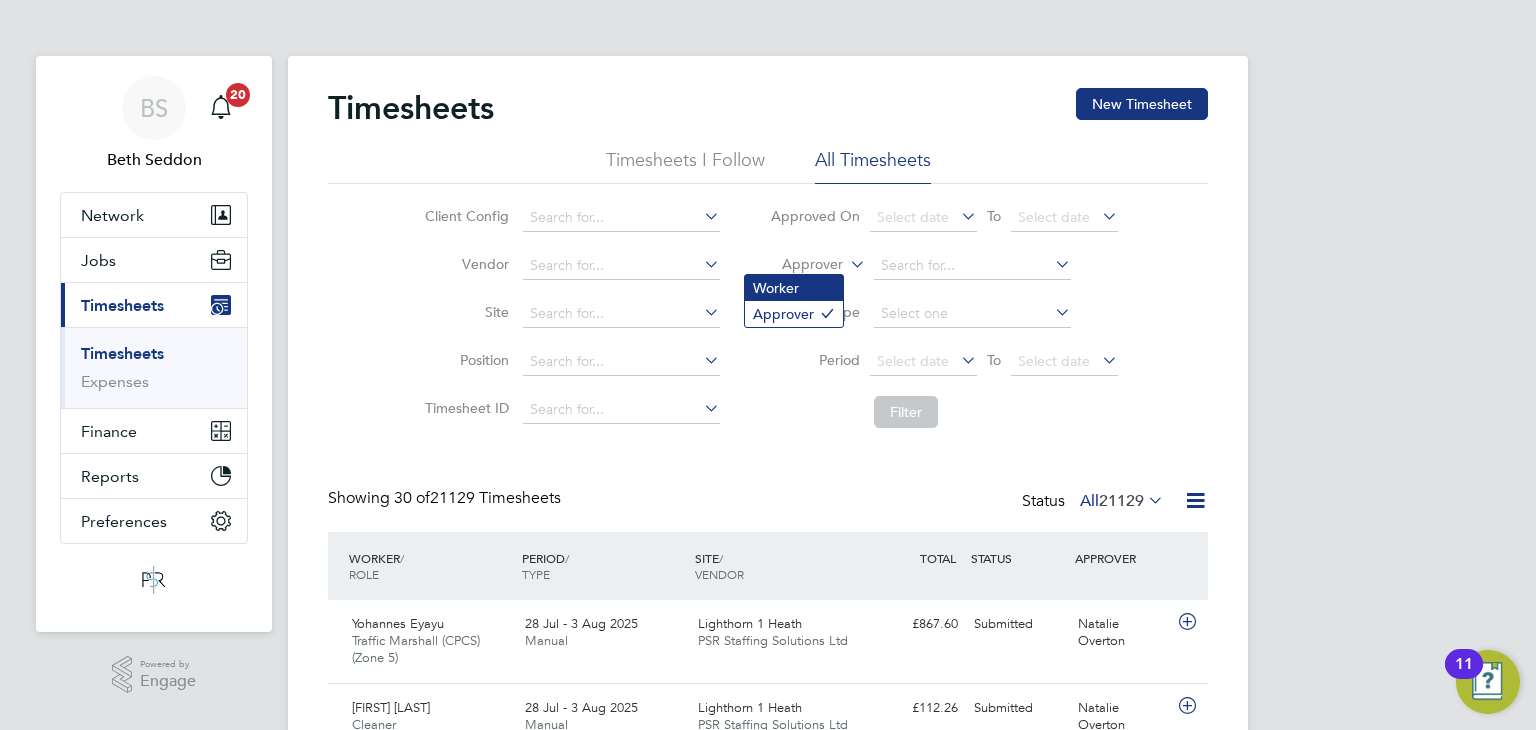 click on "Worker" 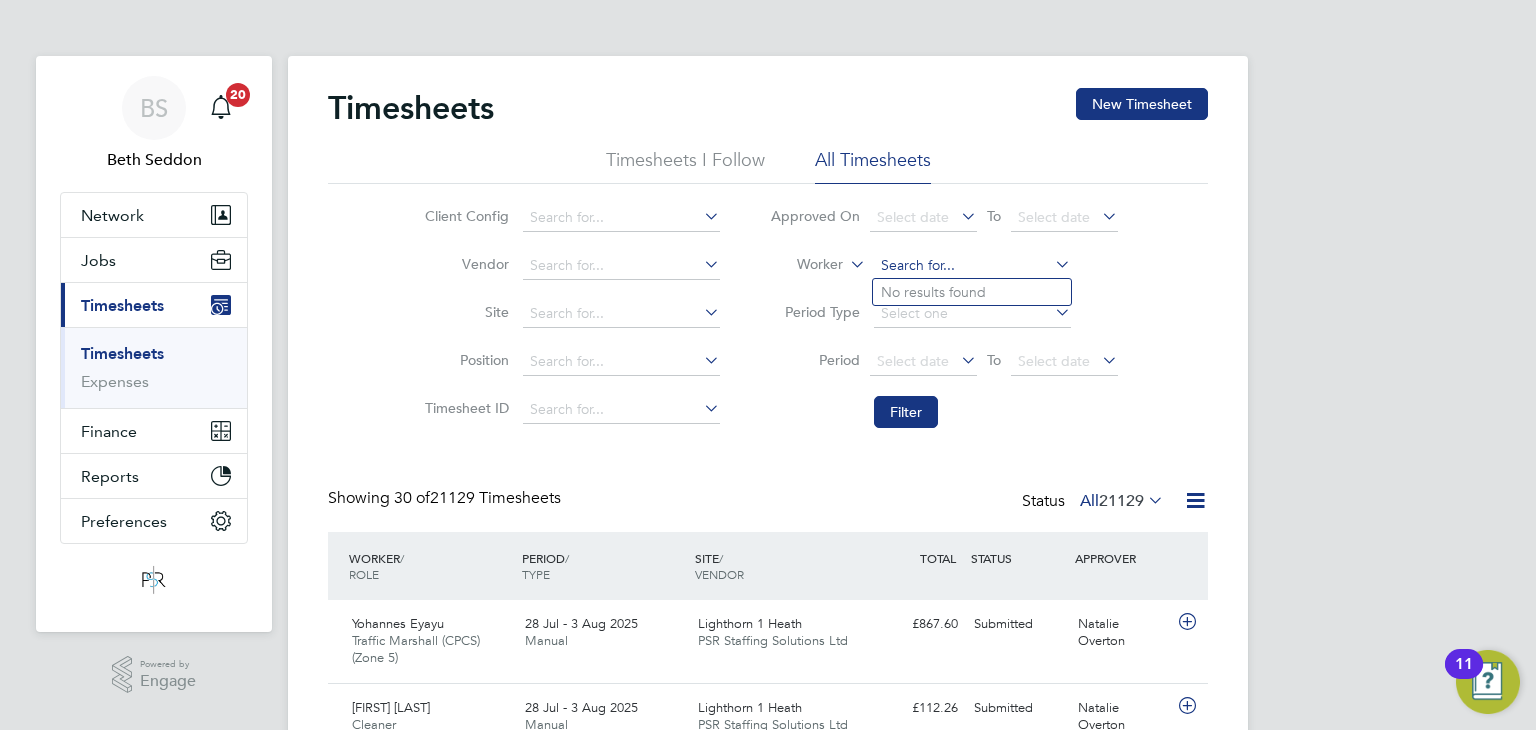 click 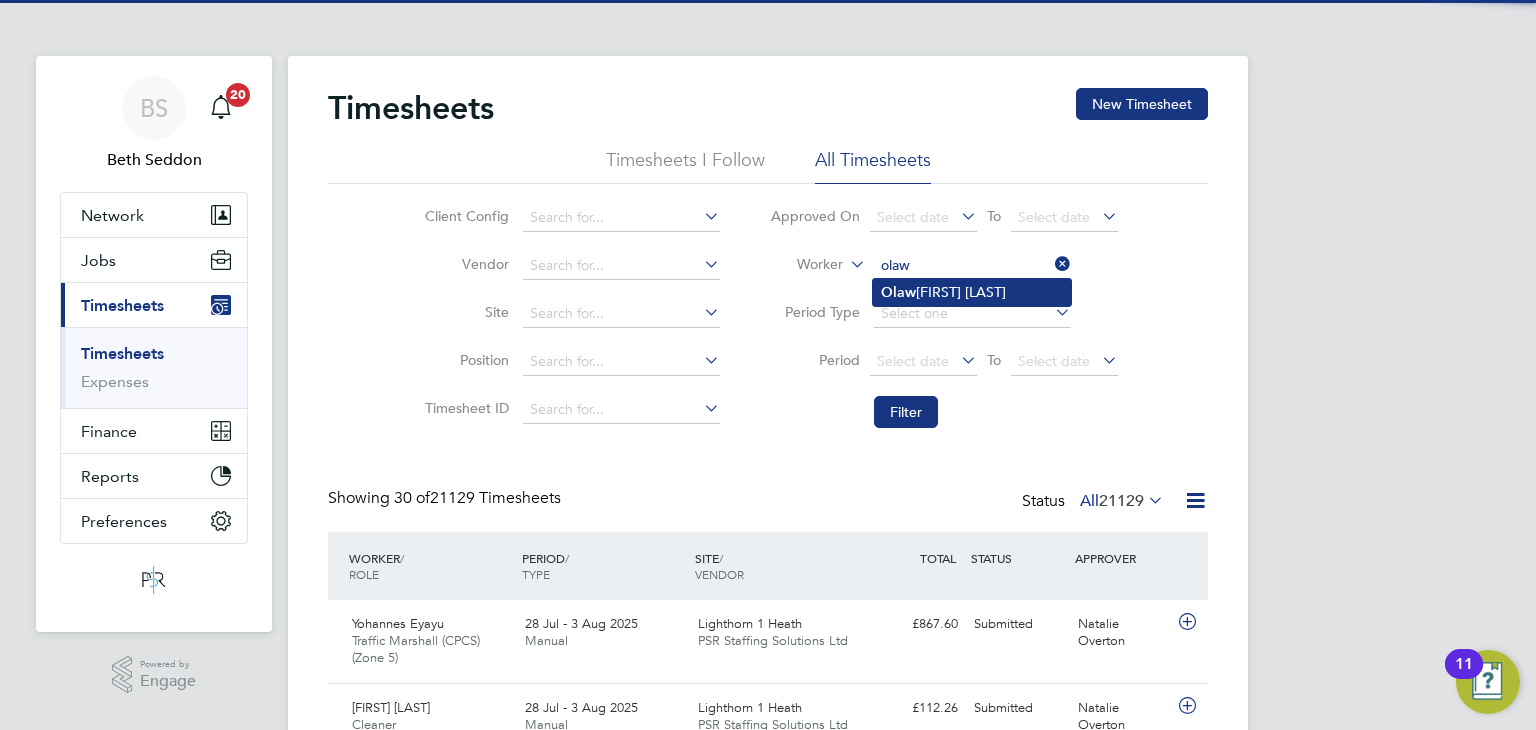 click on "Olaw ale Mustapha" 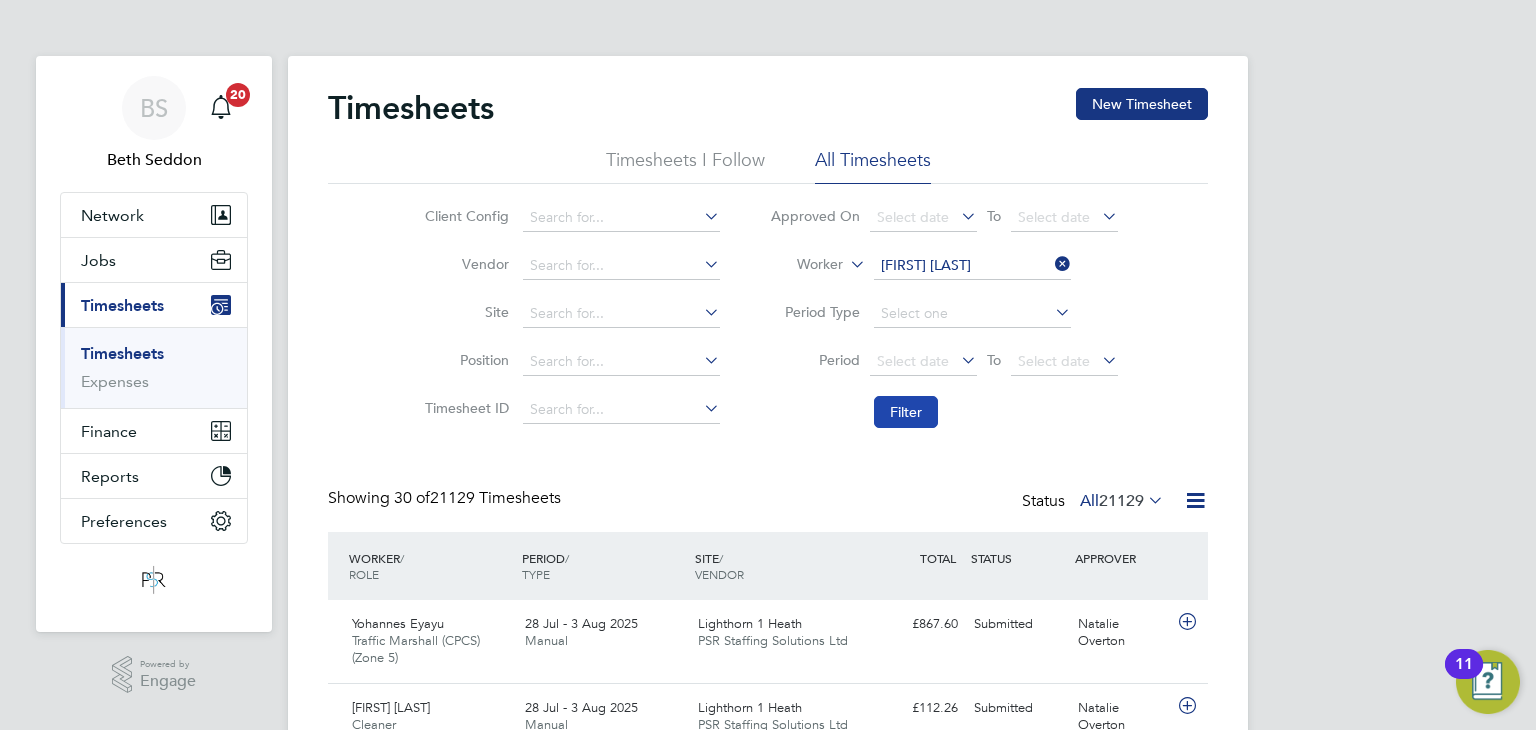 click on "Filter" 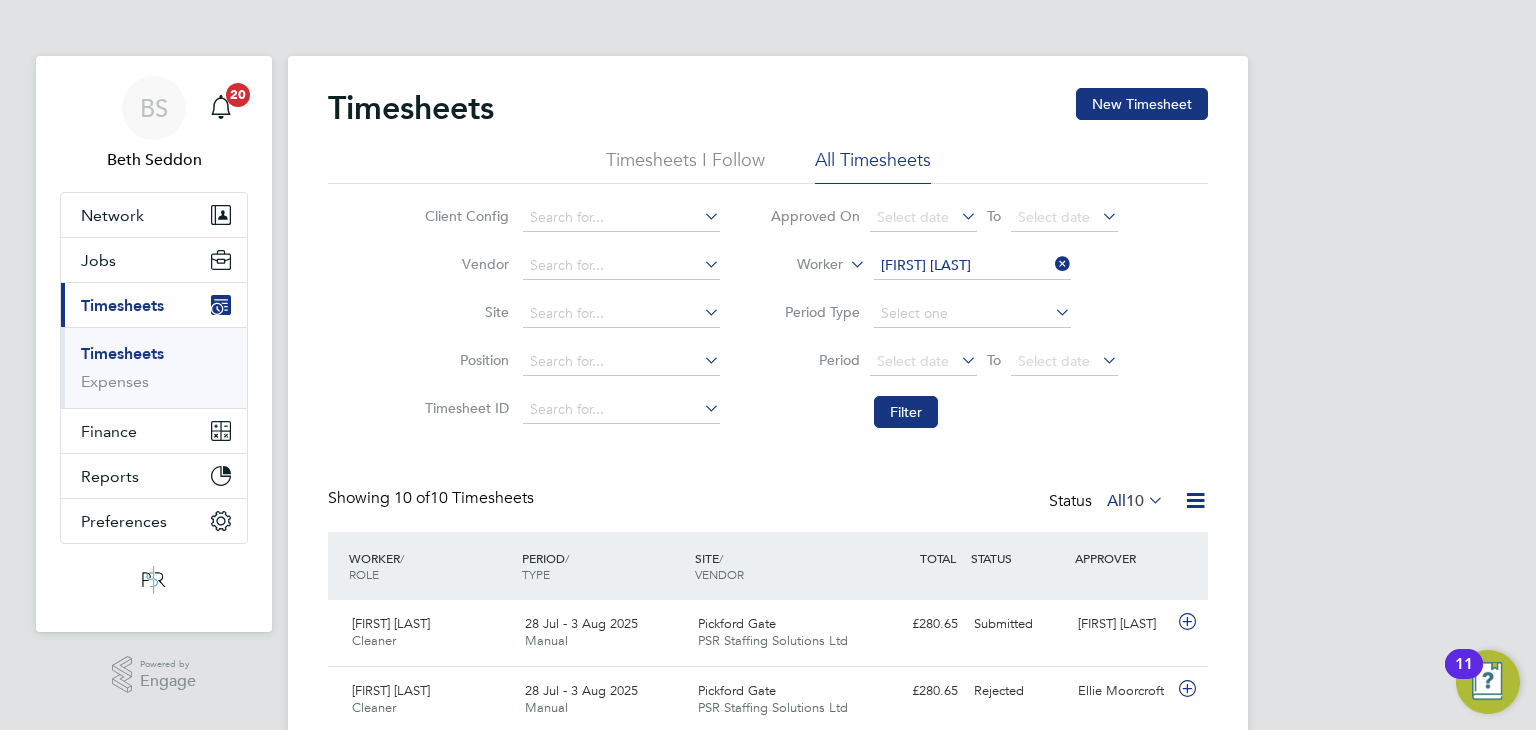 type 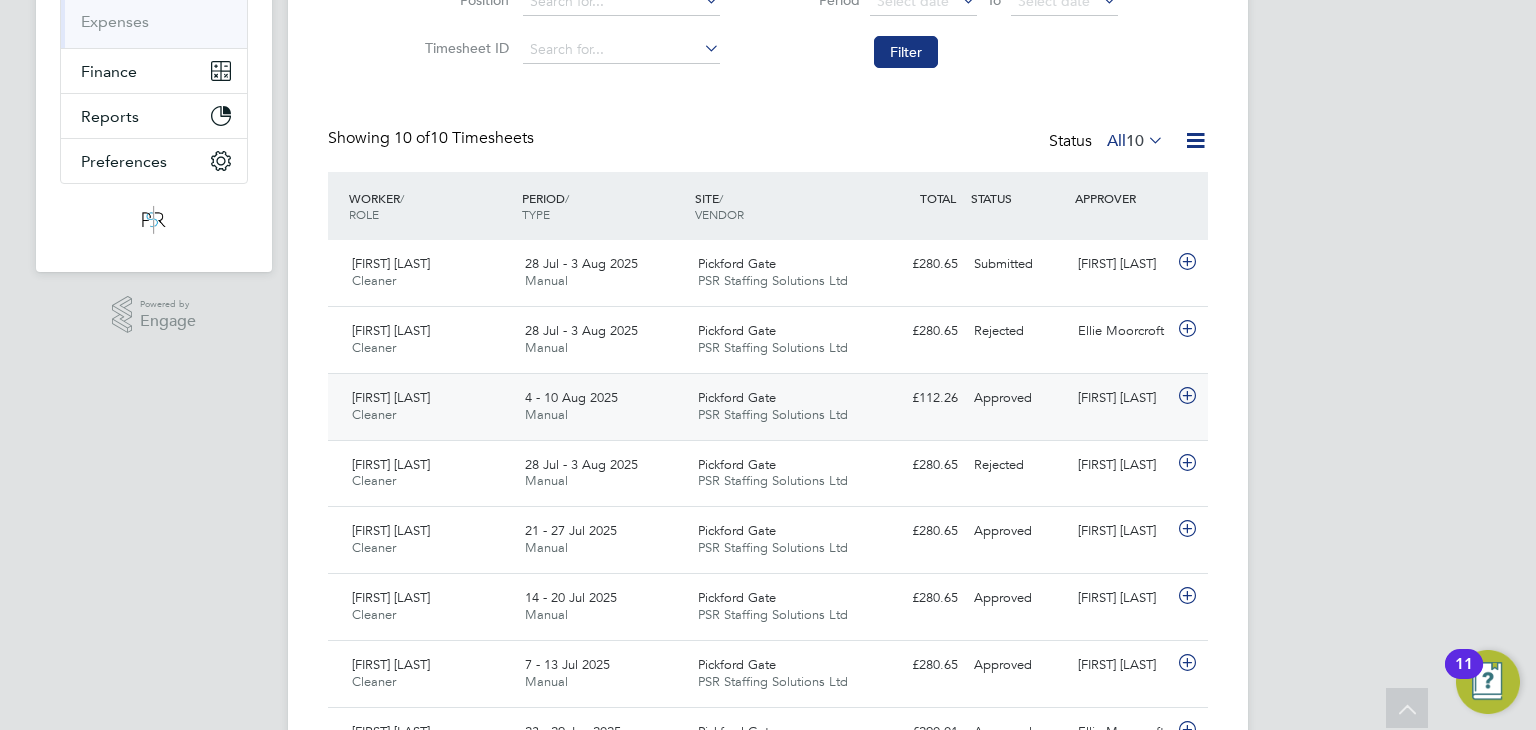 click on "4 - 10 Aug 2025 Manual" 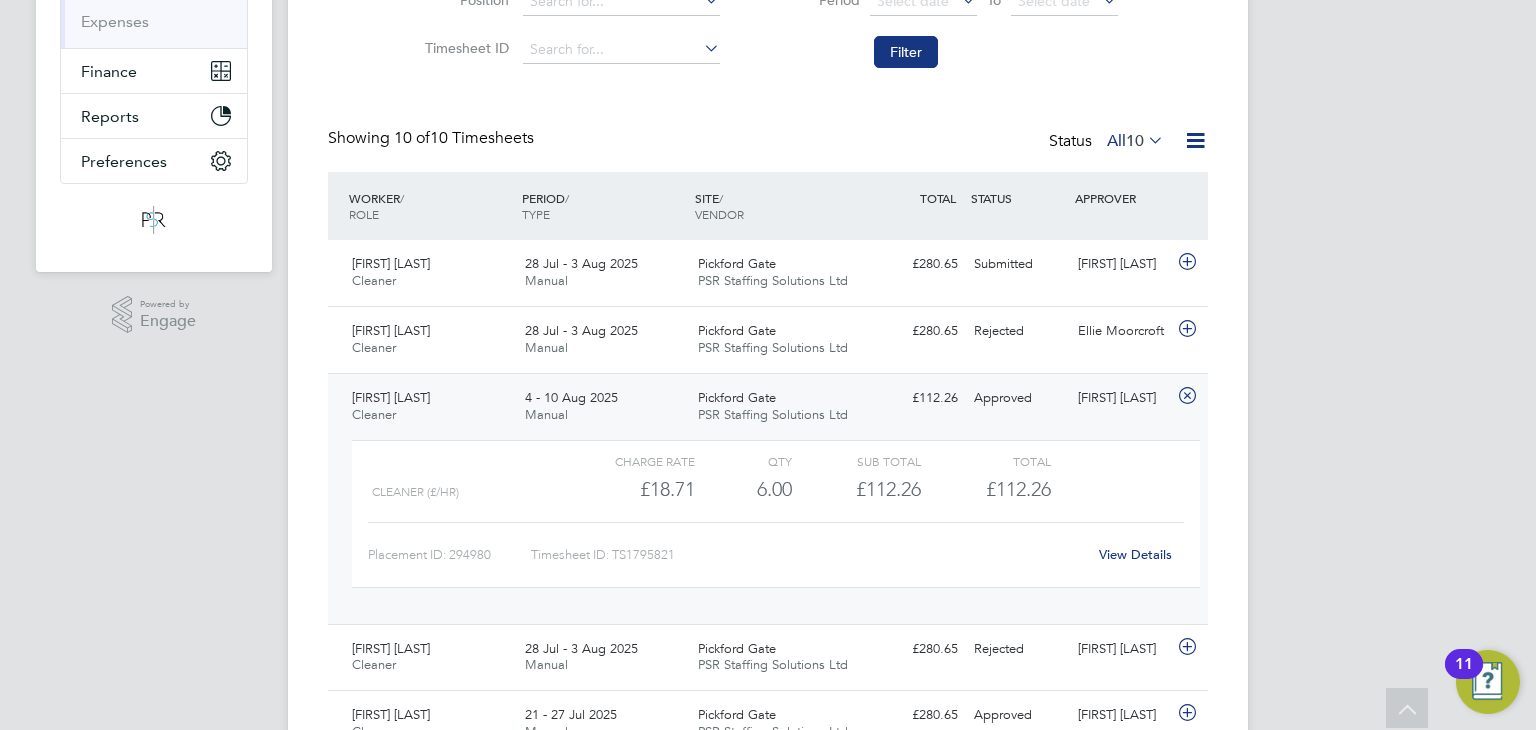 click on "View Details" 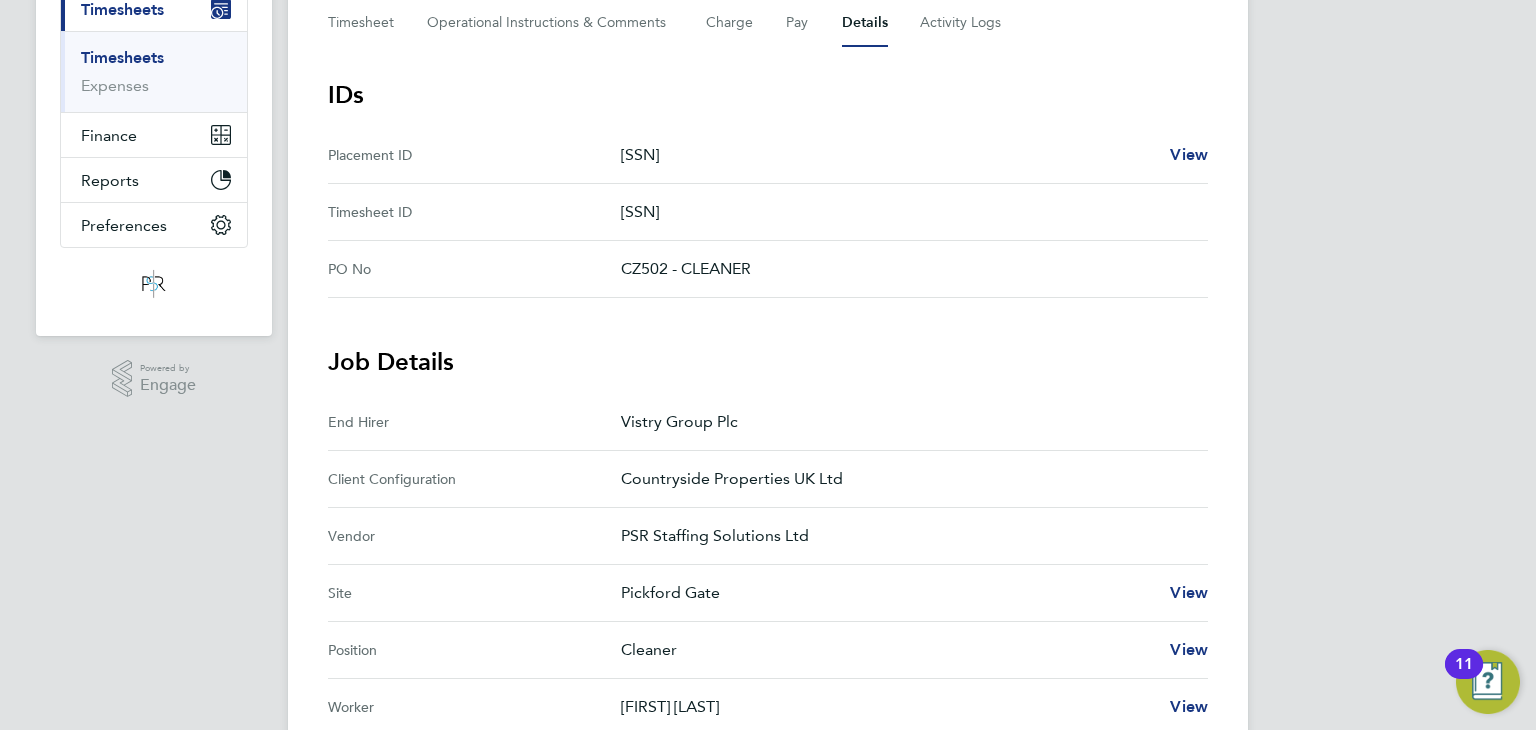 scroll, scrollTop: 294, scrollLeft: 0, axis: vertical 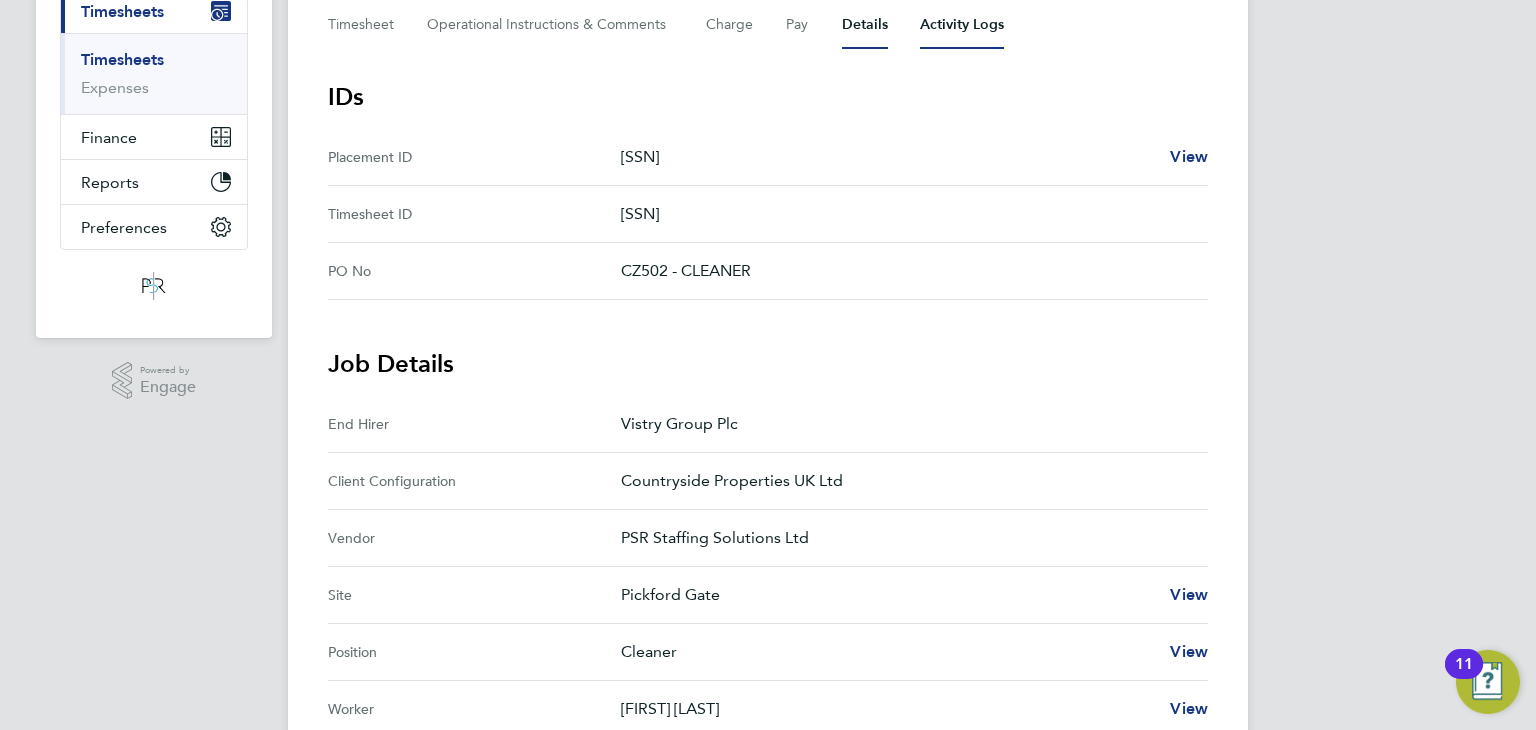 click on "Back  Follow
[FIRST] [LAST]'s Timesheet   [DD] - [DD] [MON] [YYYY]   £112. 26  "Cleaner" at "Pickford Gate"  For "Countryside Properties UK Ltd"  Approved   Manual   Timesheet   Operational Instructions & Comments   Charge   Pay   Details   Activity Logs   IDs   Placement ID   P294980   View   Timesheet ID   TS1795821   PO No   CZ502 - CLEANER   Job Details   End Hirer   Vistry Group Plc   Client Configuration   Countryside Properties UK Ltd   Vendor   PSR Staffing Solutions Ltd   Site   Pickford Gate   View   Position   Cleaner   View   Worker   [FIRST] [LAST]   View   Hiring Manager   [FIRST] [LAST]   Timesheet Approver   [FIRST] [LAST]   Deployment Manager   n/a   Followers (2)
JH   [FIRST] [LAST]   Site Manager   ·   Vistry Group Plc
JC   [FIRST] [LAST]   Senior Quantity Surveyor   ·   Vistry Group Plc
Add follower" 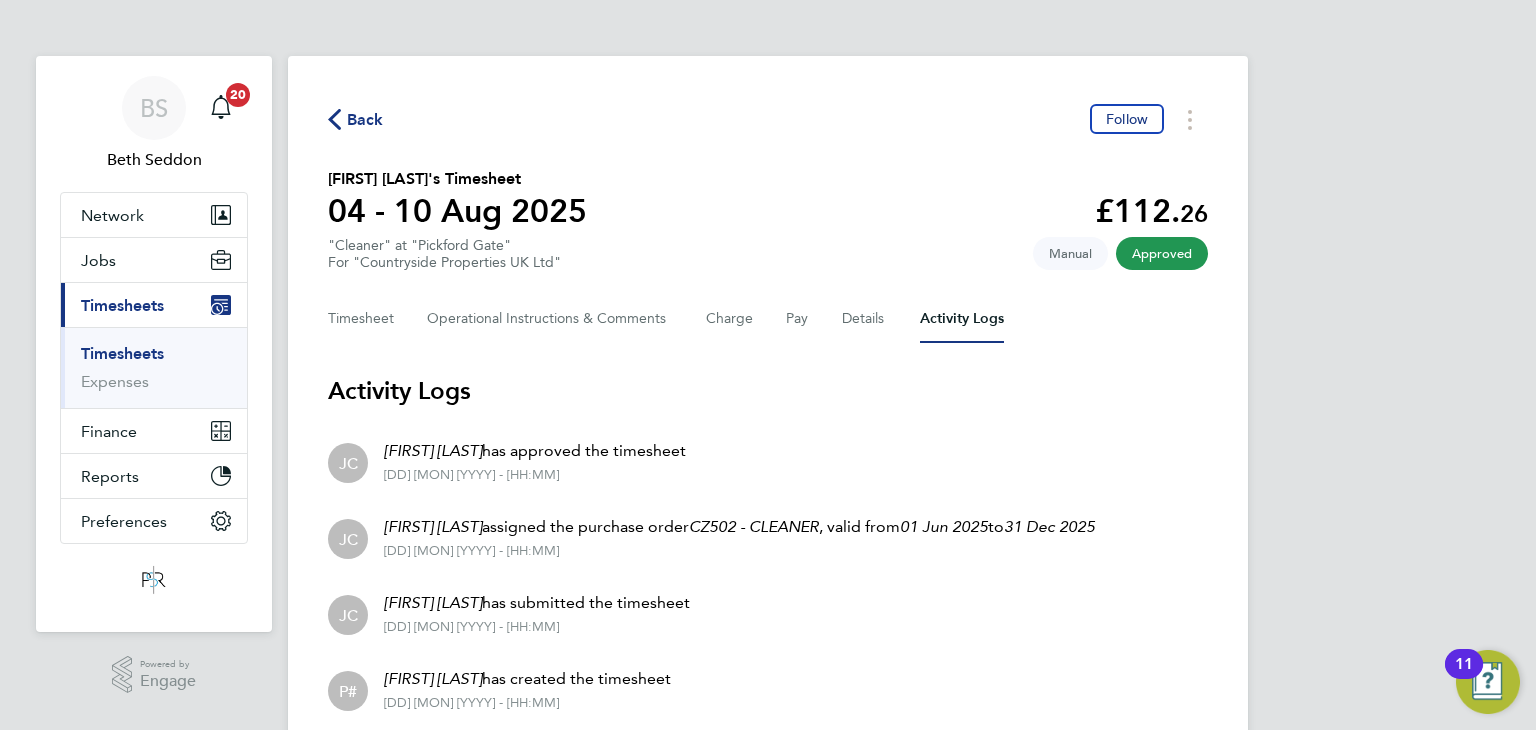 type 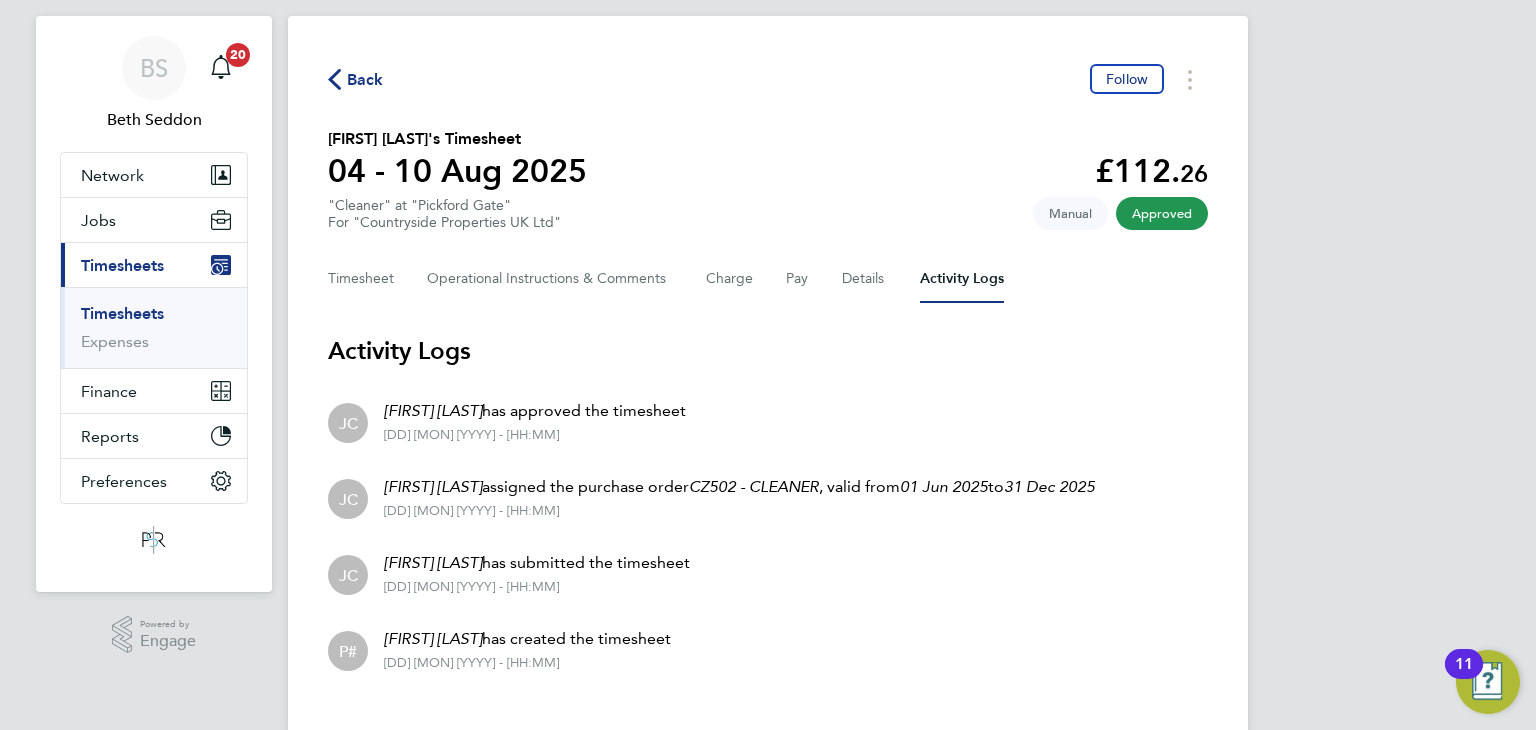 scroll, scrollTop: 76, scrollLeft: 0, axis: vertical 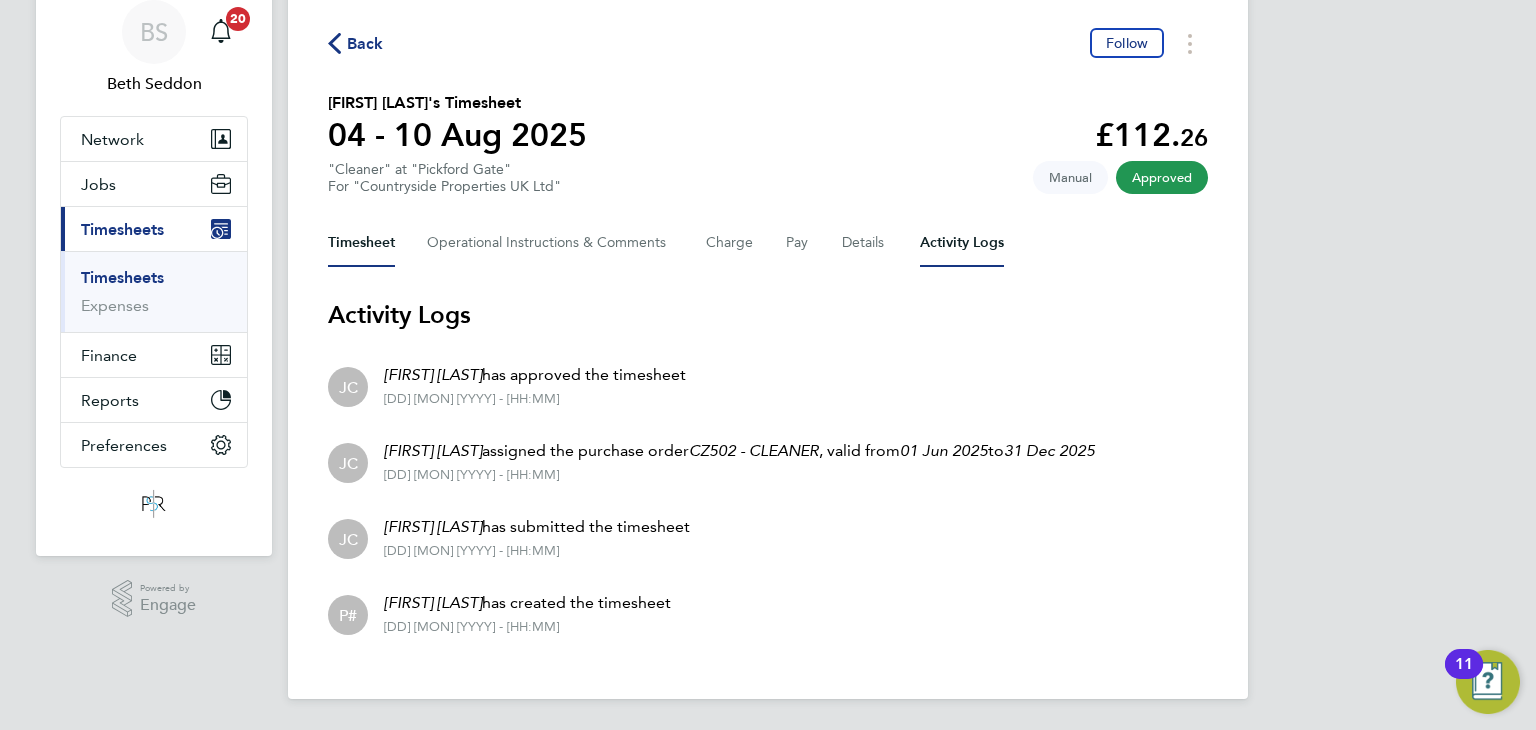 click on "Timesheet" at bounding box center (361, 243) 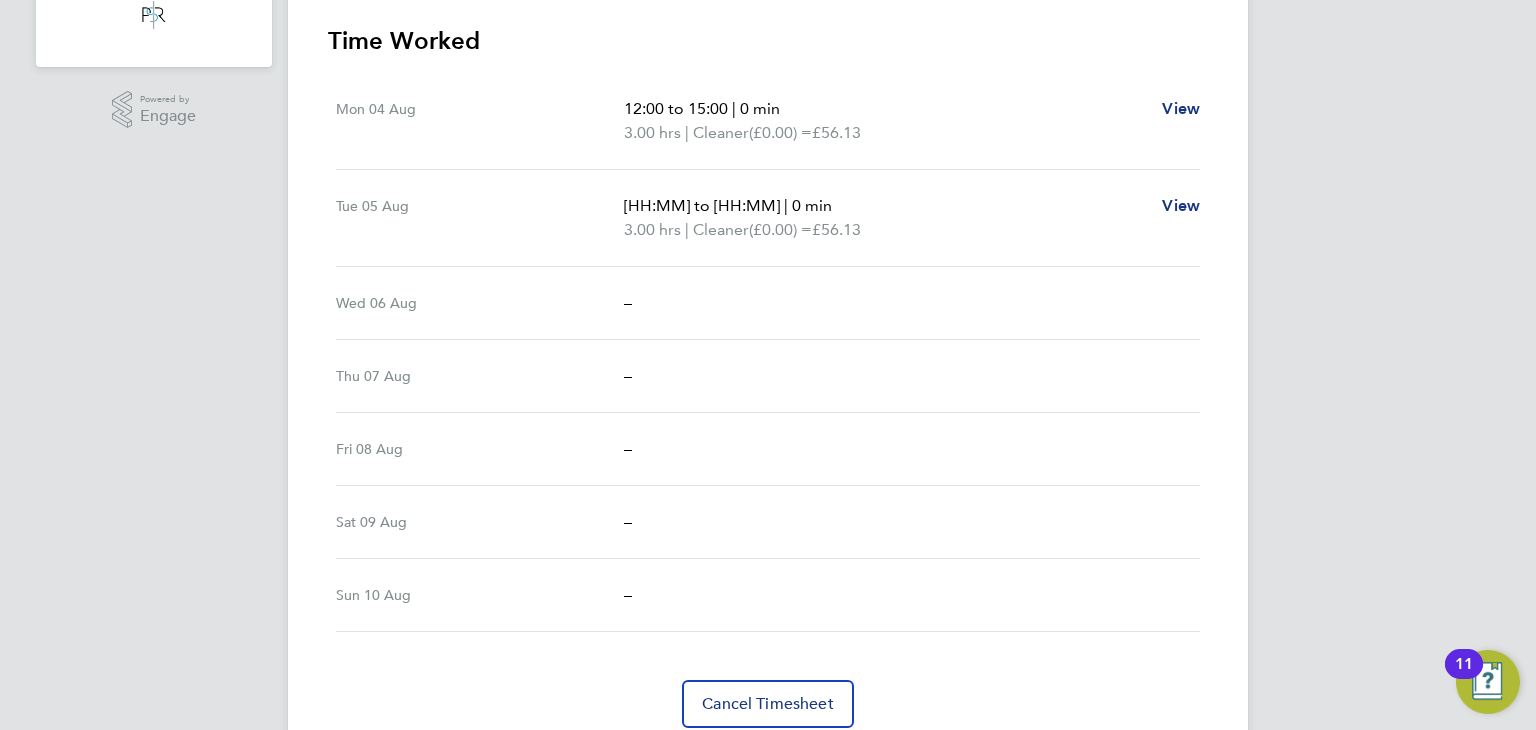 scroll, scrollTop: 640, scrollLeft: 0, axis: vertical 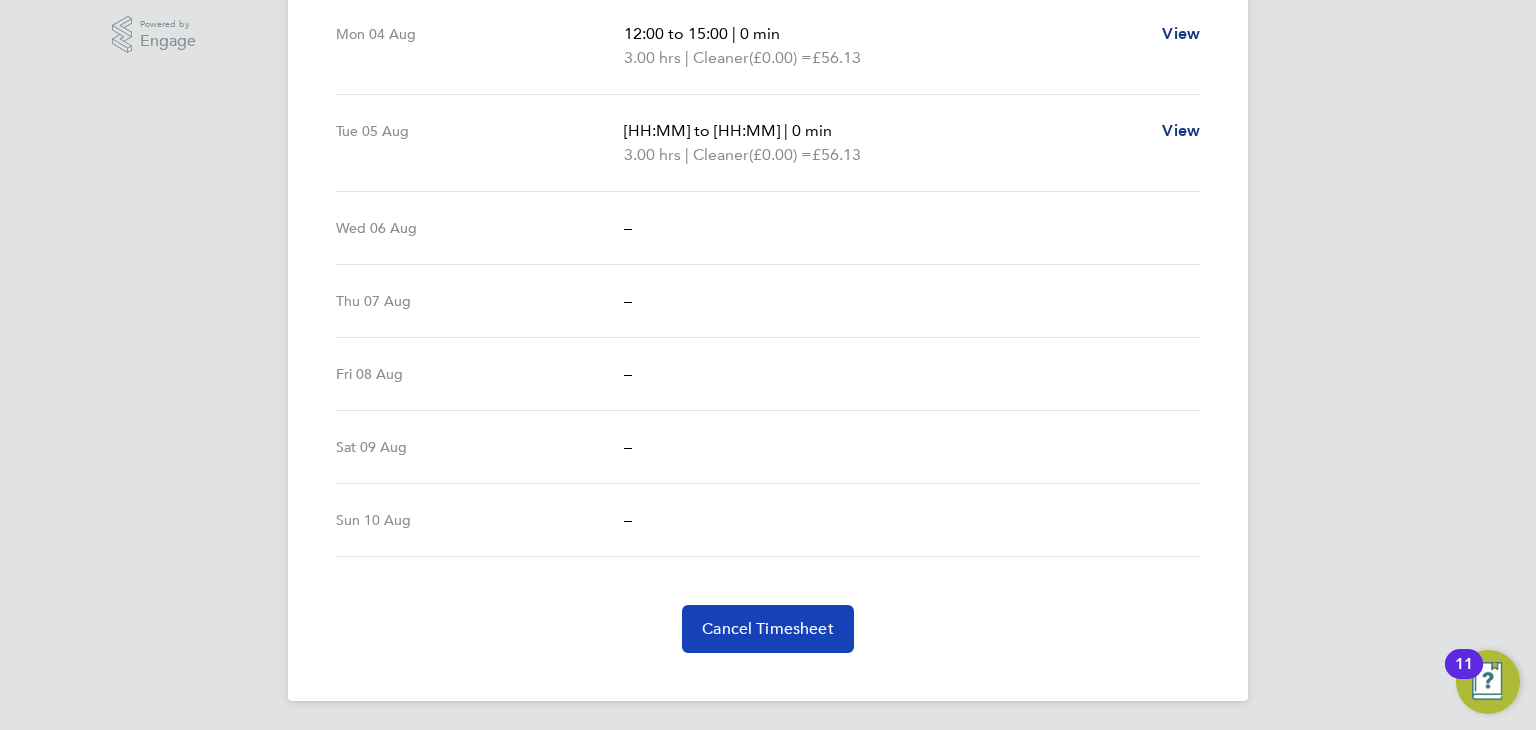 click on "Cancel Timesheet" 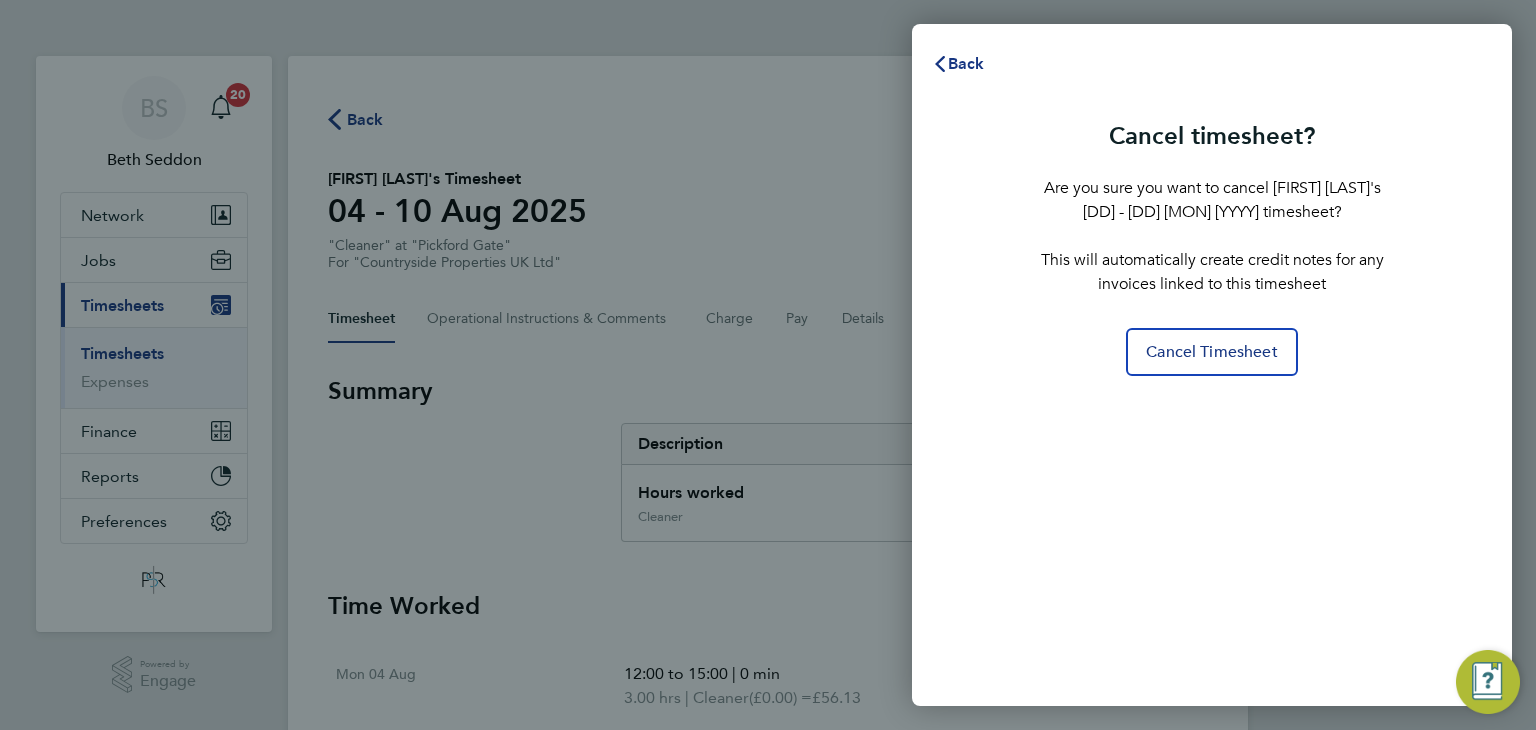scroll, scrollTop: 0, scrollLeft: 0, axis: both 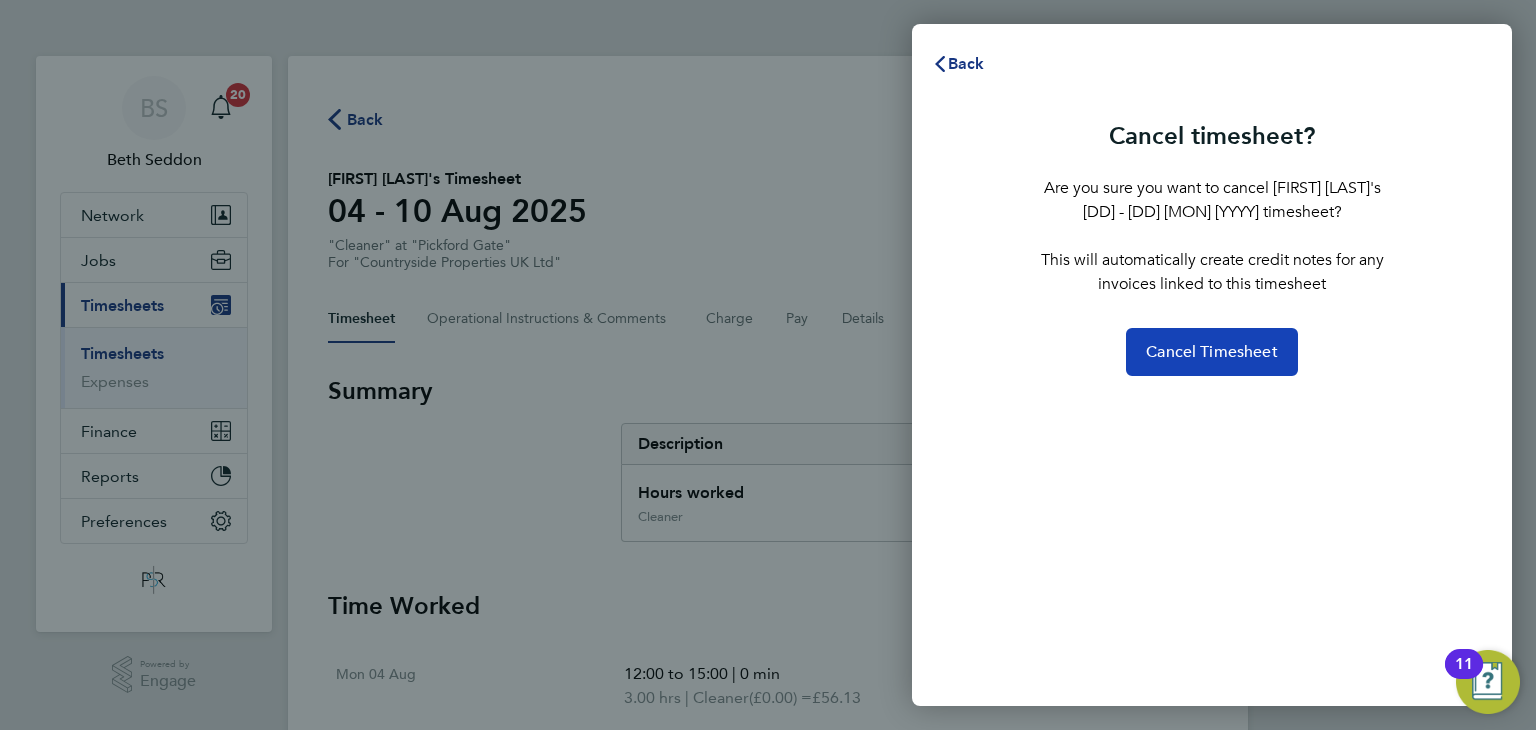 click on "Cancel Timesheet" 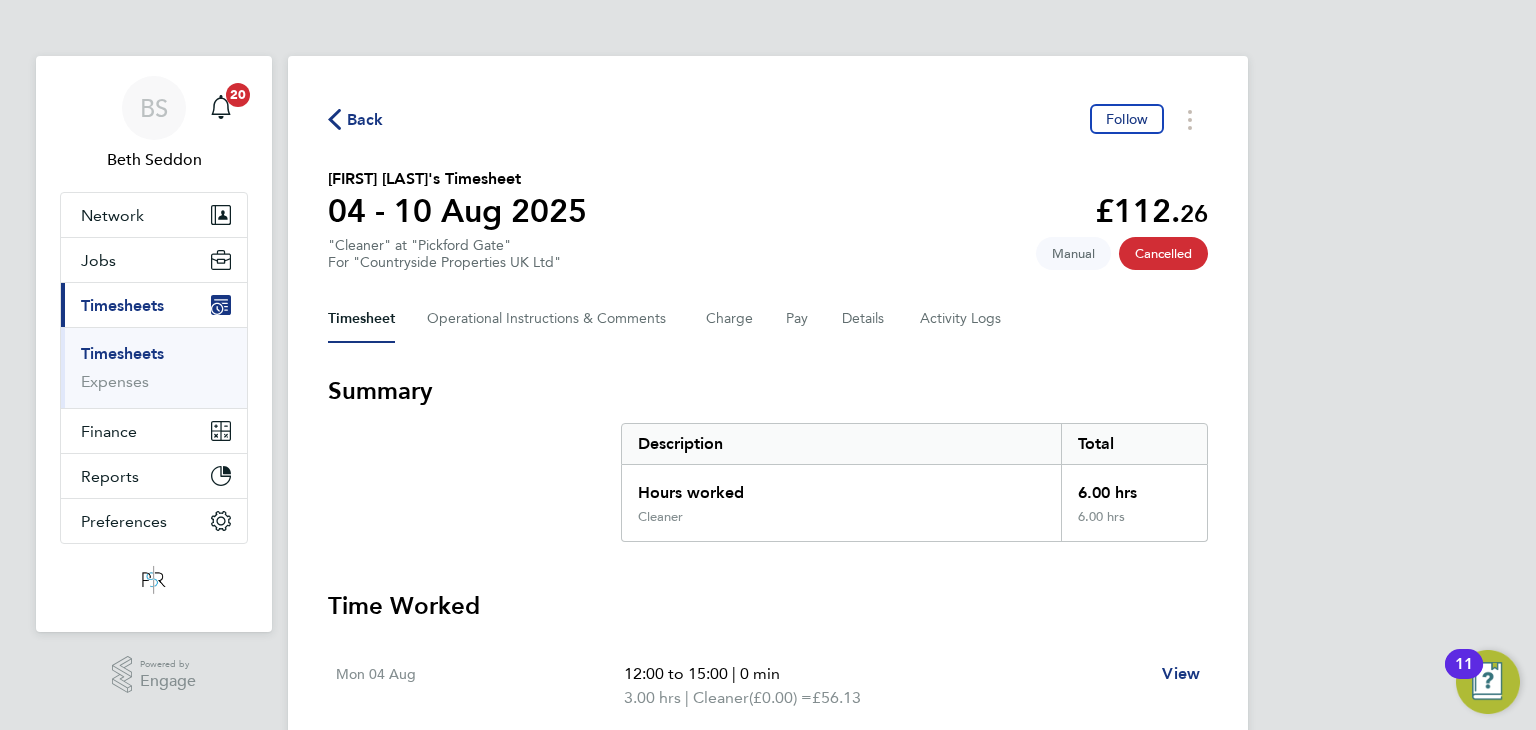 click on "Back" 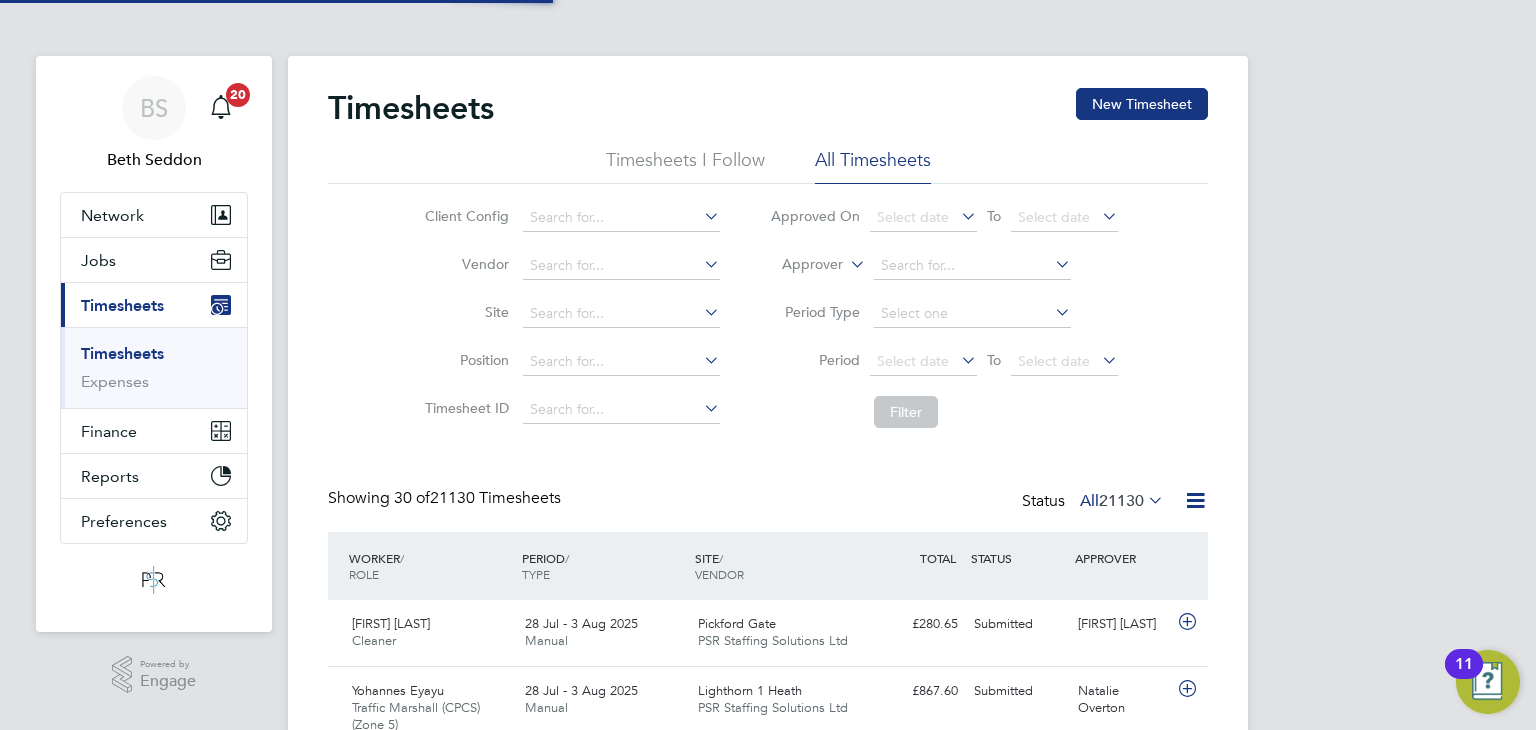 scroll, scrollTop: 9, scrollLeft: 10, axis: both 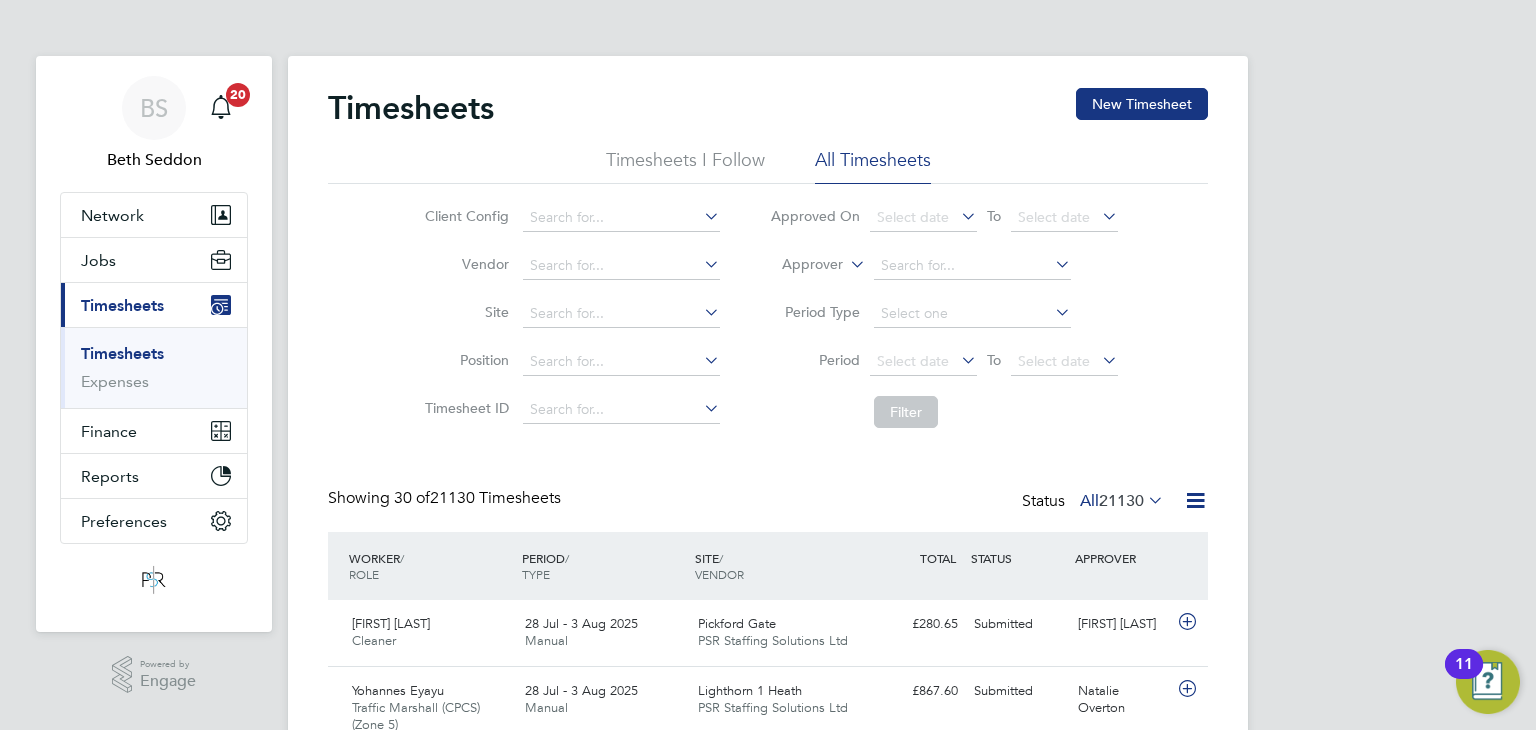 click on "Period
Select date
To
Select date" 